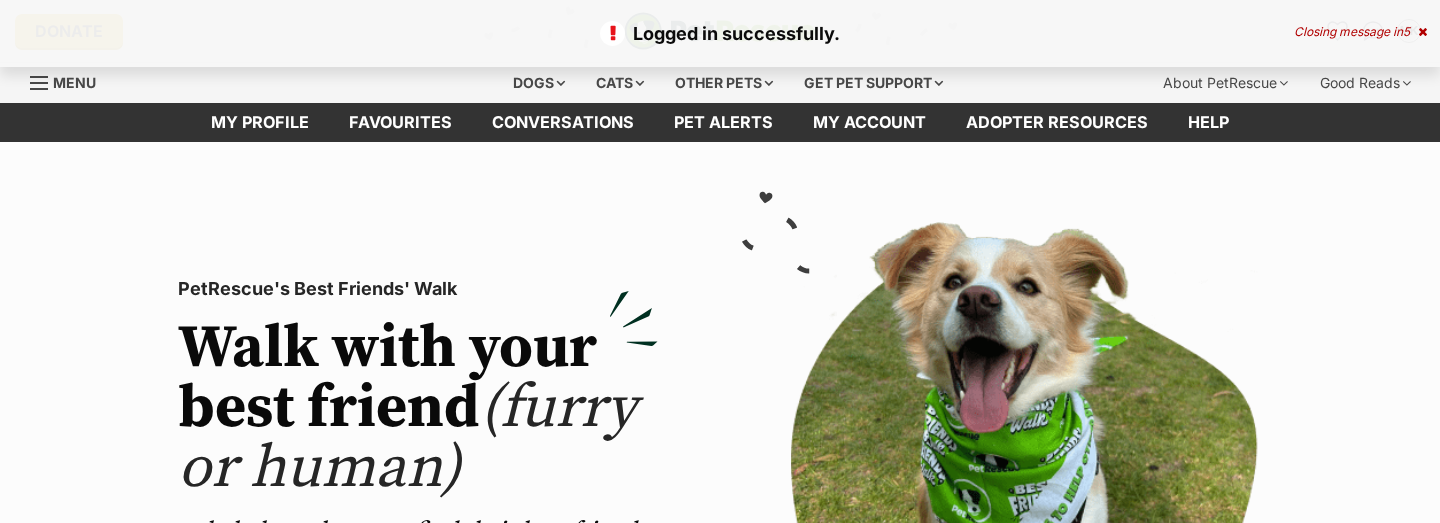 scroll, scrollTop: 0, scrollLeft: 0, axis: both 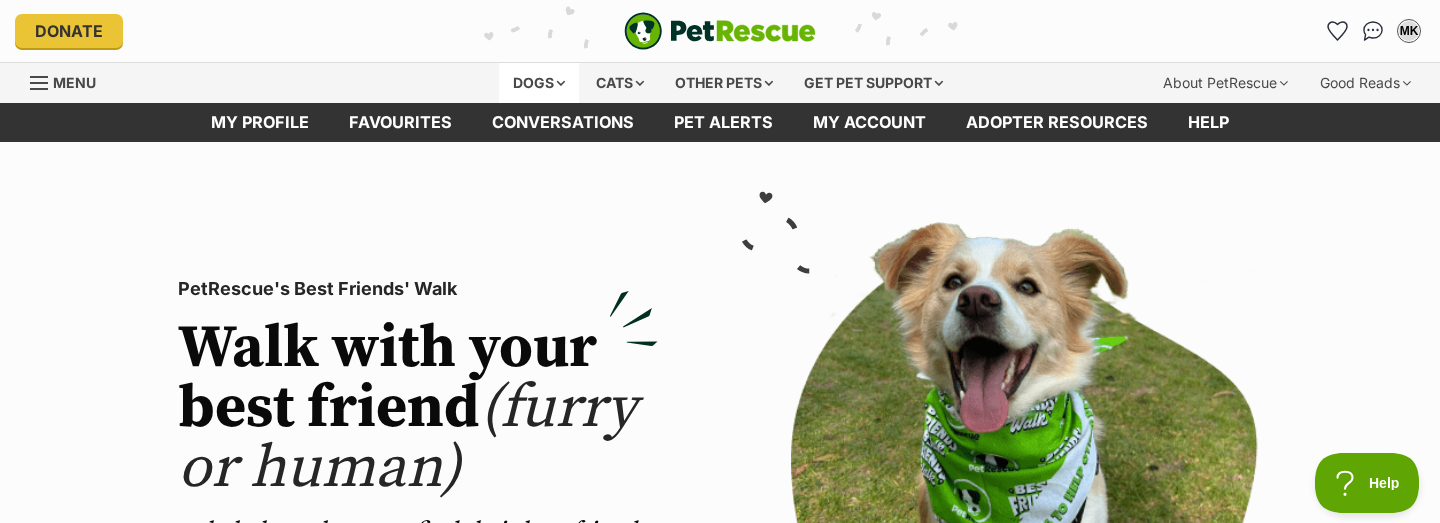 click on "Dogs" at bounding box center [539, 83] 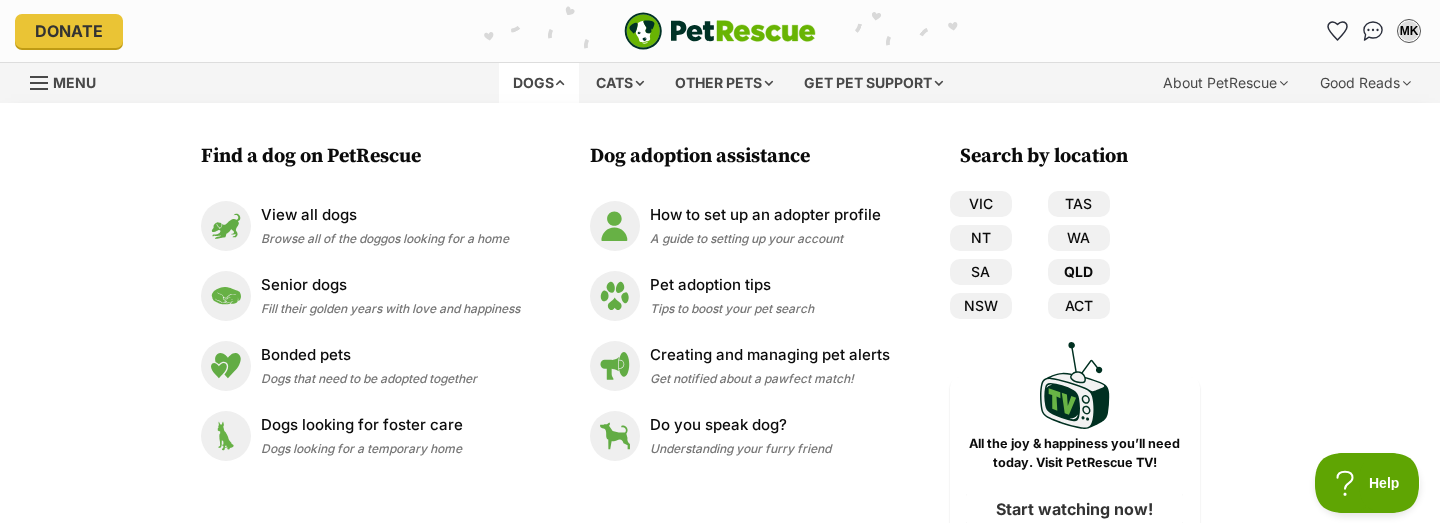click on "QLD" at bounding box center (1079, 272) 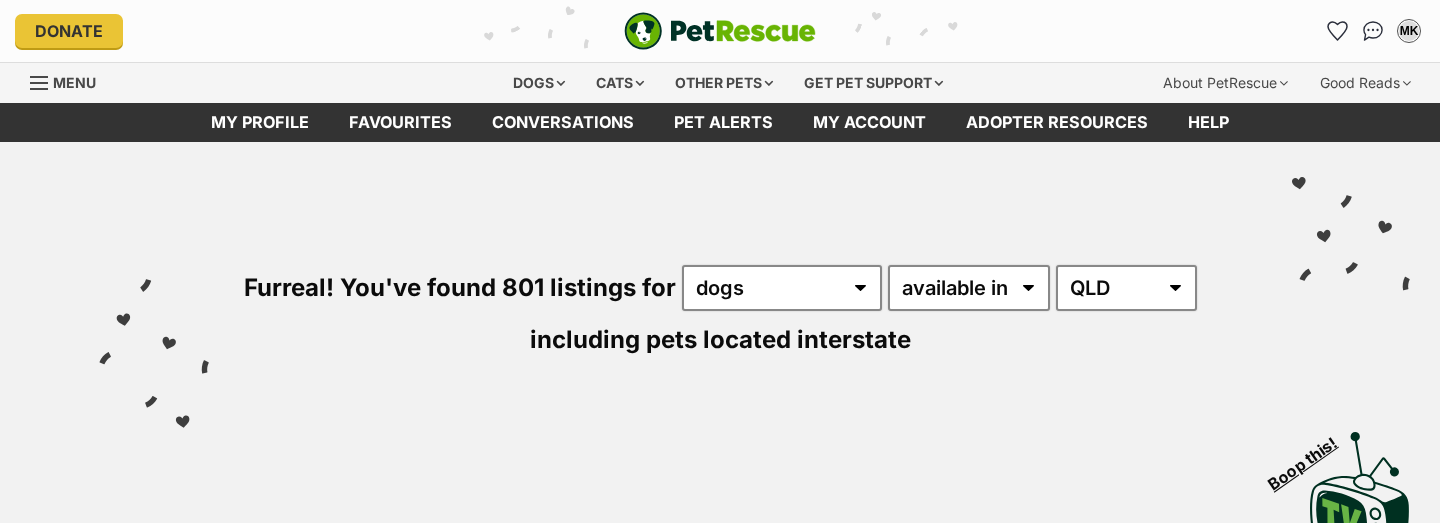 scroll, scrollTop: 0, scrollLeft: 0, axis: both 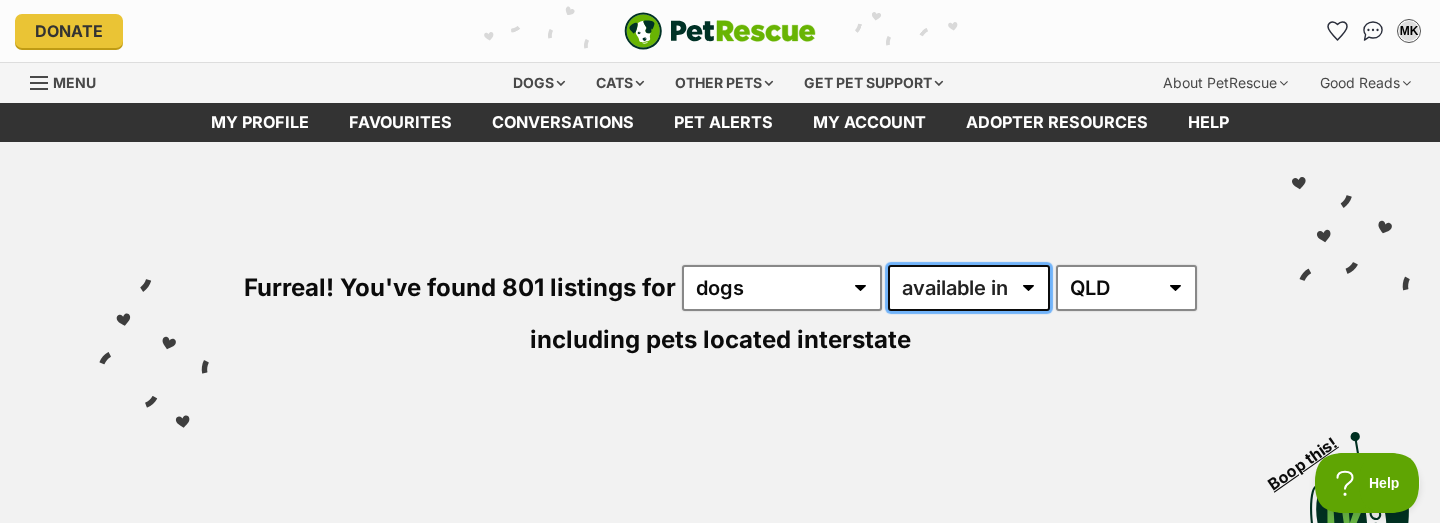 click on "available in
located in" at bounding box center (969, 288) 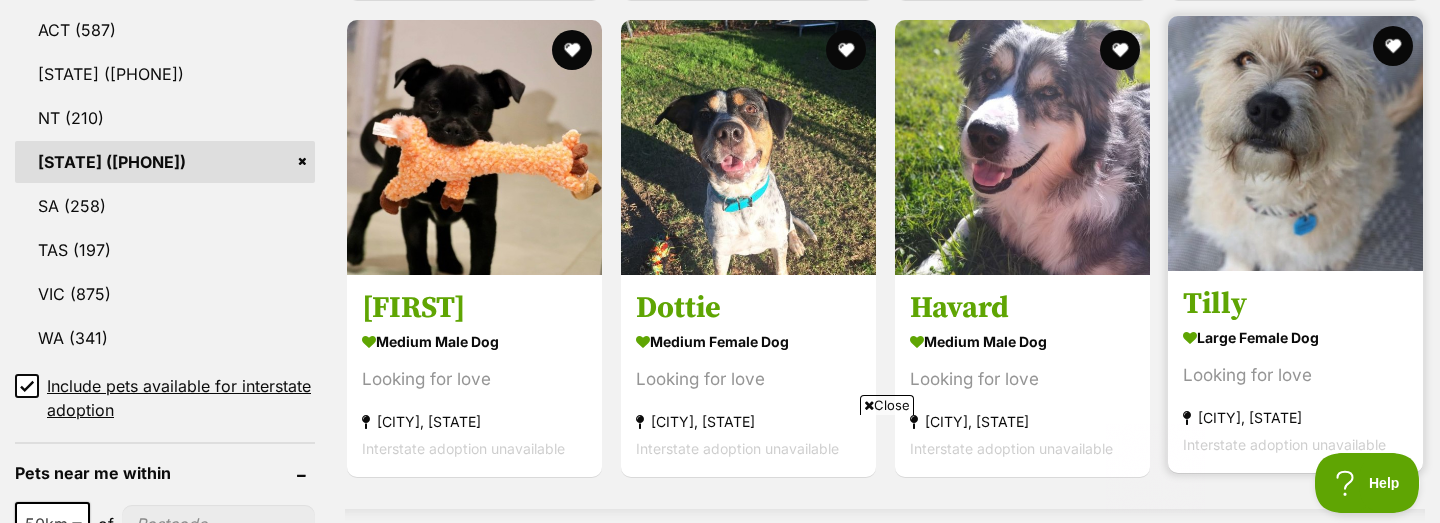 scroll, scrollTop: 1112, scrollLeft: 0, axis: vertical 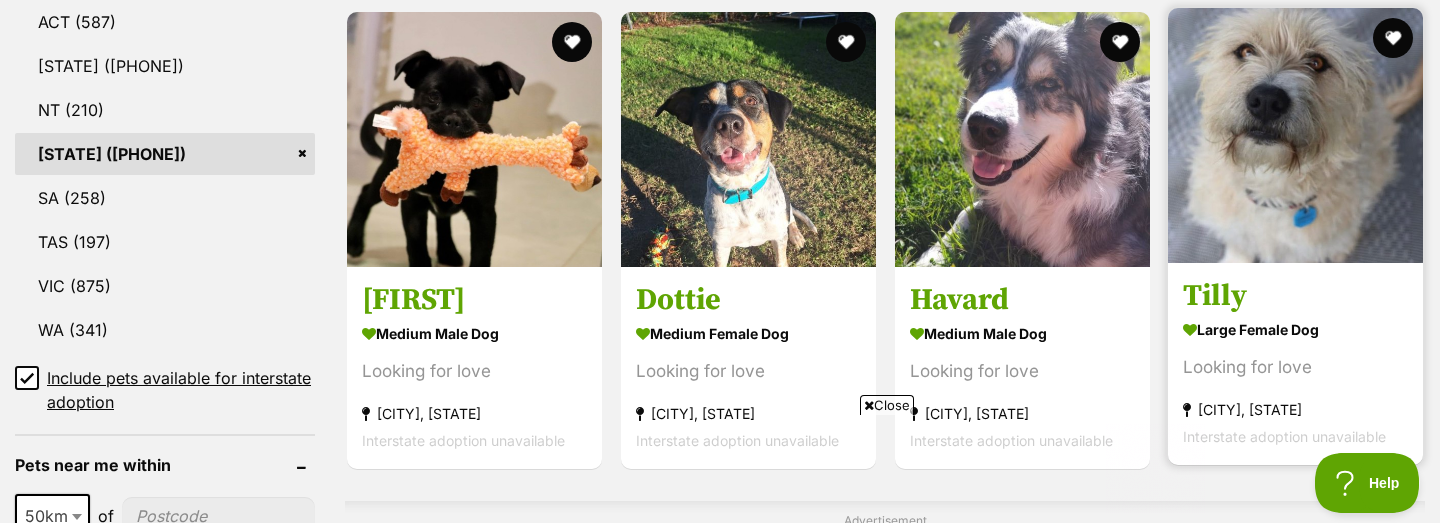 click at bounding box center (1295, 135) 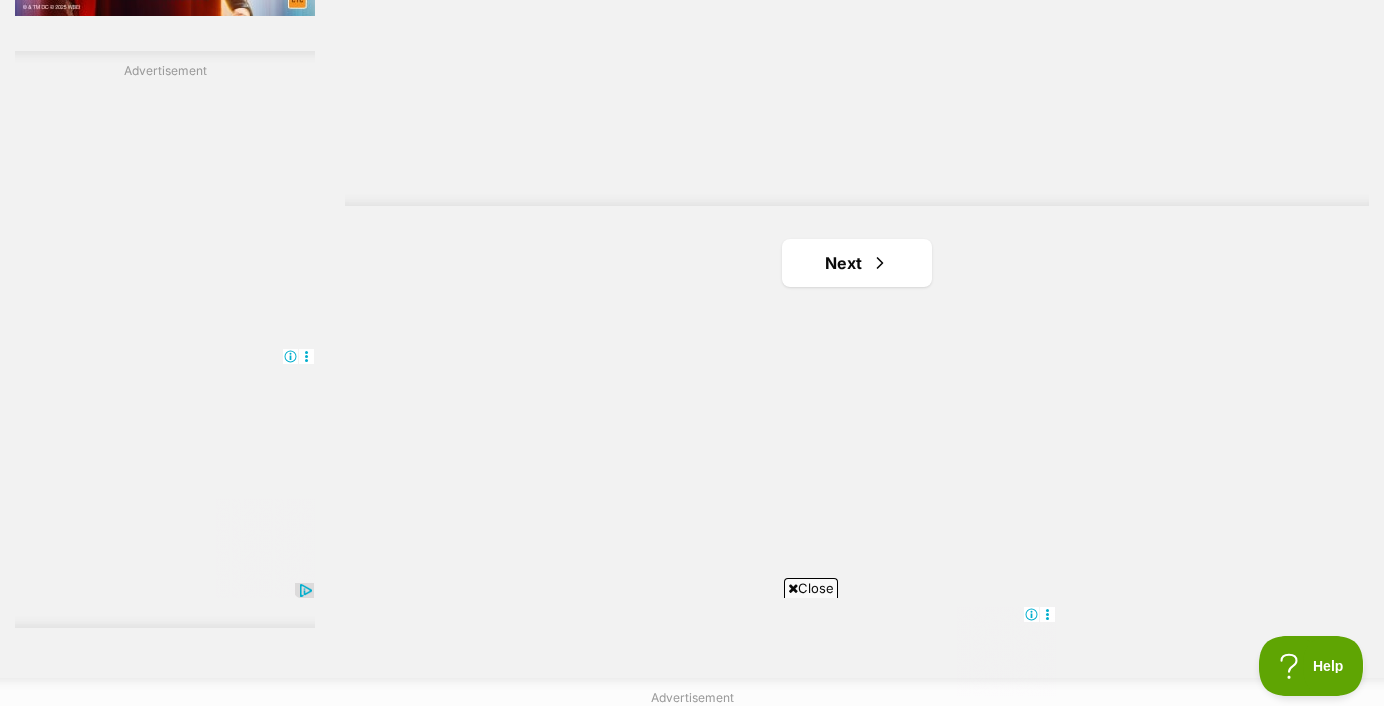 scroll, scrollTop: 3655, scrollLeft: 0, axis: vertical 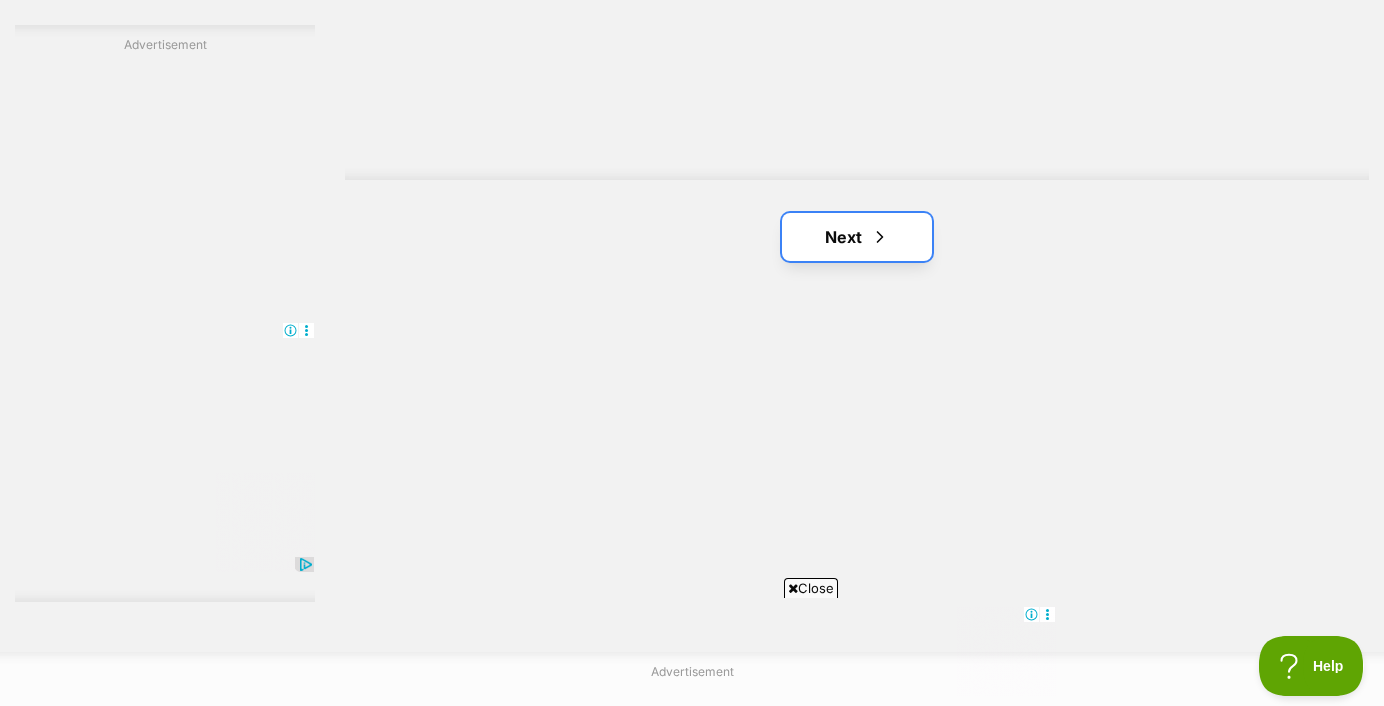 click at bounding box center [880, 237] 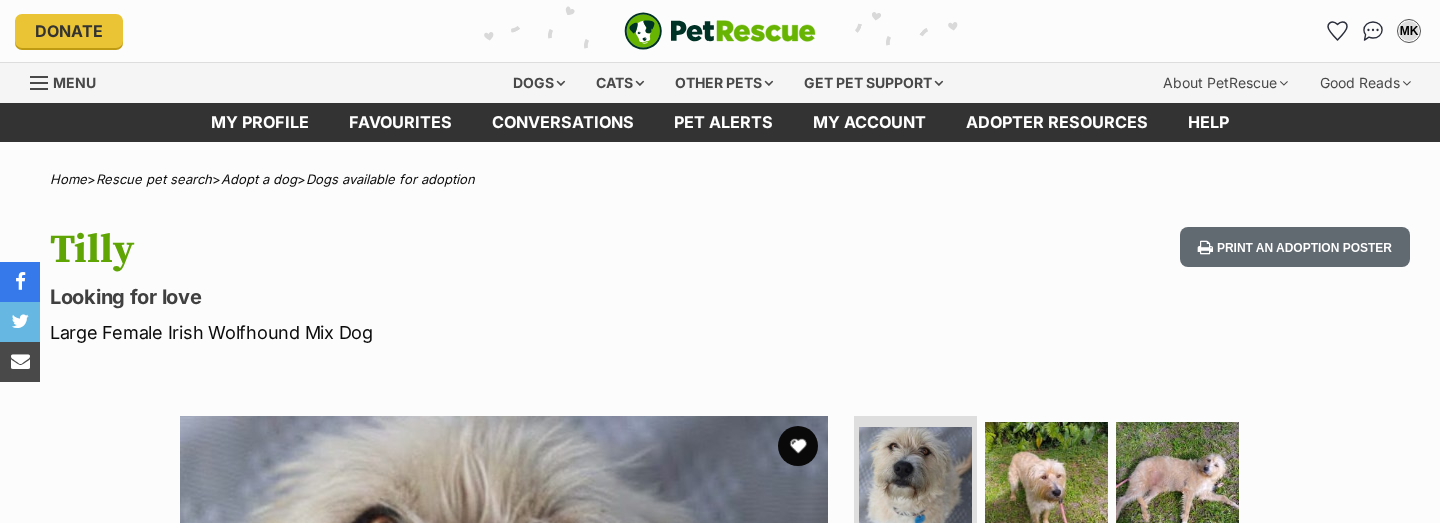 scroll, scrollTop: 0, scrollLeft: 0, axis: both 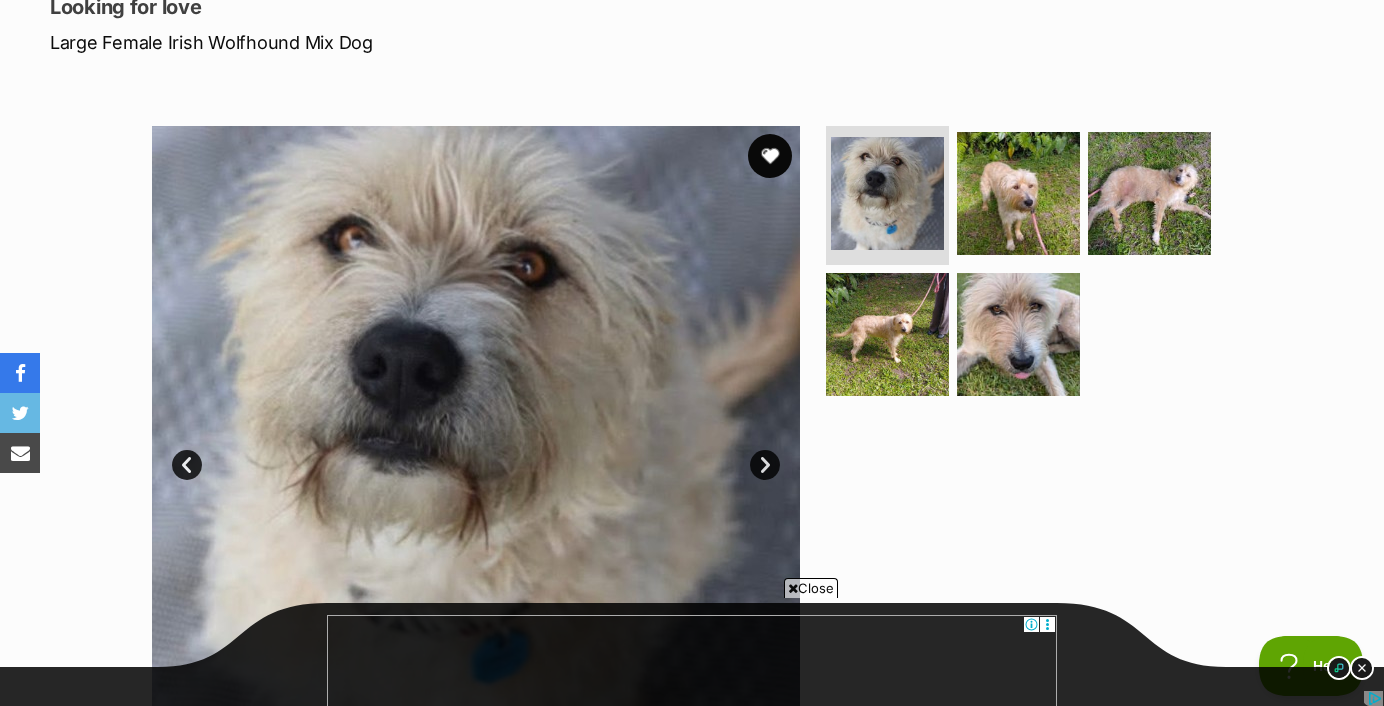 click at bounding box center (770, 156) 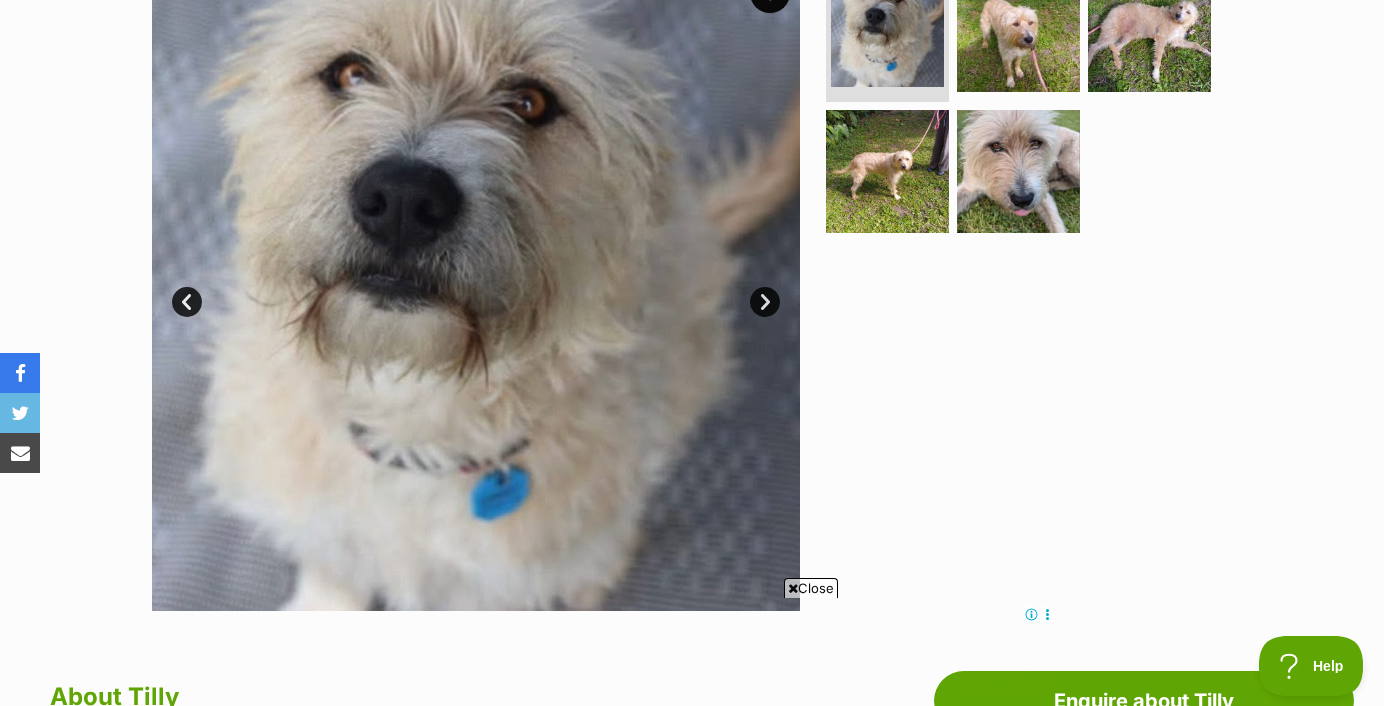 scroll, scrollTop: 432, scrollLeft: 0, axis: vertical 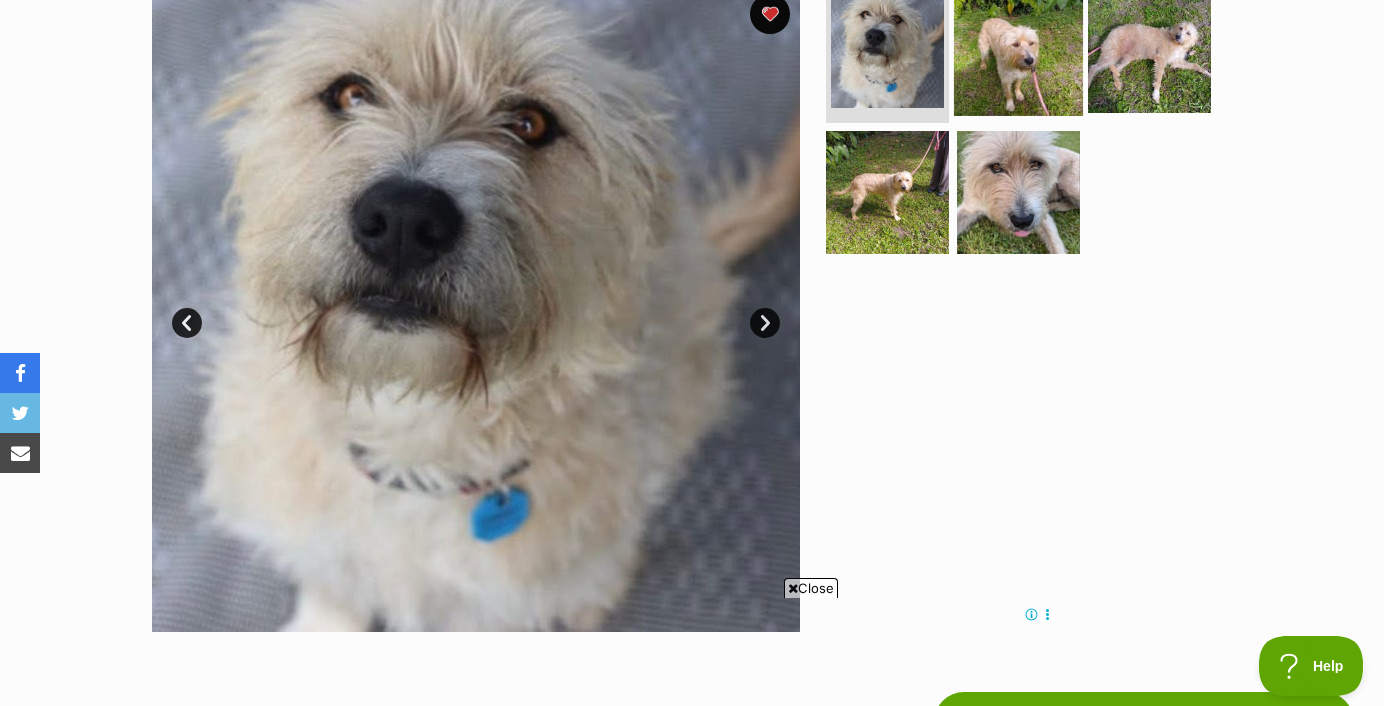click at bounding box center (1018, 50) 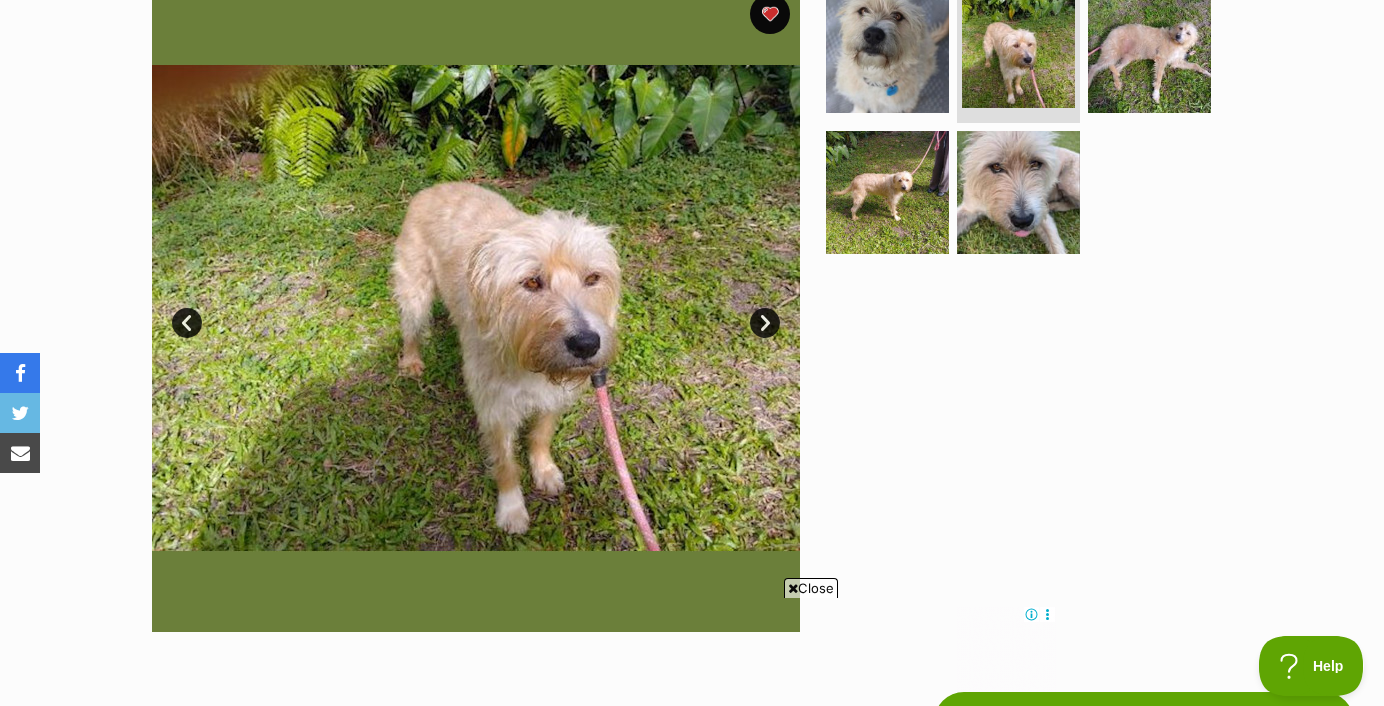 click on "Next" at bounding box center (765, 323) 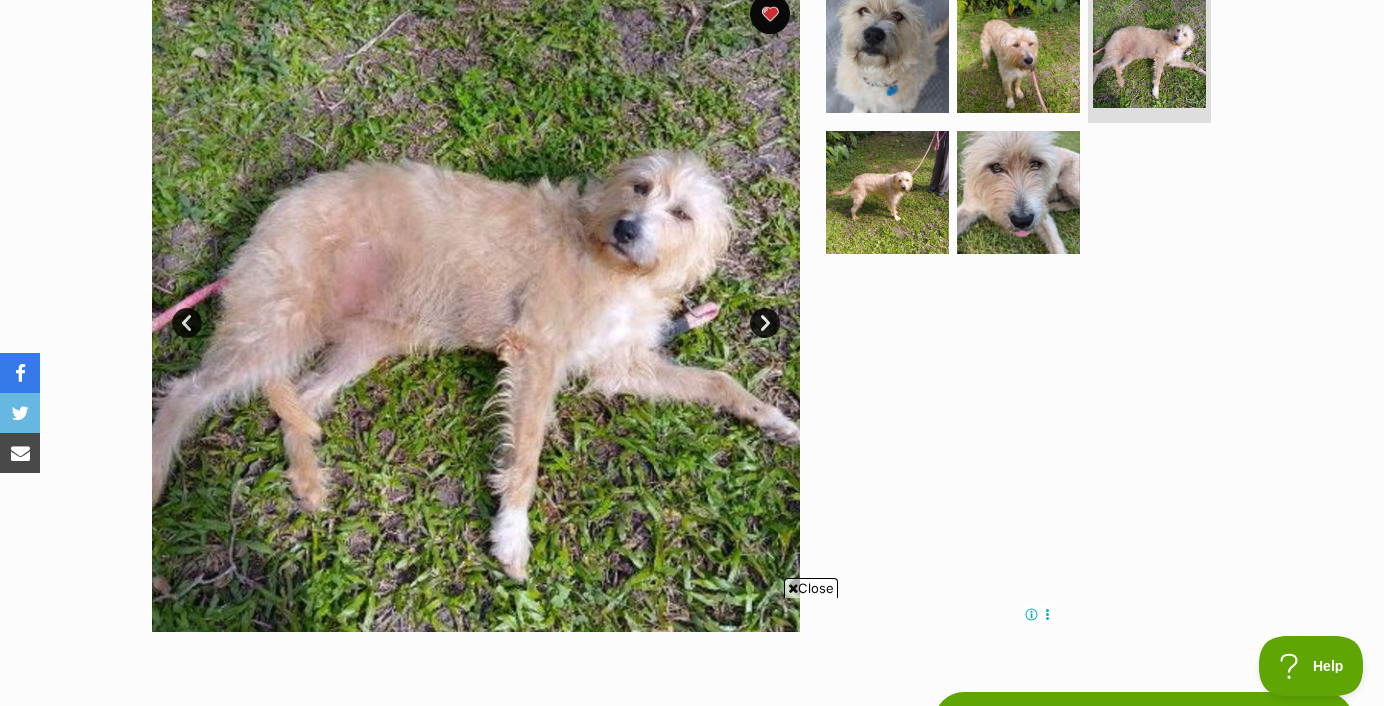 click on "Next" at bounding box center [765, 323] 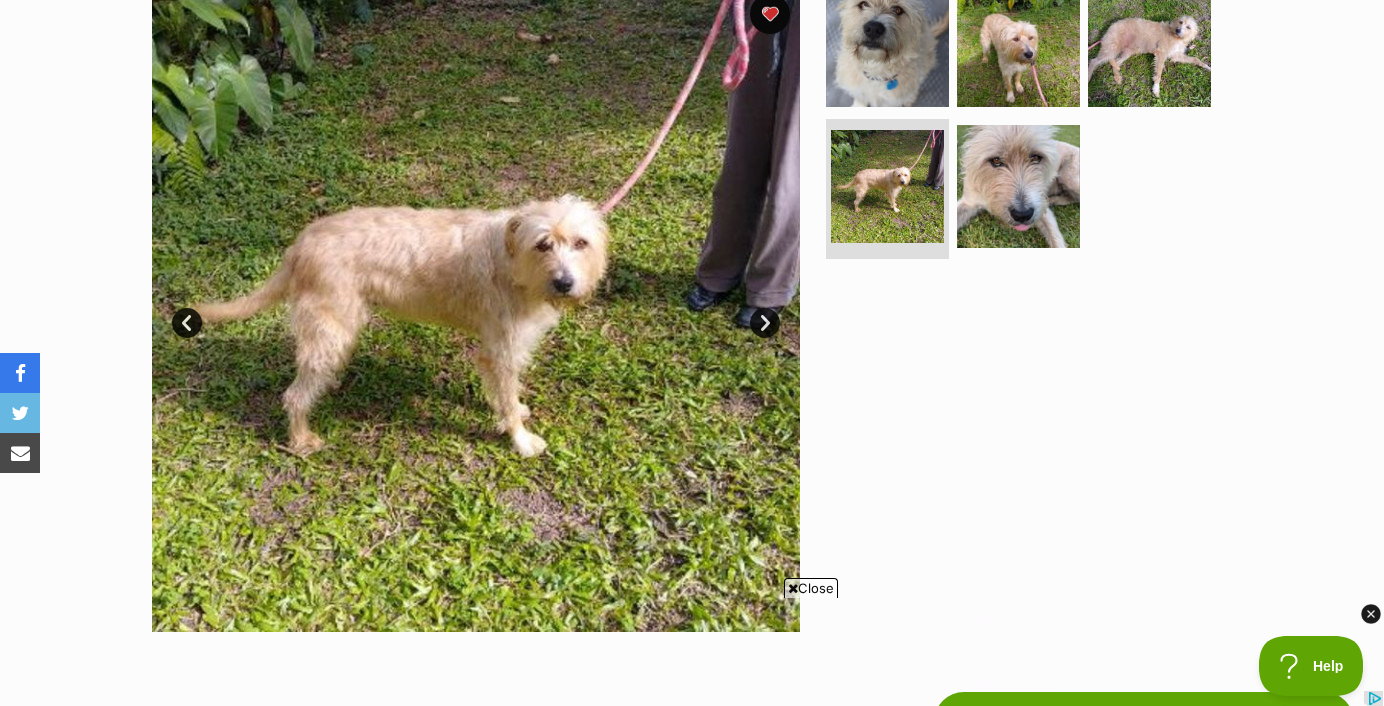 scroll, scrollTop: 0, scrollLeft: 0, axis: both 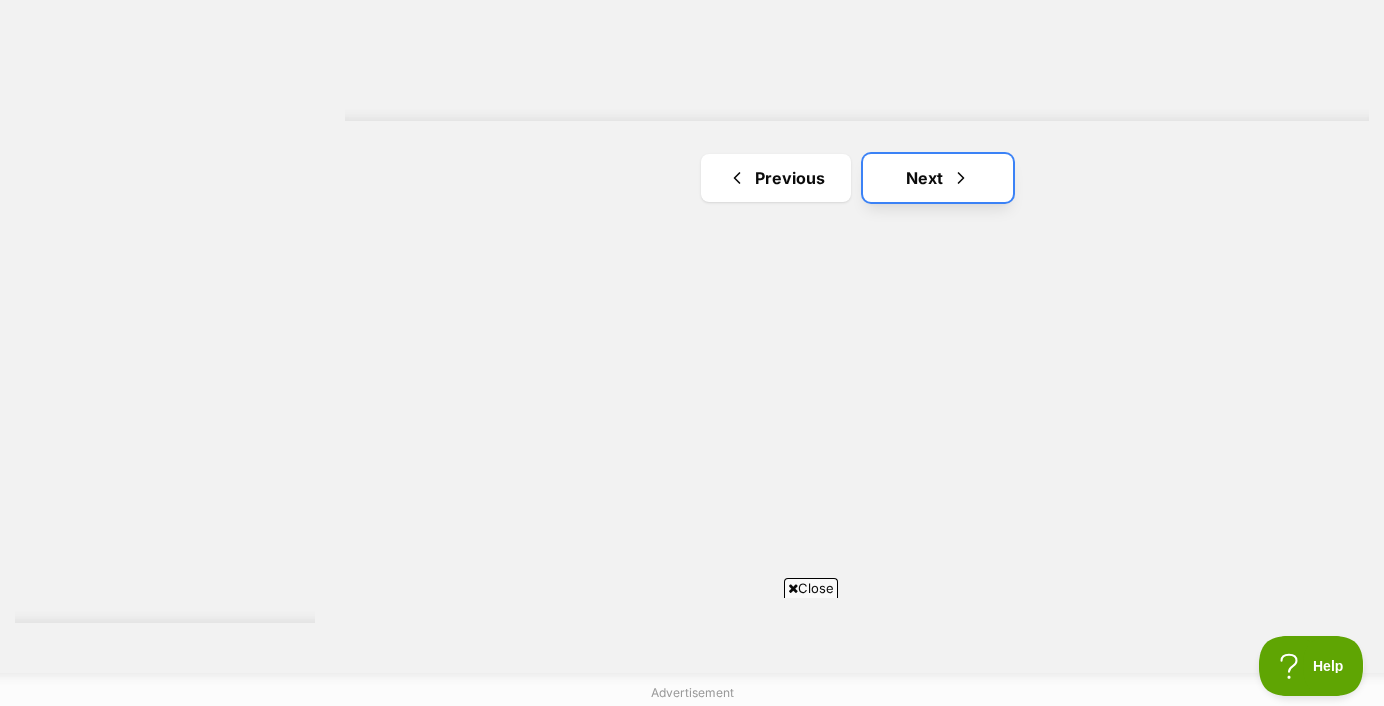click on "Next" at bounding box center [938, 178] 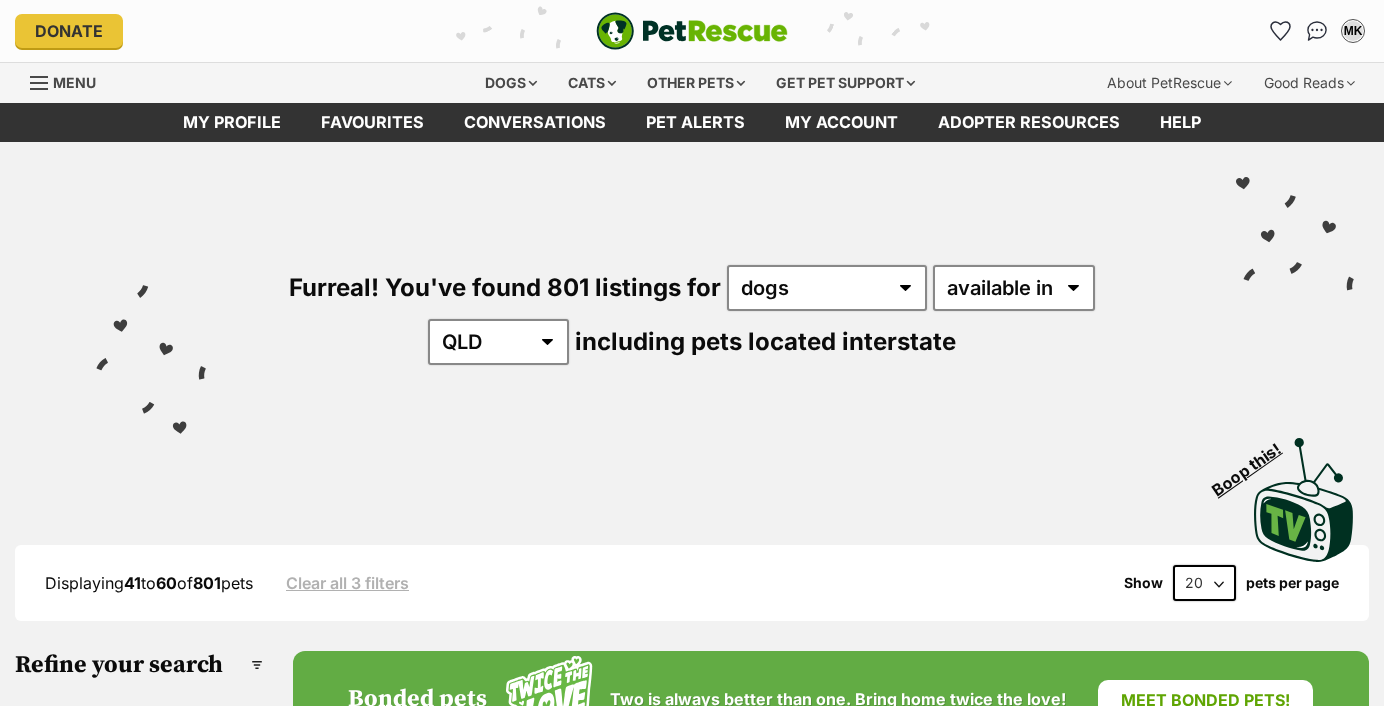 scroll, scrollTop: 0, scrollLeft: 0, axis: both 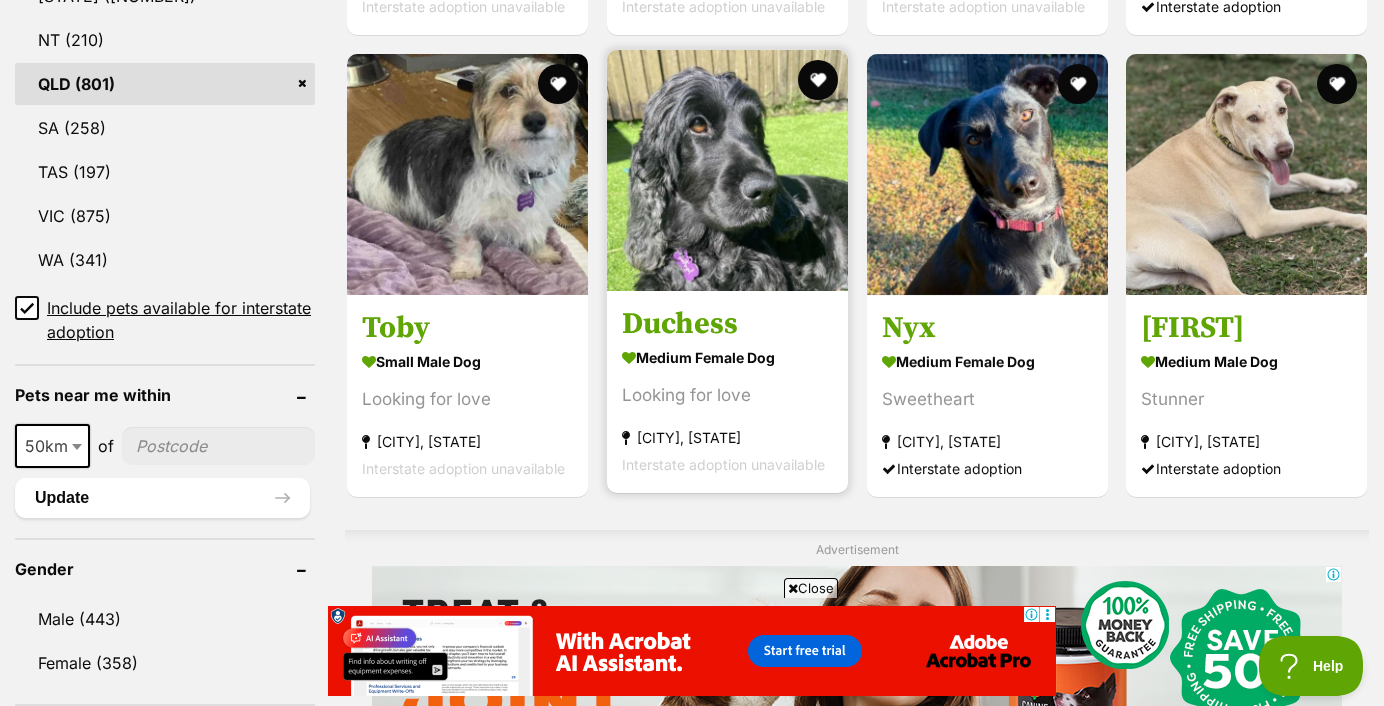 click at bounding box center (727, 170) 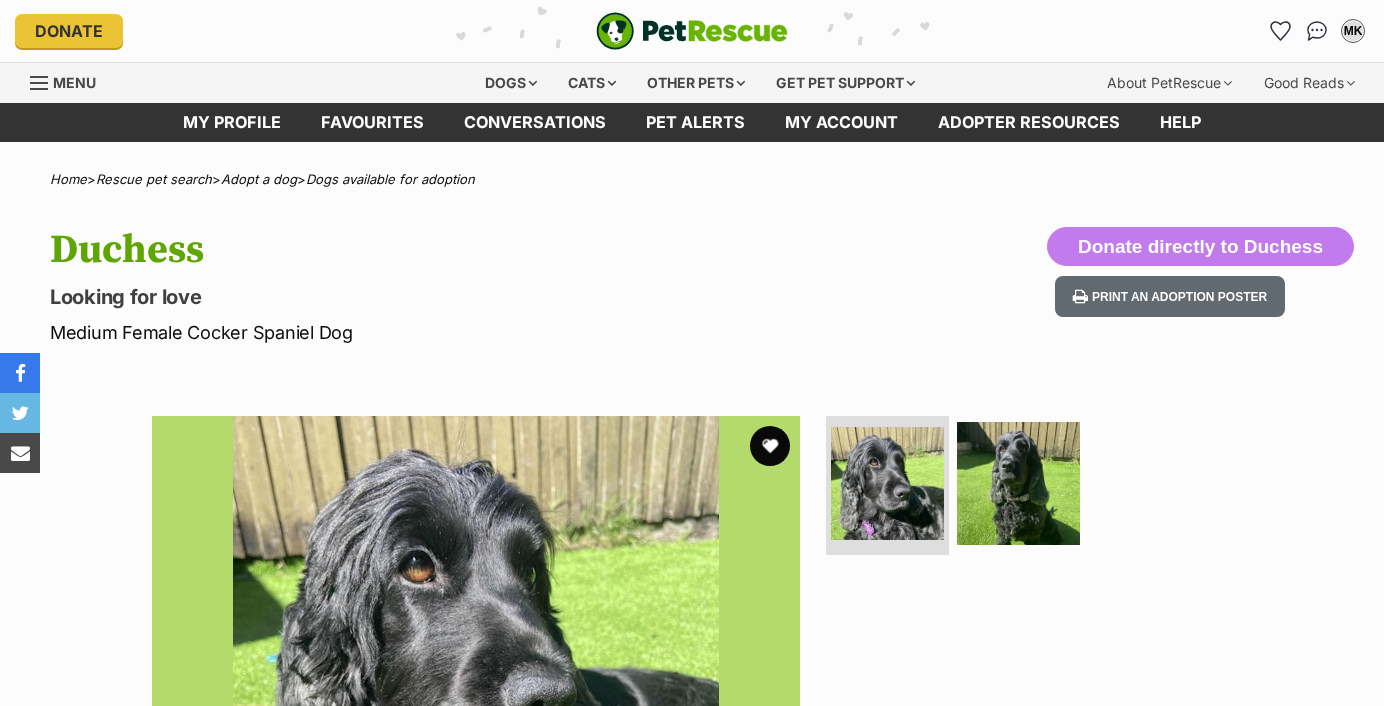 scroll, scrollTop: 0, scrollLeft: 0, axis: both 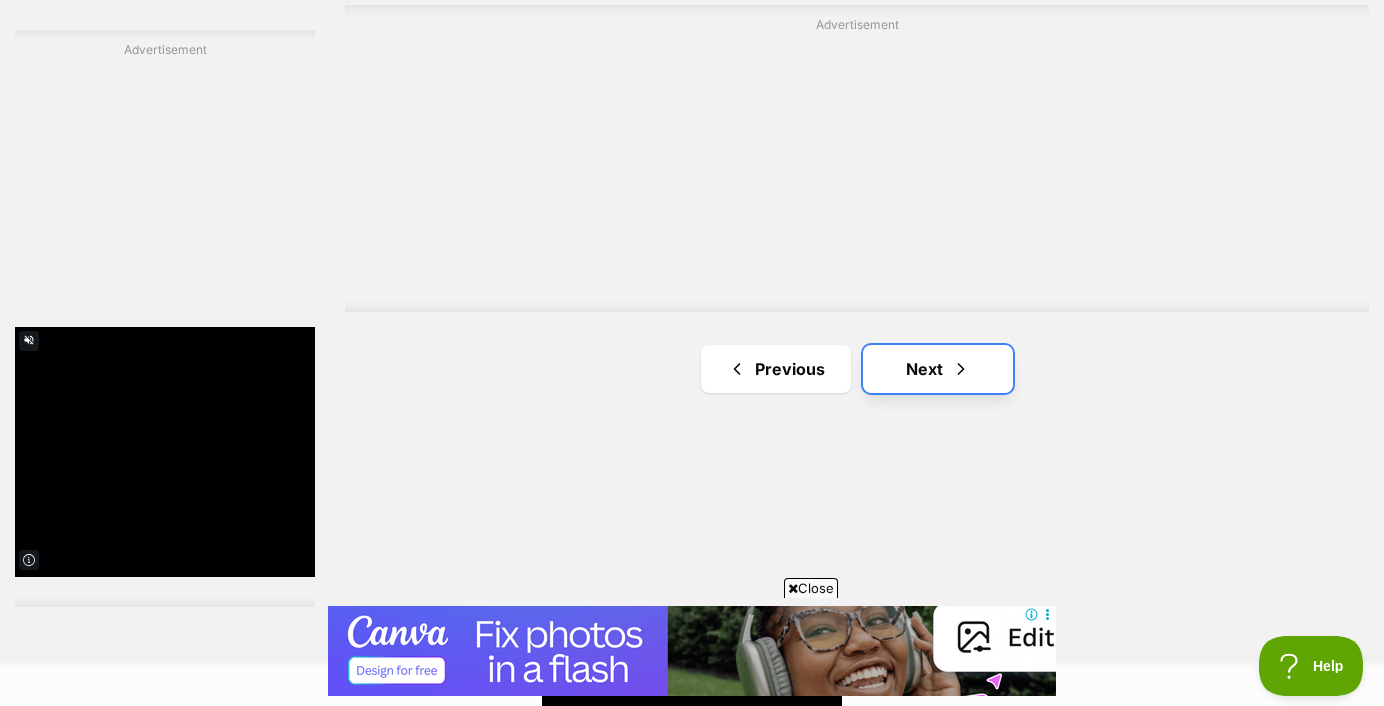 click on "Next" at bounding box center [938, 369] 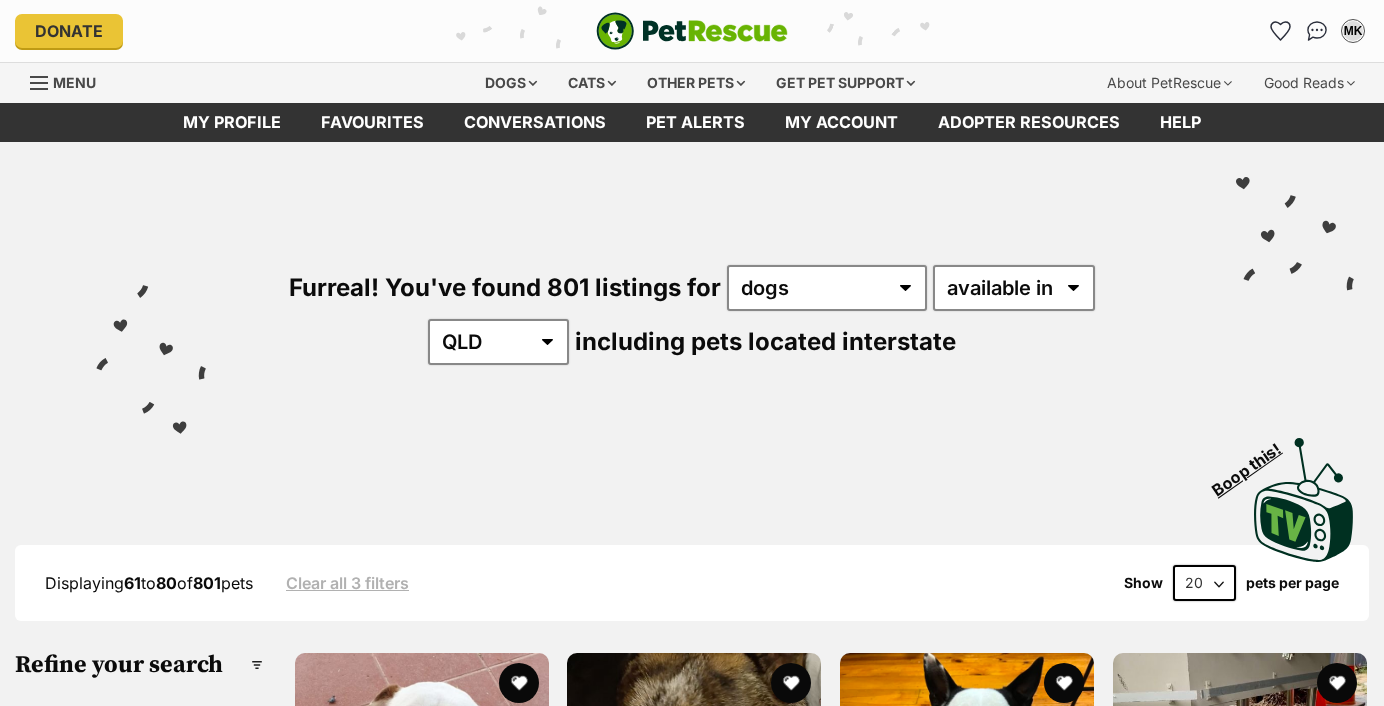 scroll, scrollTop: 0, scrollLeft: 0, axis: both 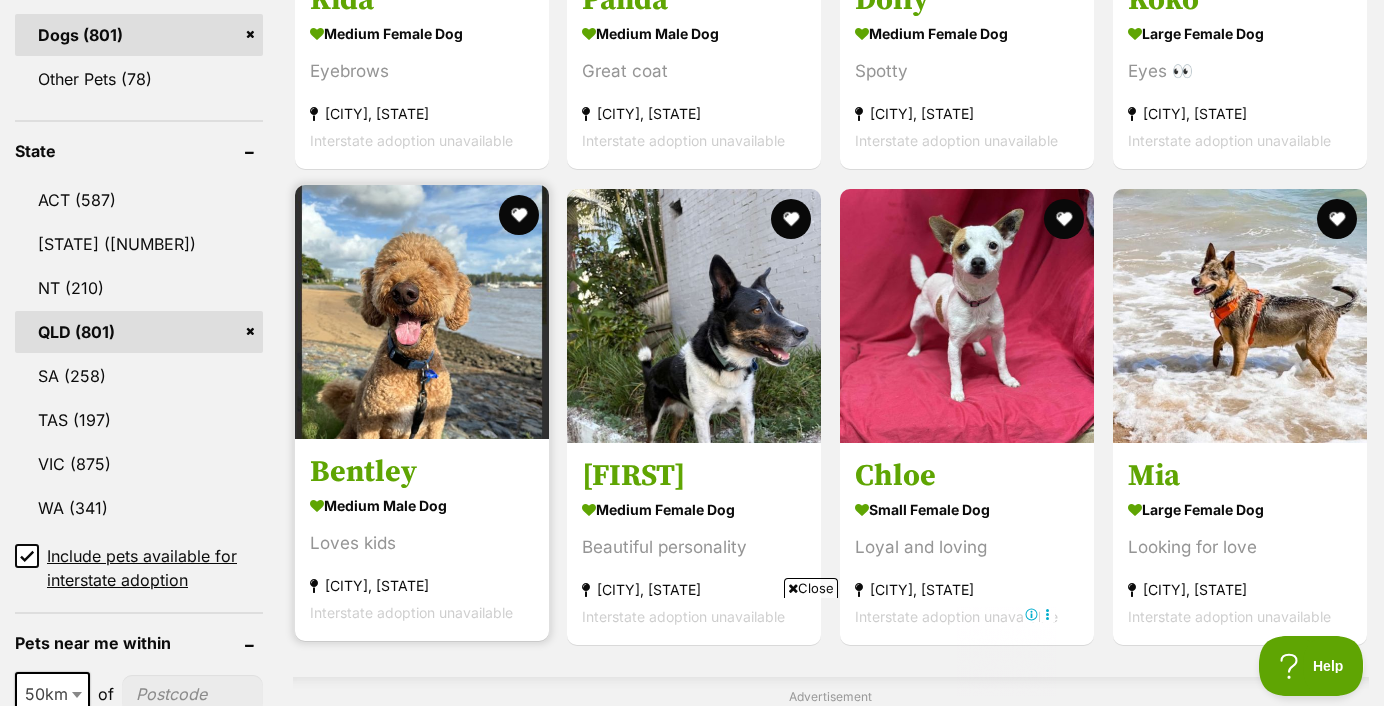 click at bounding box center [422, 312] 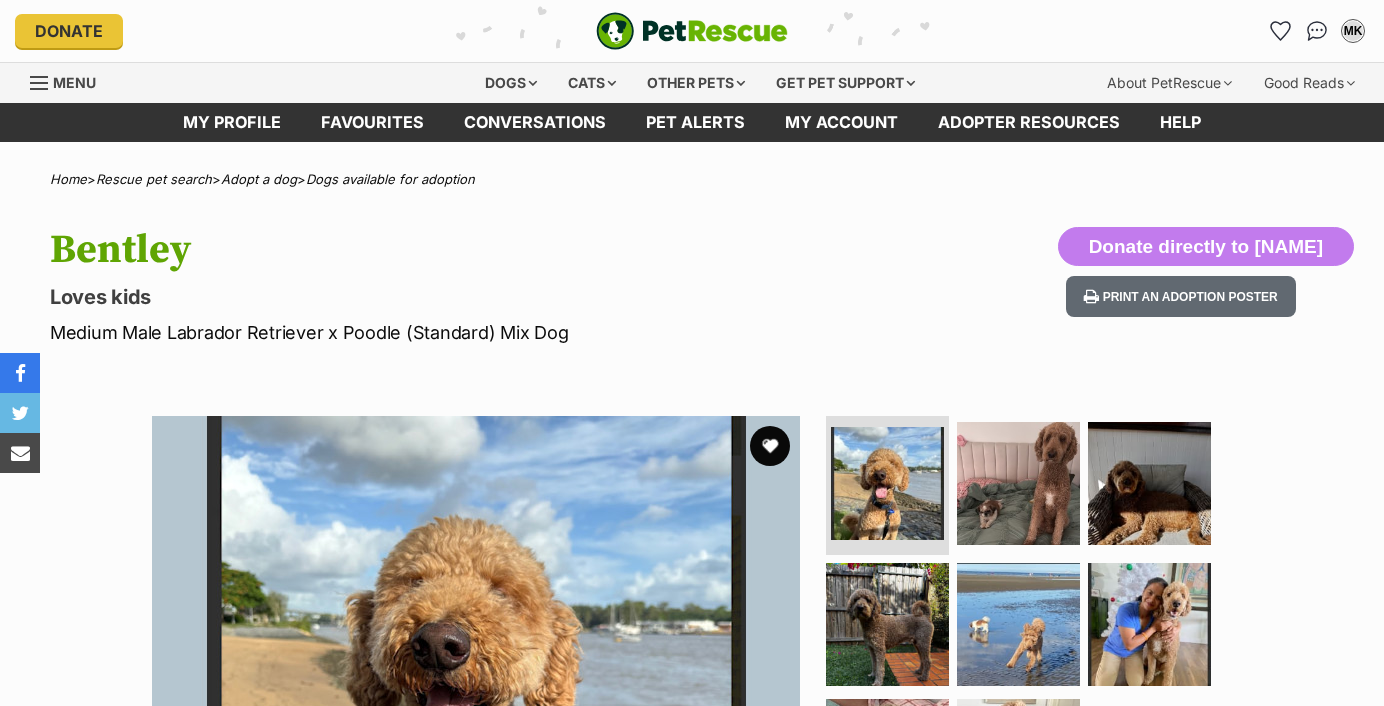 scroll, scrollTop: 0, scrollLeft: 0, axis: both 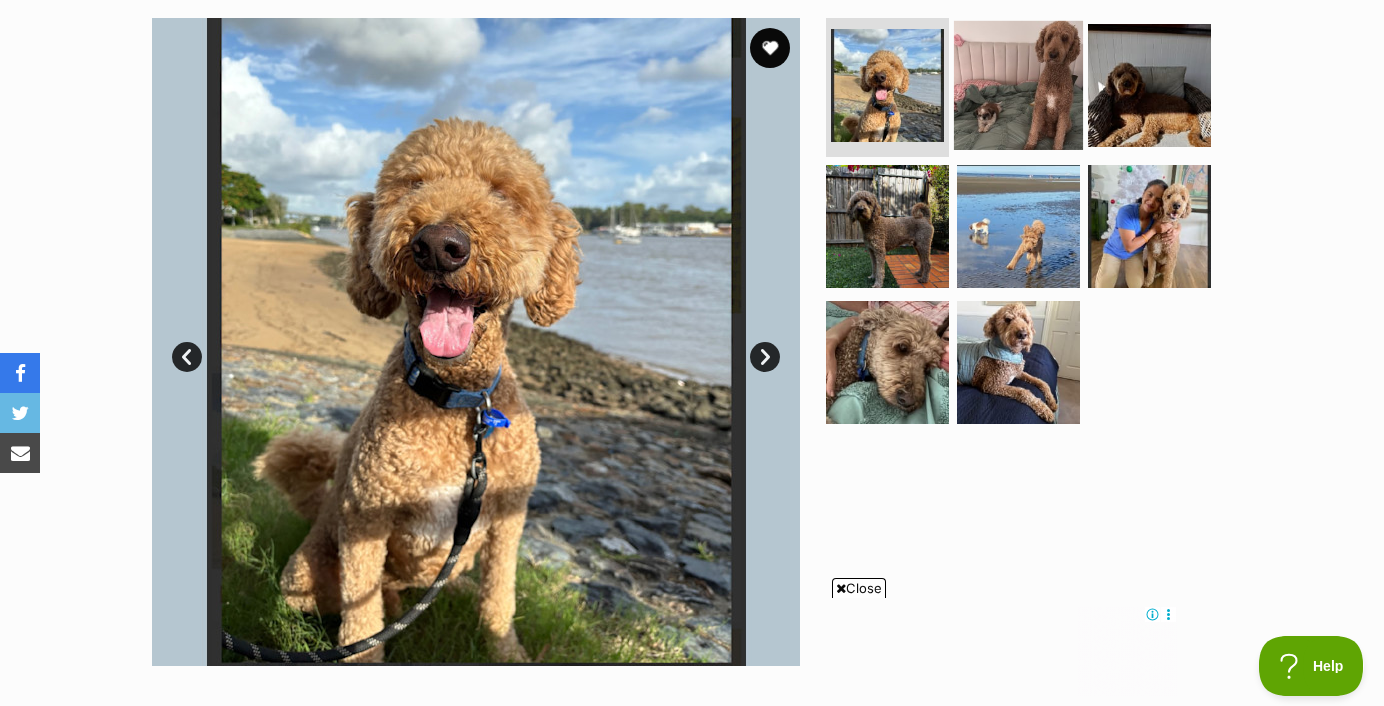 click at bounding box center (1018, 84) 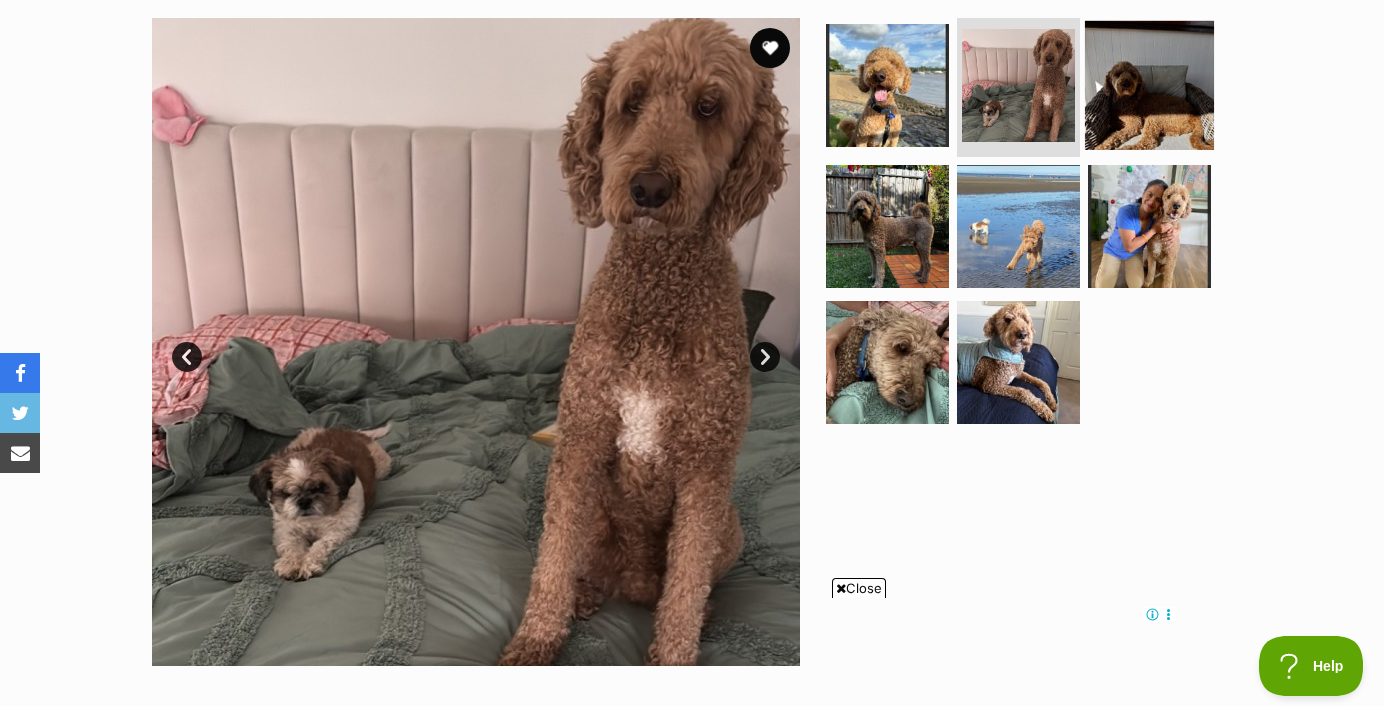 click at bounding box center [1149, 84] 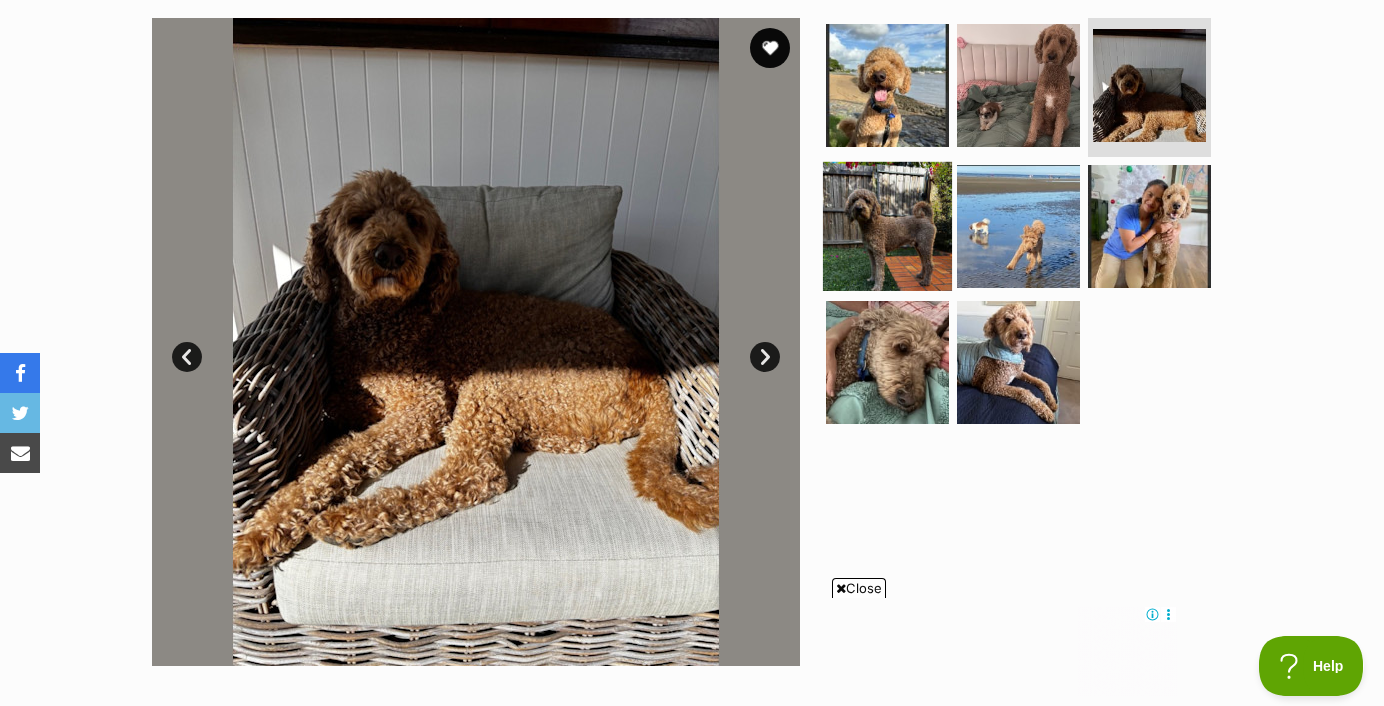 click at bounding box center [887, 226] 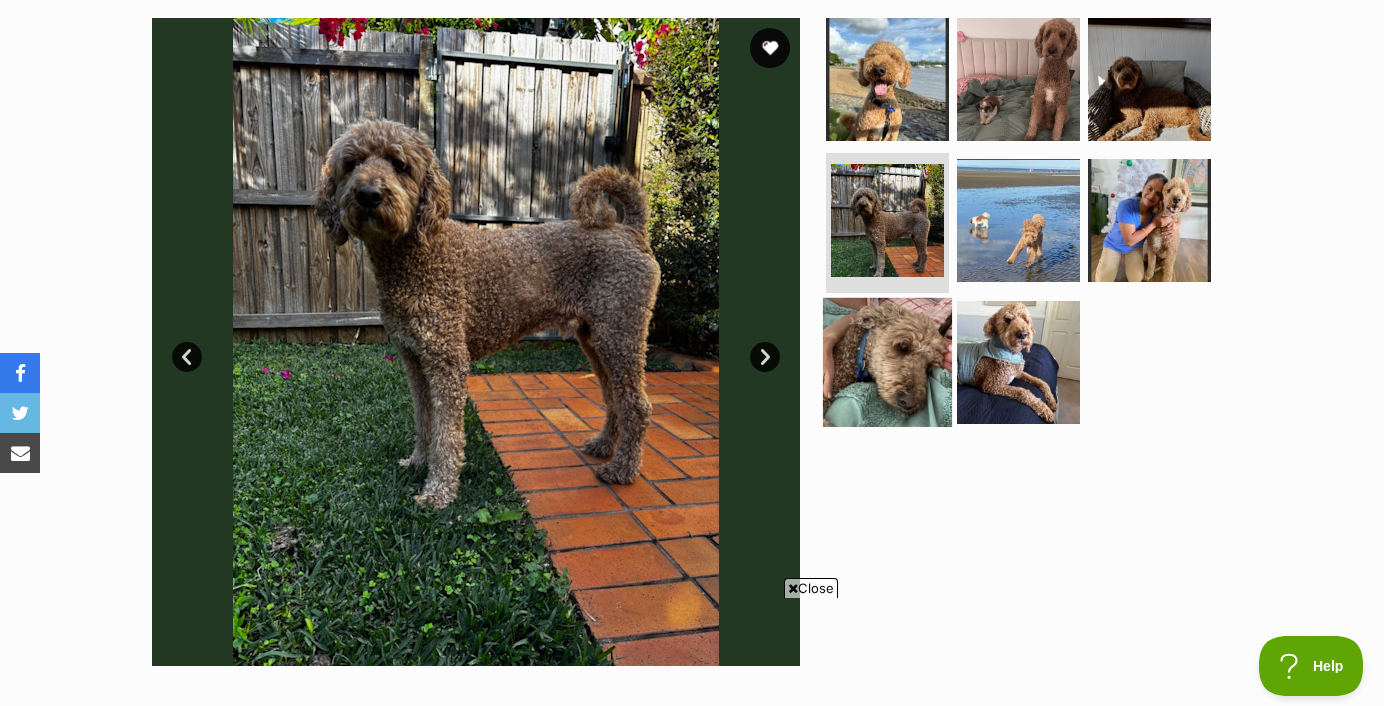 scroll, scrollTop: 0, scrollLeft: 0, axis: both 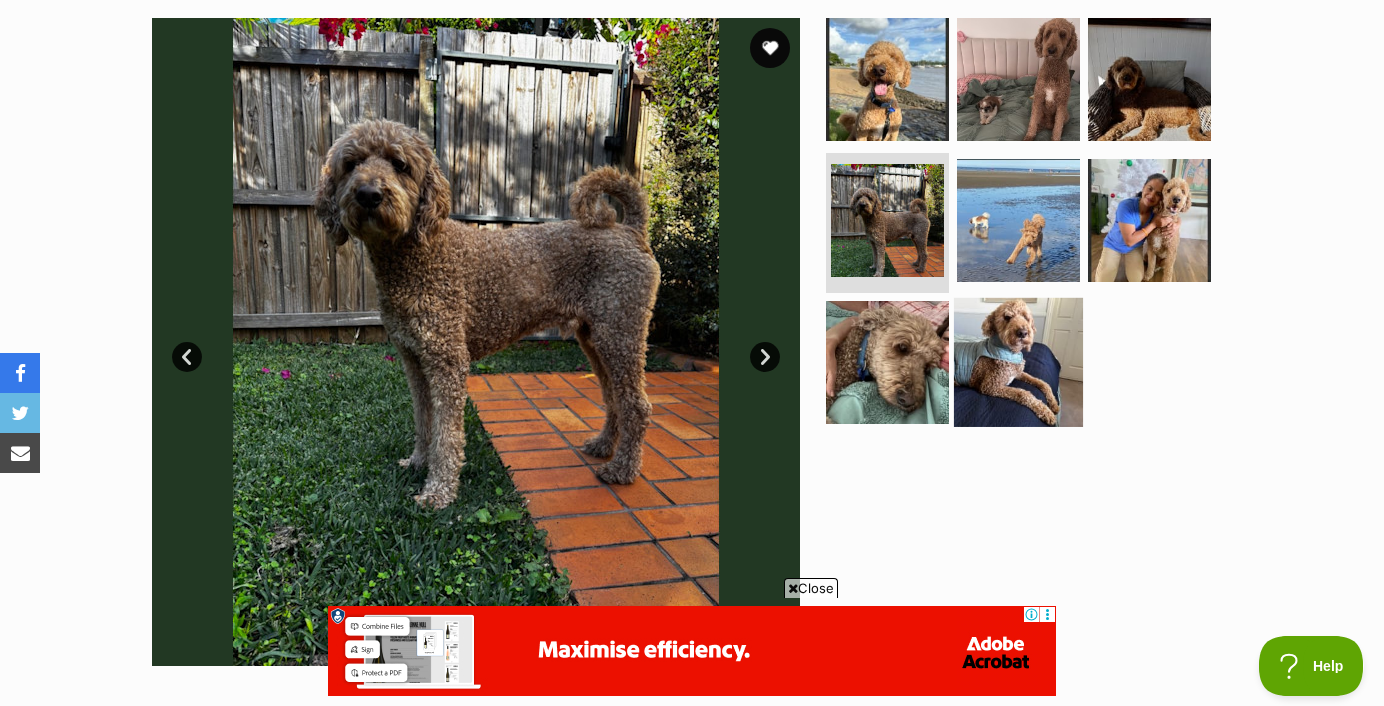 click at bounding box center [1018, 362] 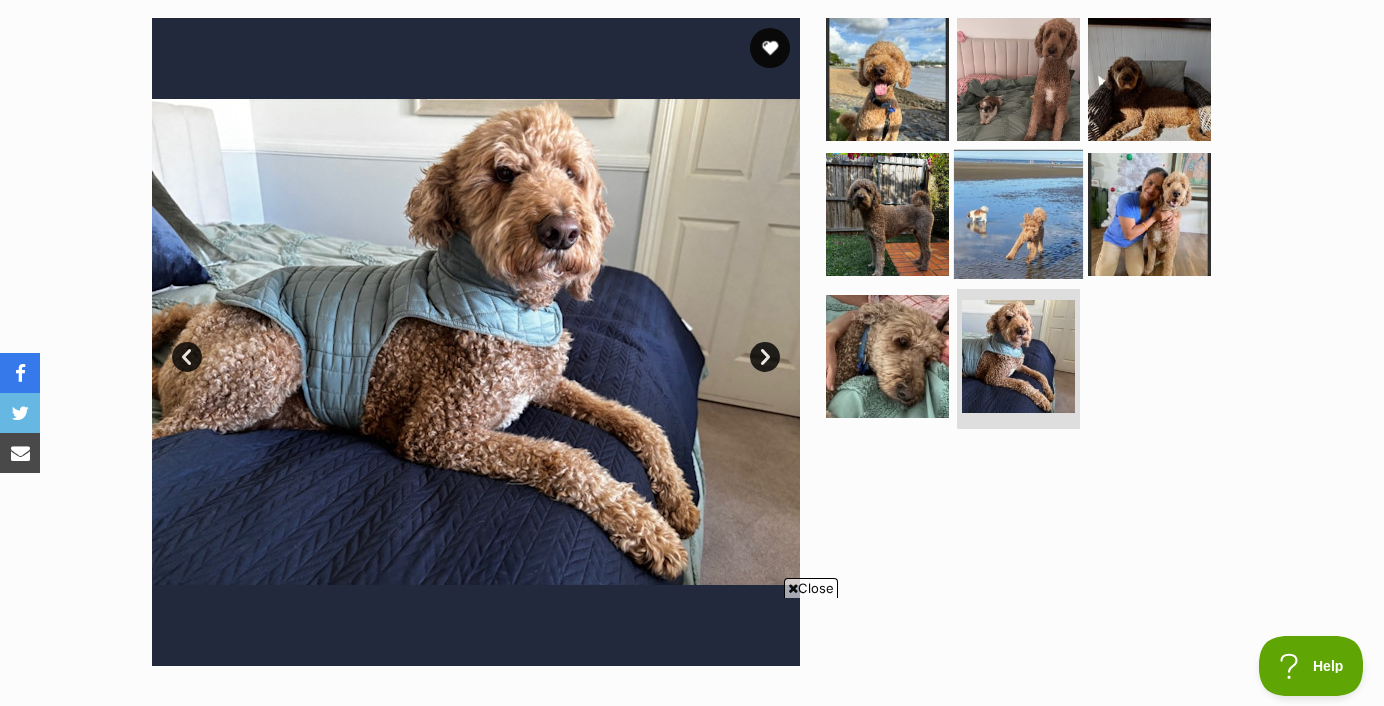 scroll, scrollTop: 0, scrollLeft: 0, axis: both 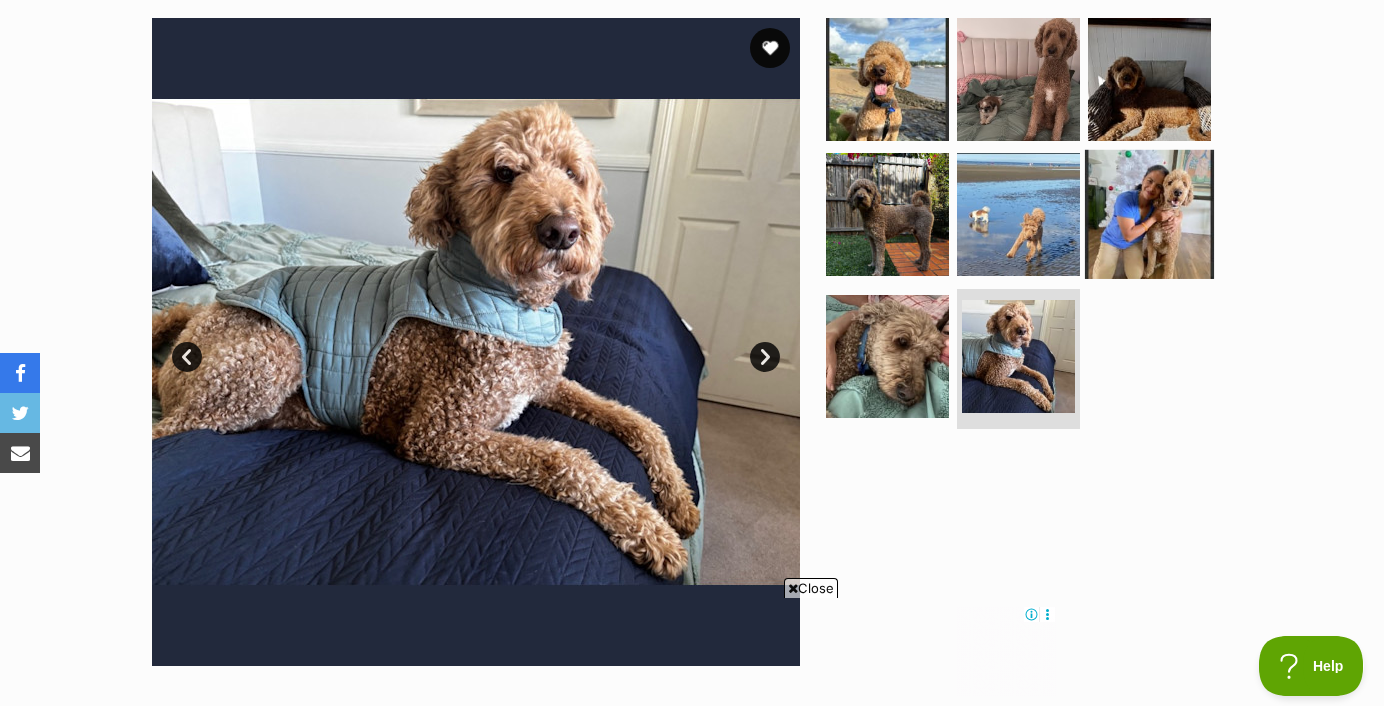 click at bounding box center (1149, 214) 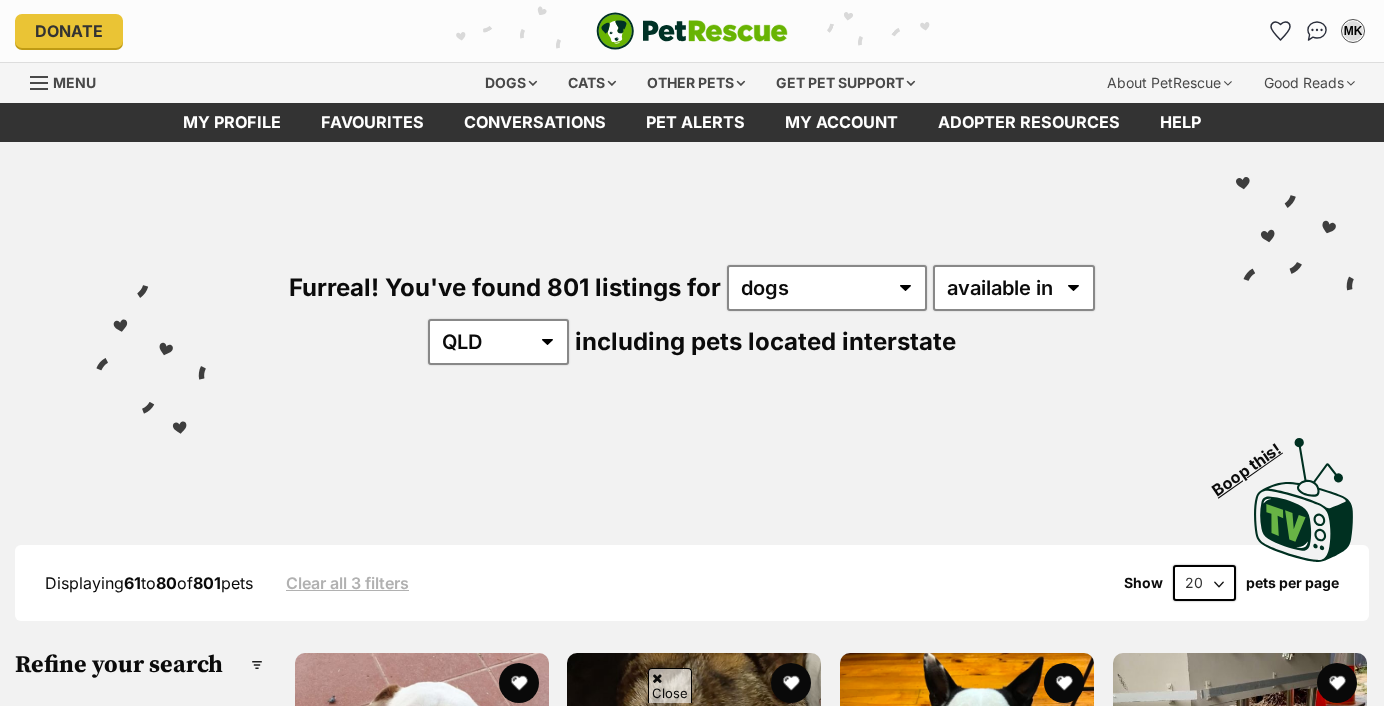 scroll, scrollTop: 508, scrollLeft: 0, axis: vertical 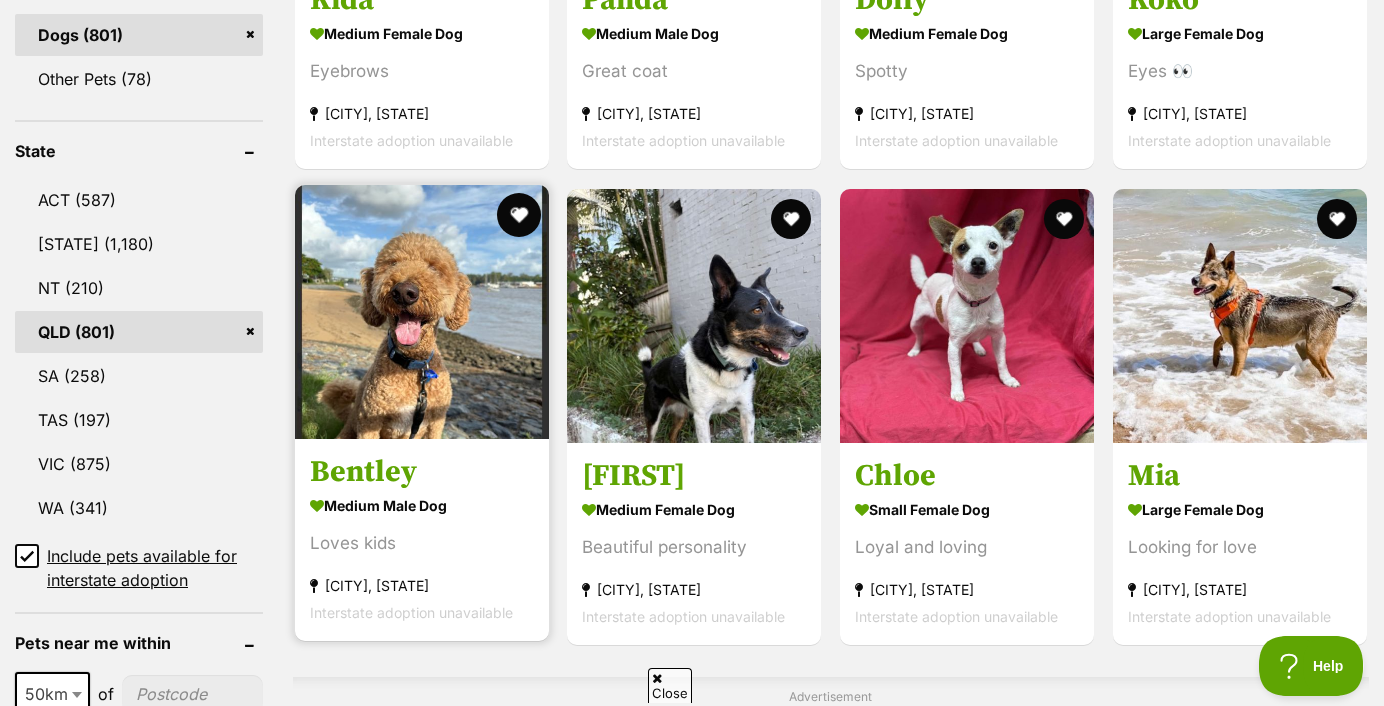 click at bounding box center (518, 215) 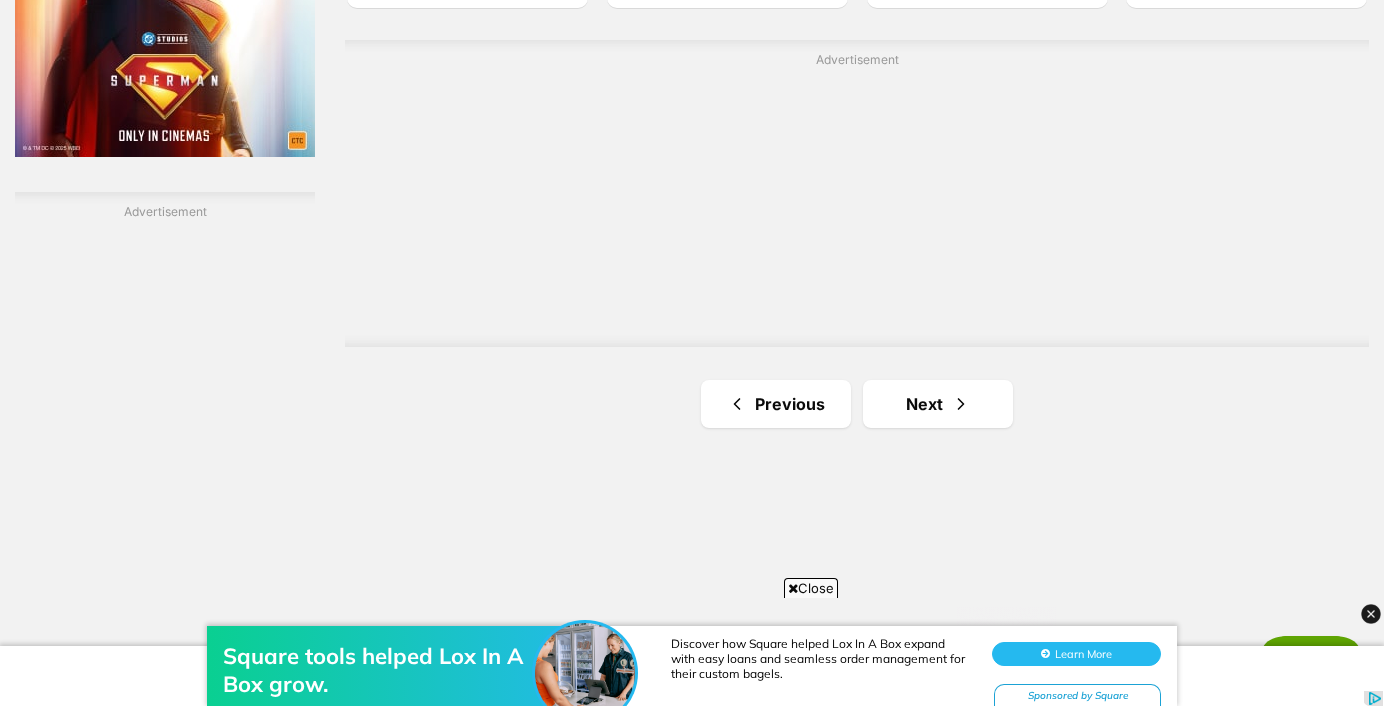 scroll, scrollTop: 3492, scrollLeft: 0, axis: vertical 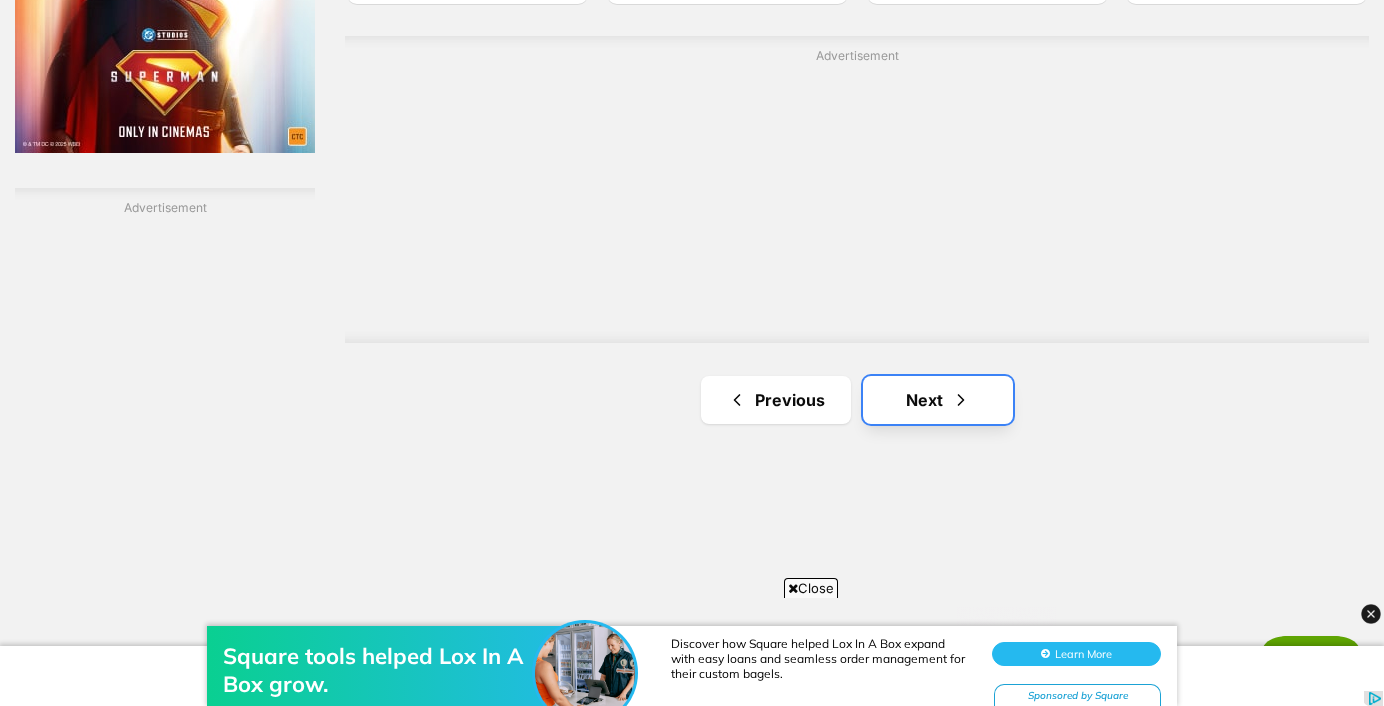 click at bounding box center [961, 400] 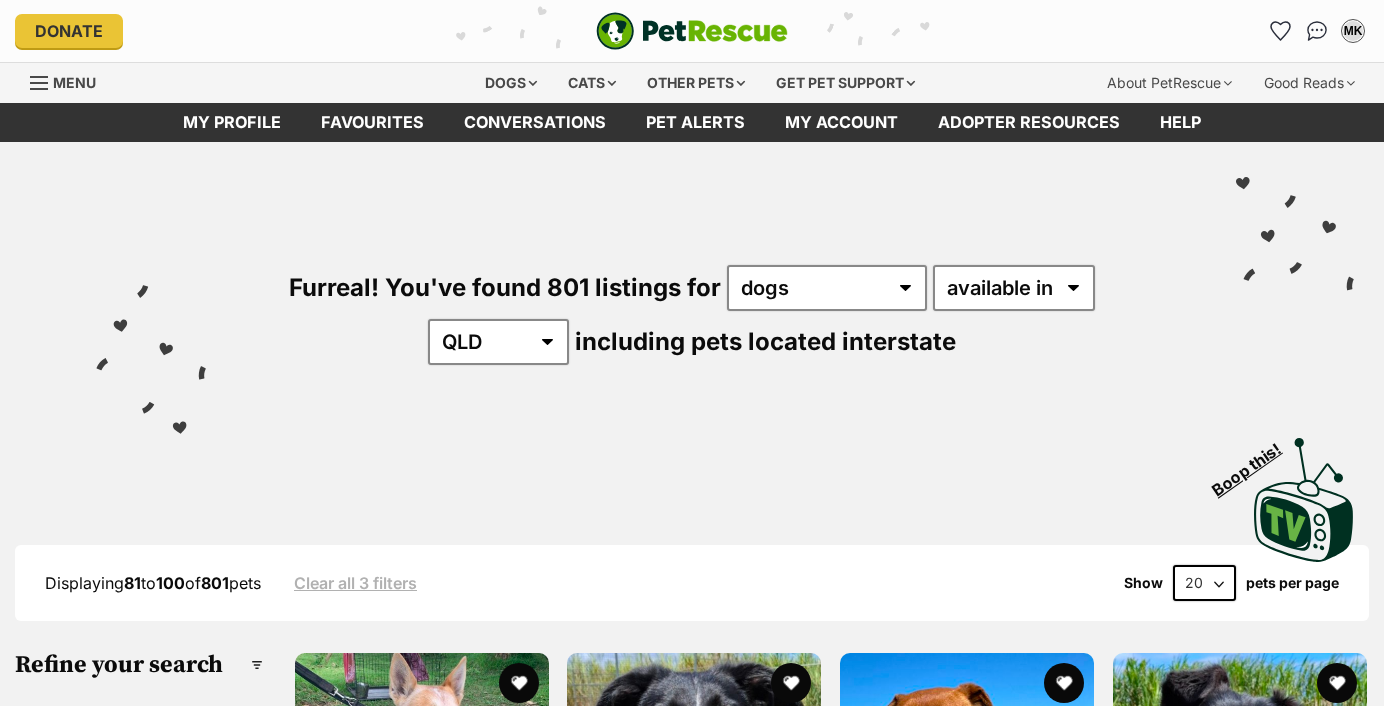 scroll, scrollTop: 0, scrollLeft: 0, axis: both 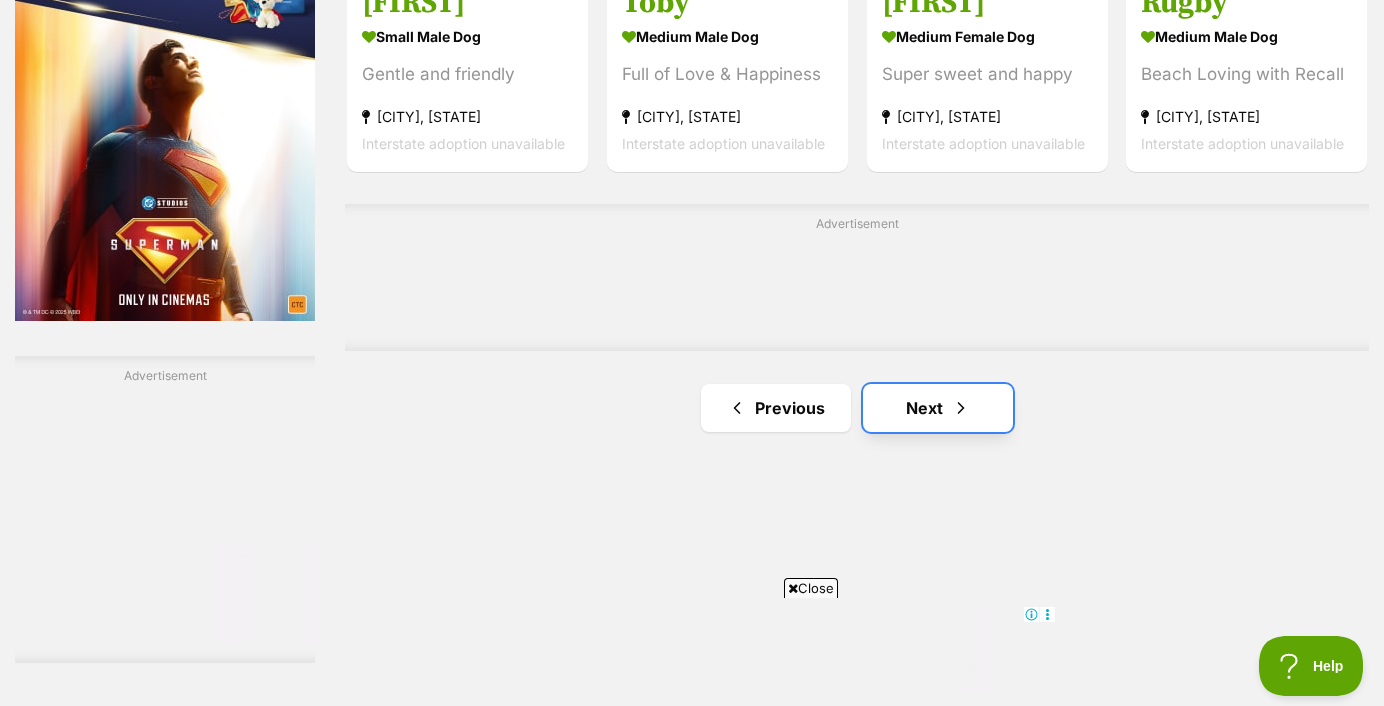 click on "Next" at bounding box center [938, 408] 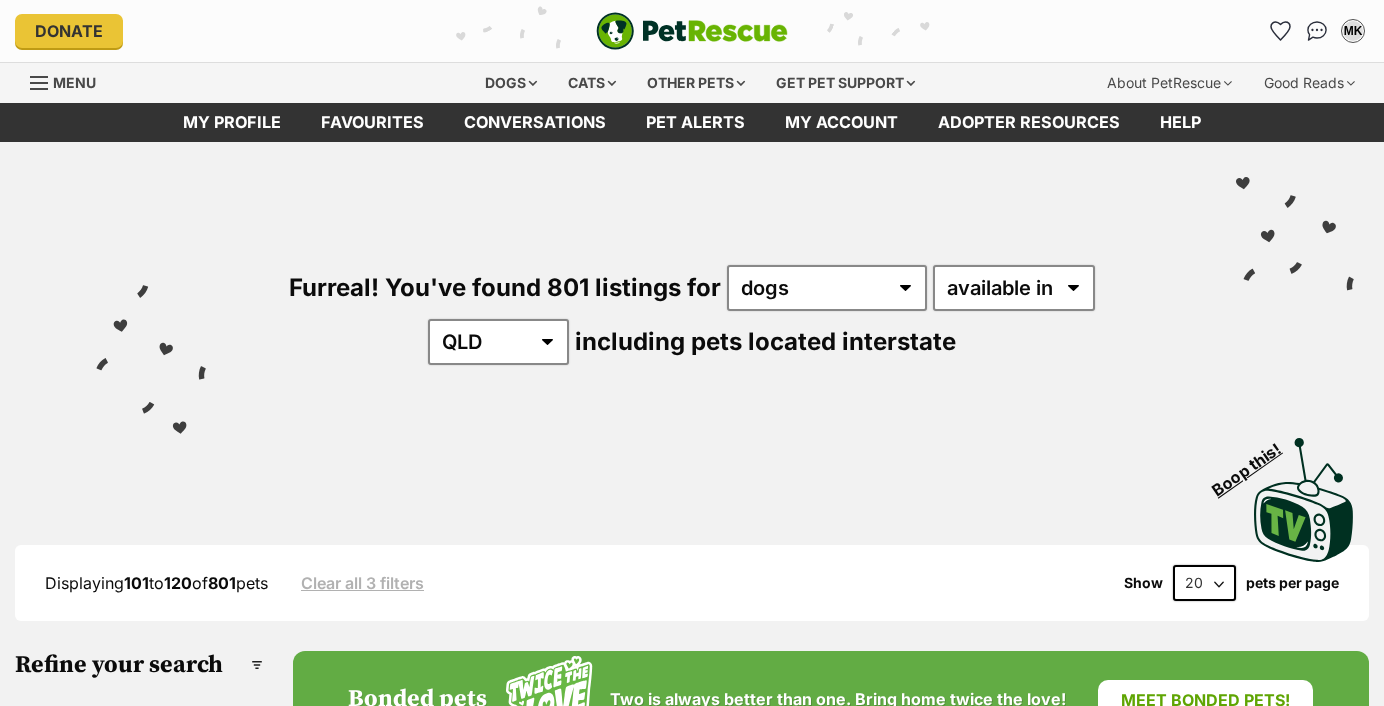 scroll, scrollTop: 0, scrollLeft: 0, axis: both 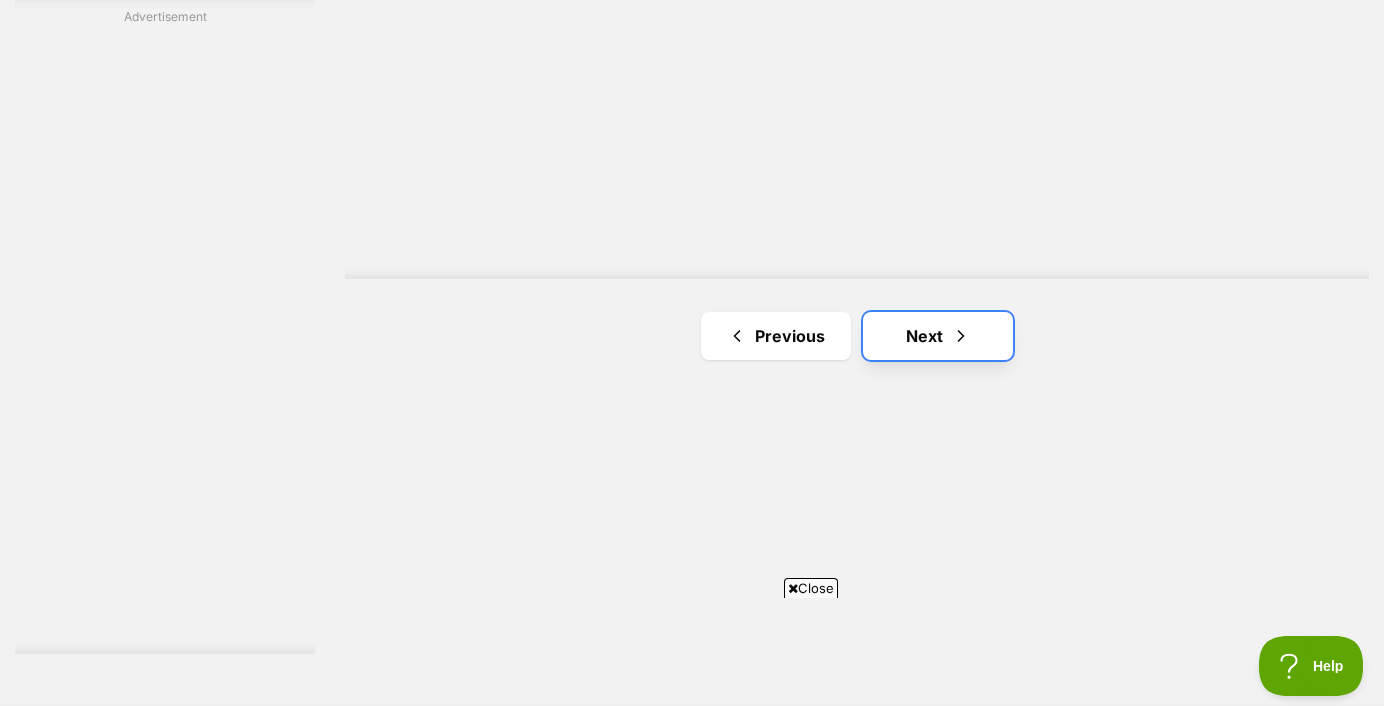 click on "Next" at bounding box center [938, 336] 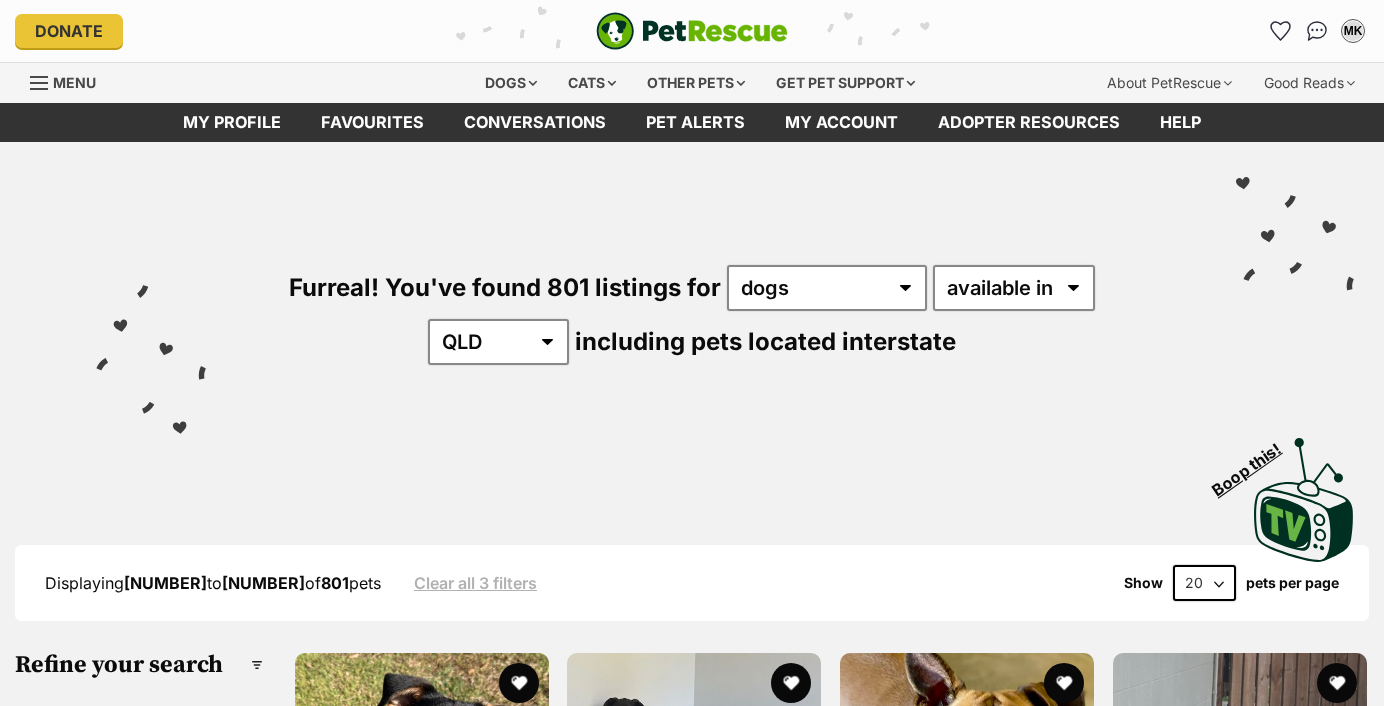 scroll, scrollTop: 0, scrollLeft: 0, axis: both 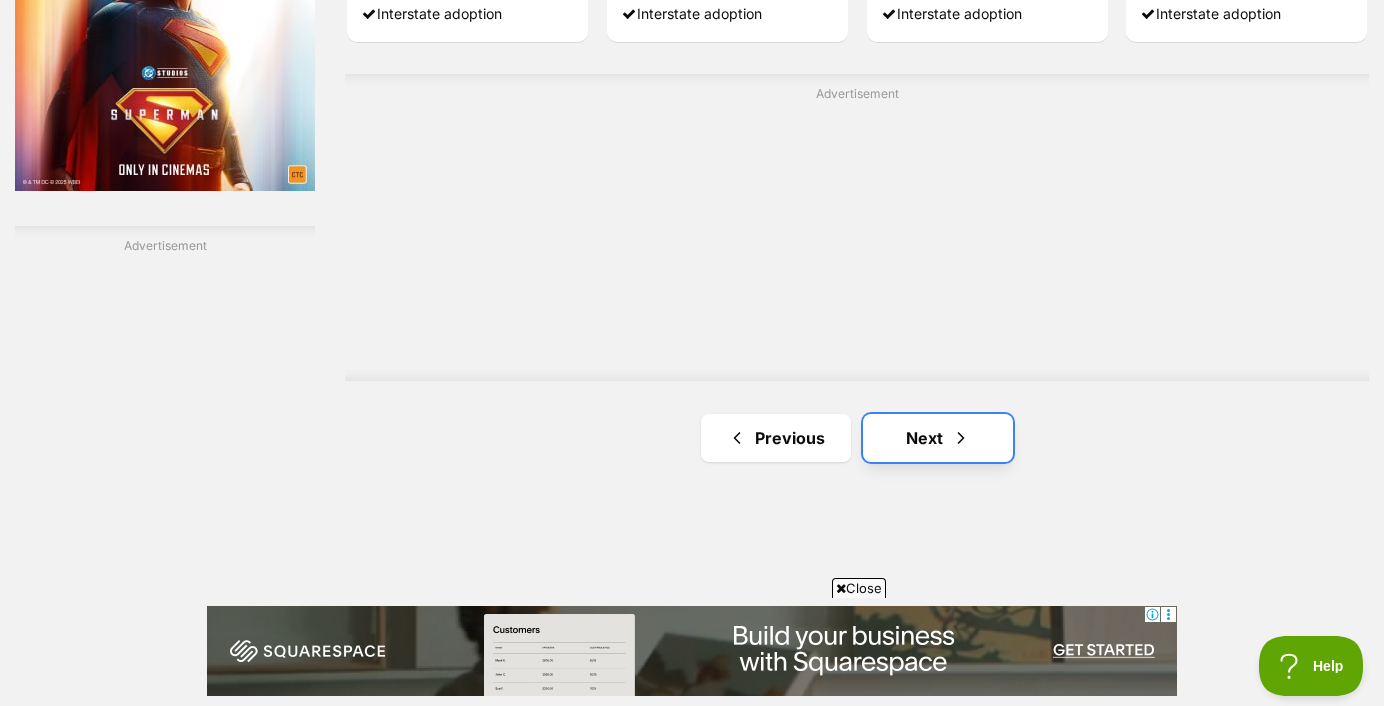 click on "Next" at bounding box center [938, 438] 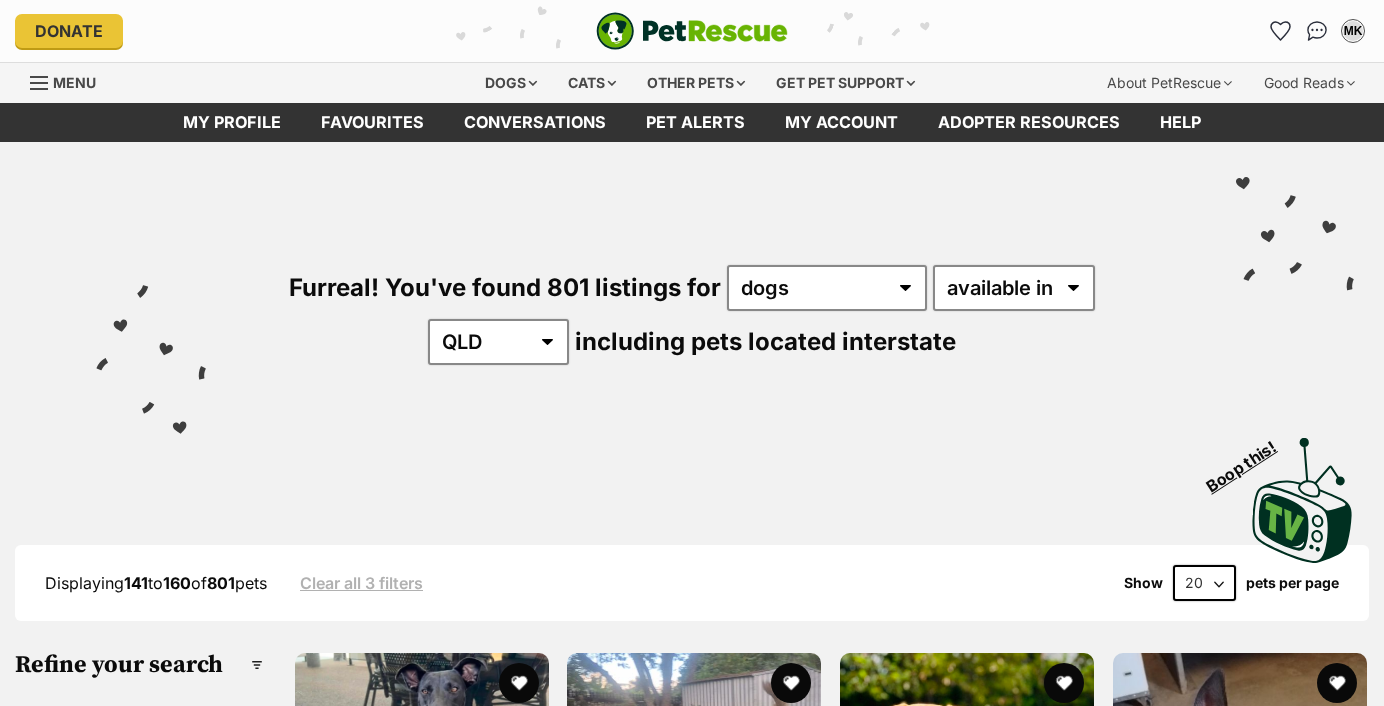 scroll, scrollTop: 0, scrollLeft: 0, axis: both 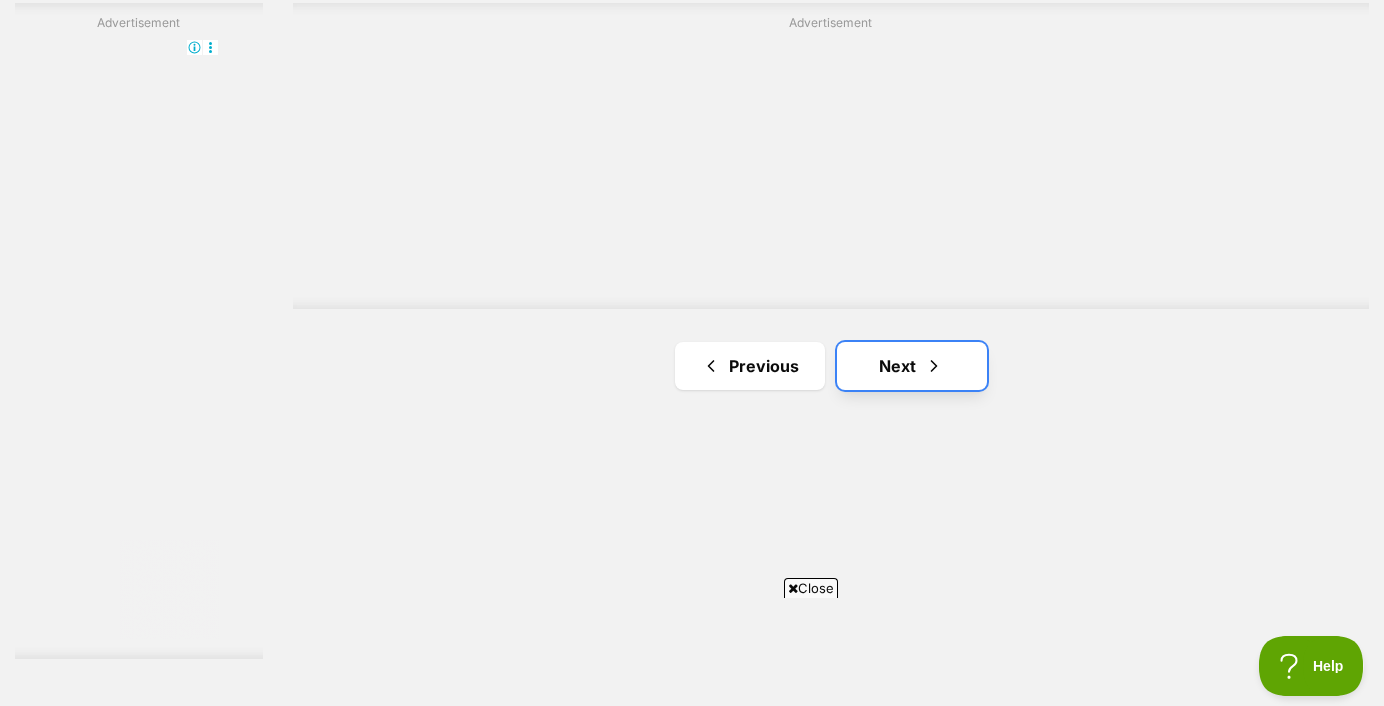 click on "Next" at bounding box center (912, 366) 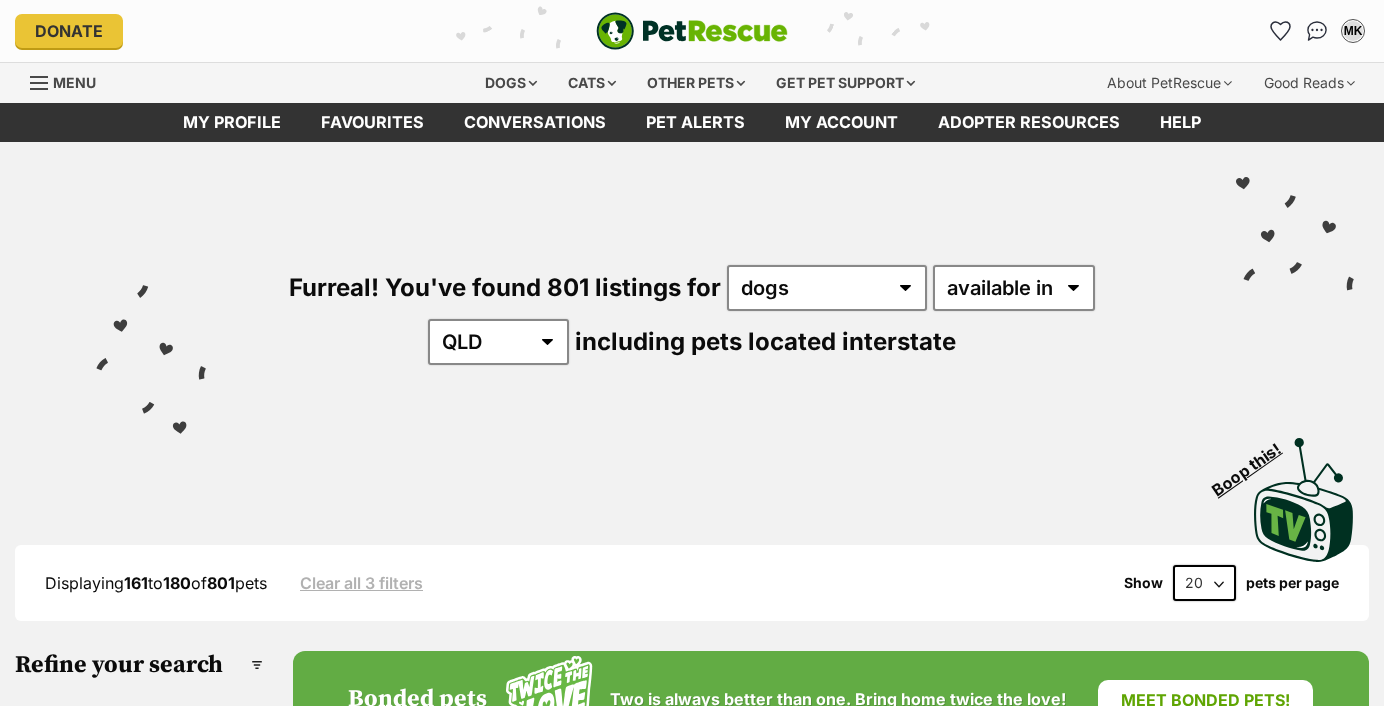 scroll, scrollTop: 0, scrollLeft: 0, axis: both 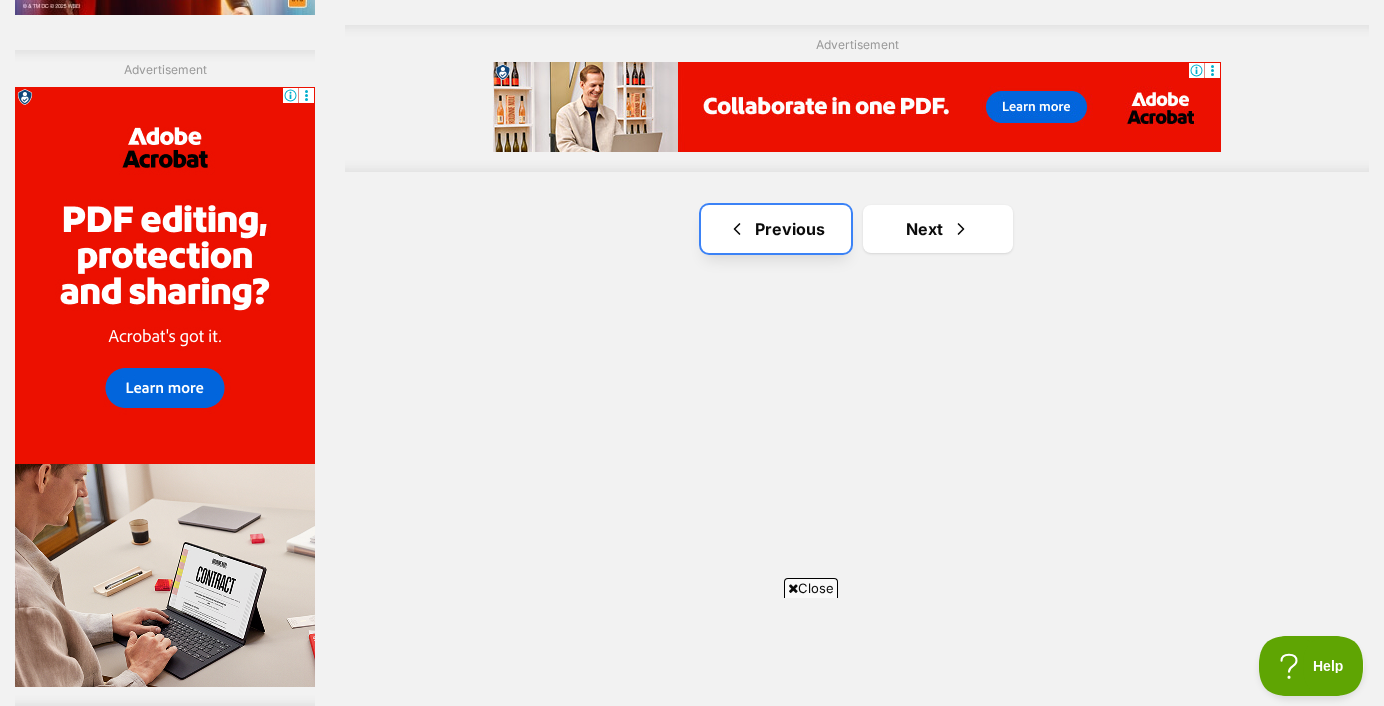 click at bounding box center (737, 229) 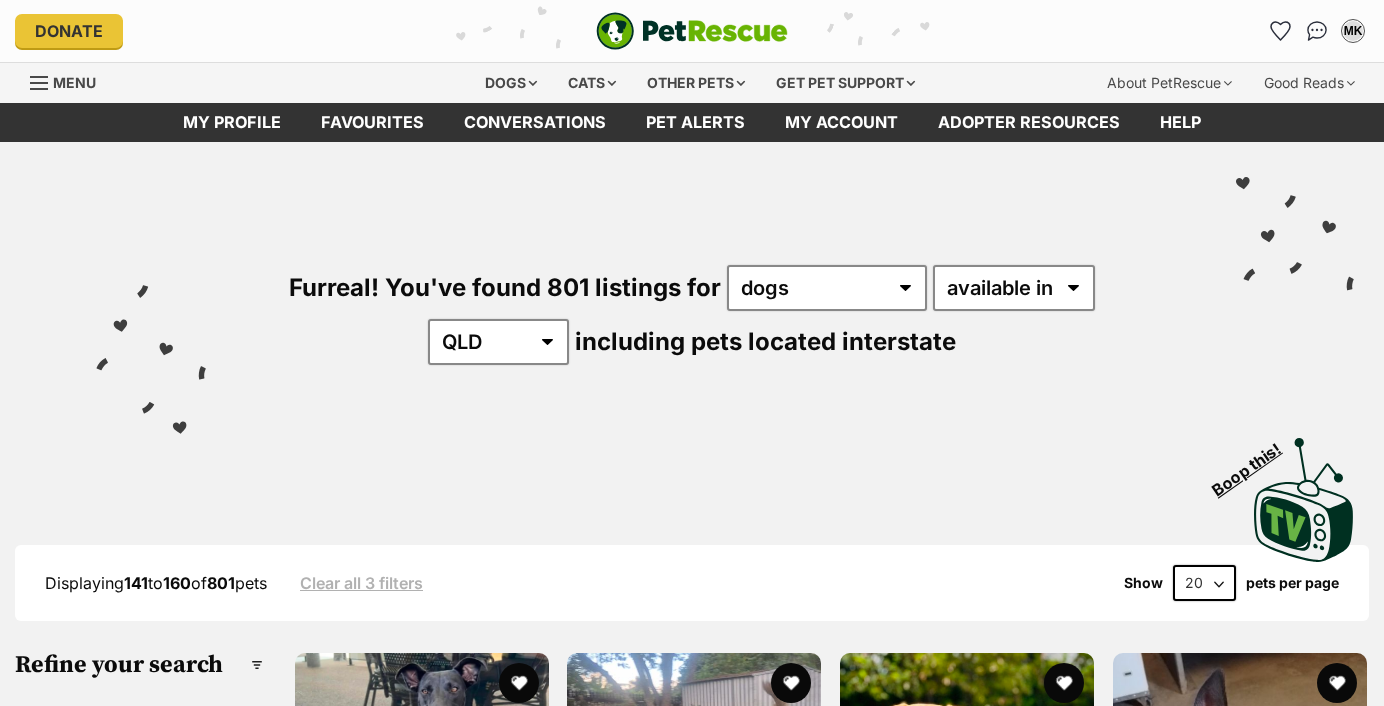 scroll, scrollTop: 0, scrollLeft: 0, axis: both 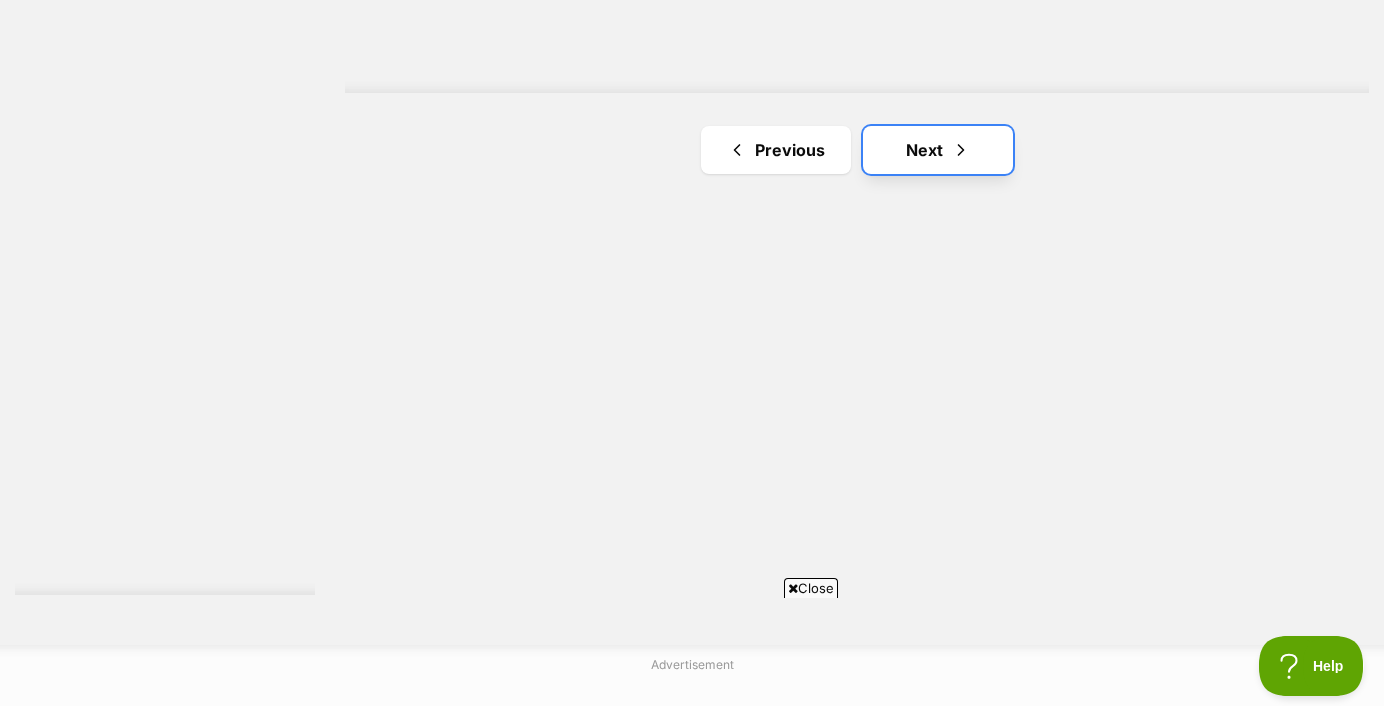 click on "Next" at bounding box center [938, 150] 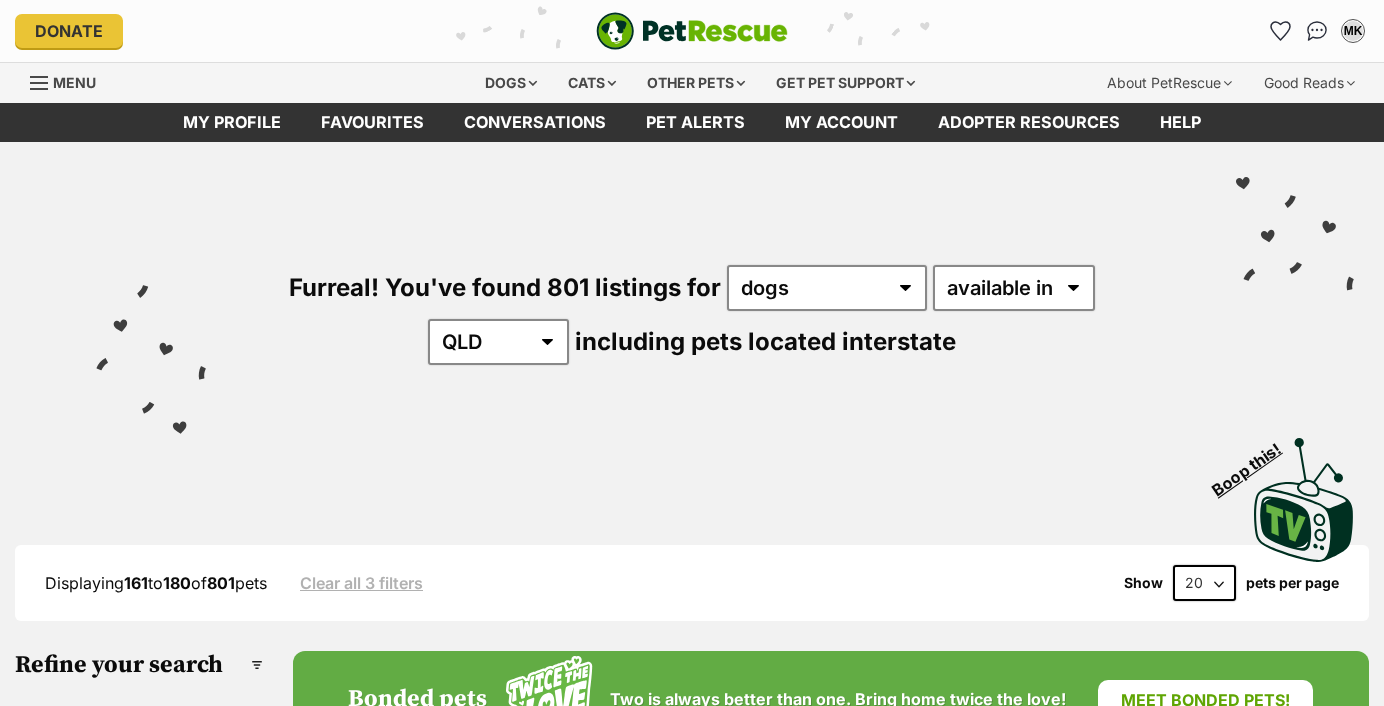 scroll, scrollTop: 0, scrollLeft: 0, axis: both 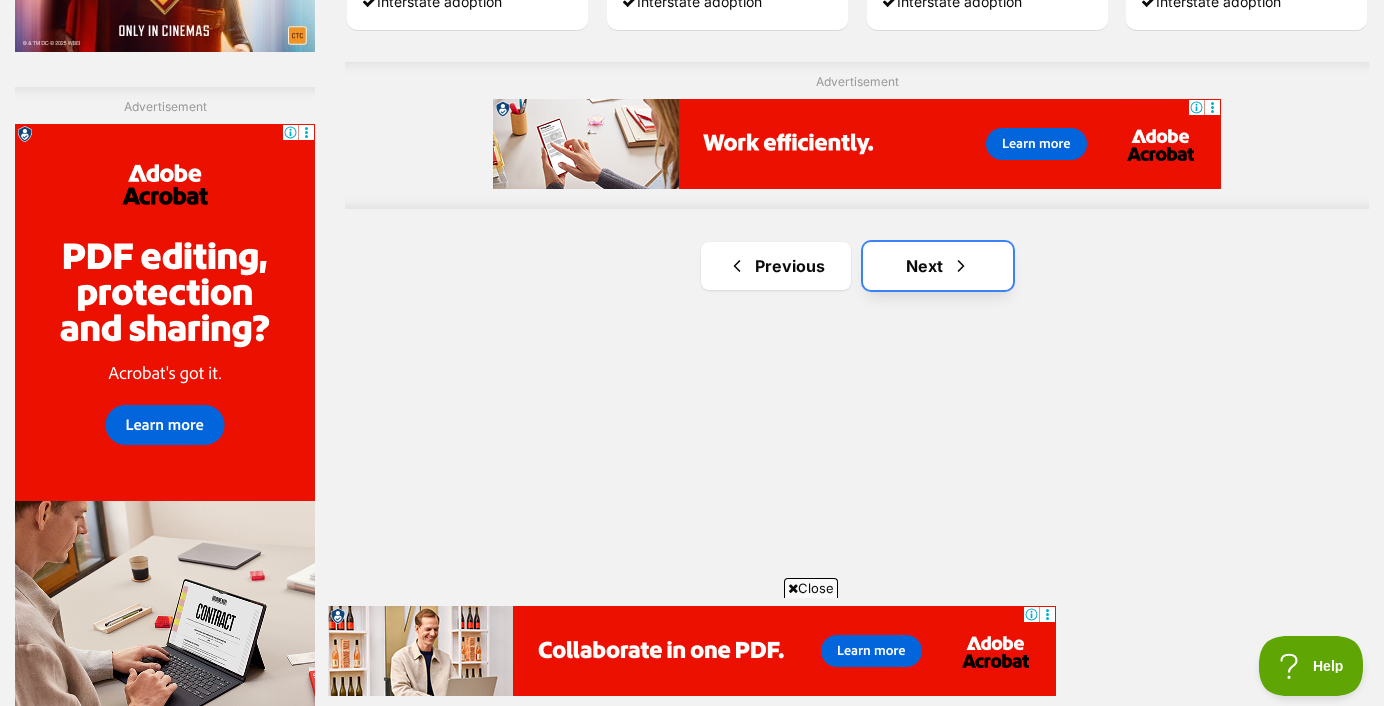 click on "Next" at bounding box center (938, 266) 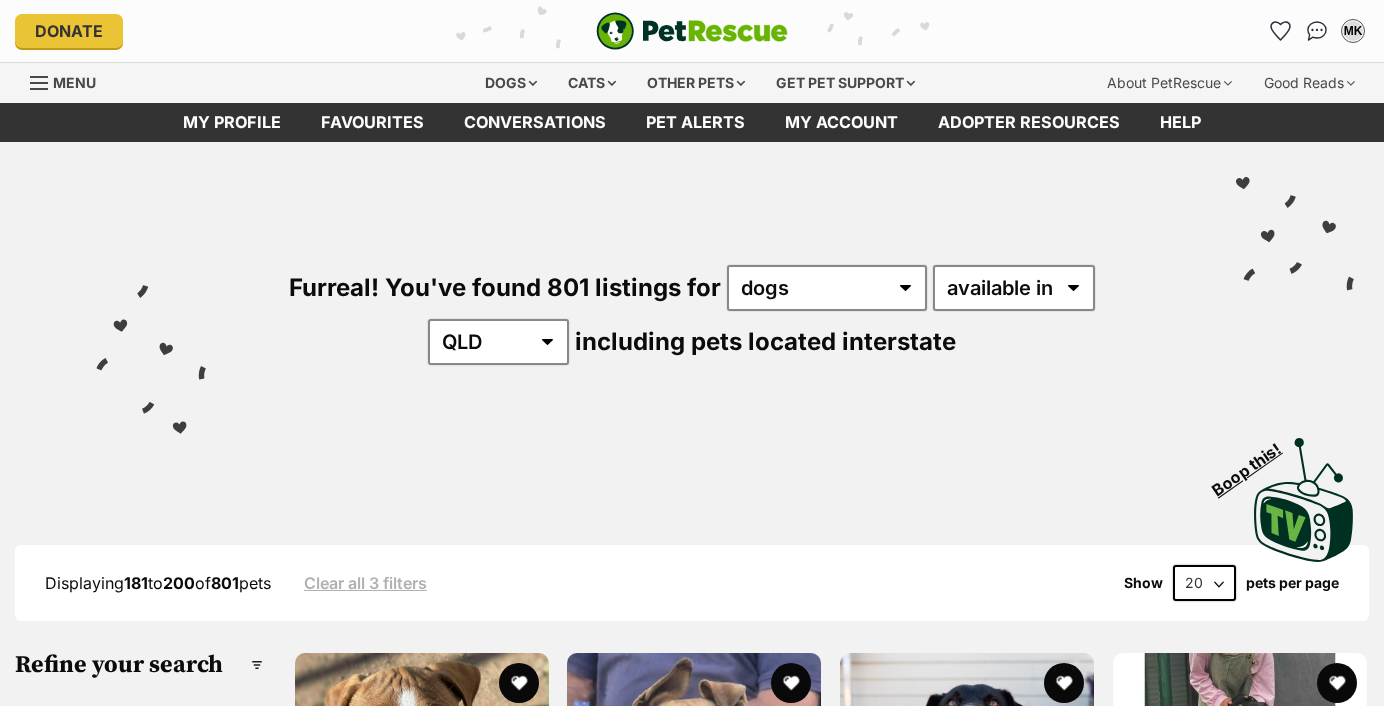 scroll, scrollTop: 0, scrollLeft: 0, axis: both 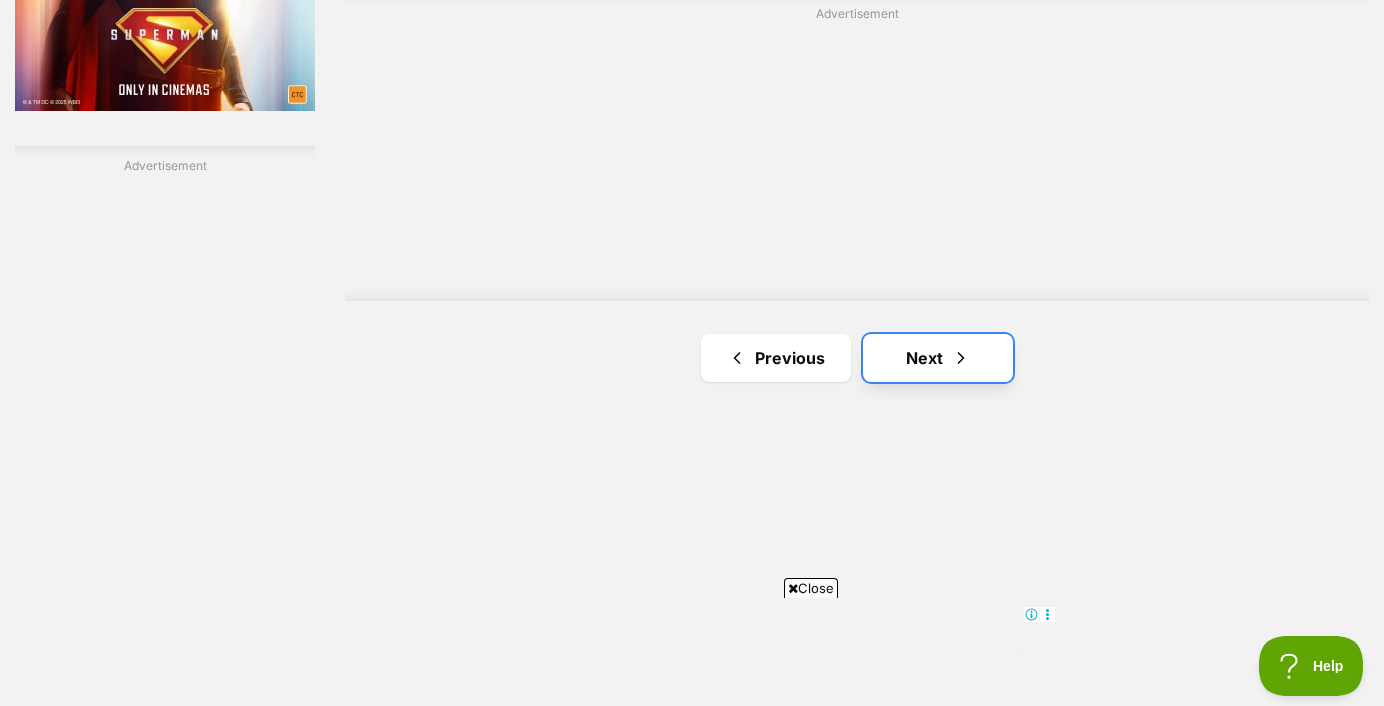 click on "Next" at bounding box center (938, 358) 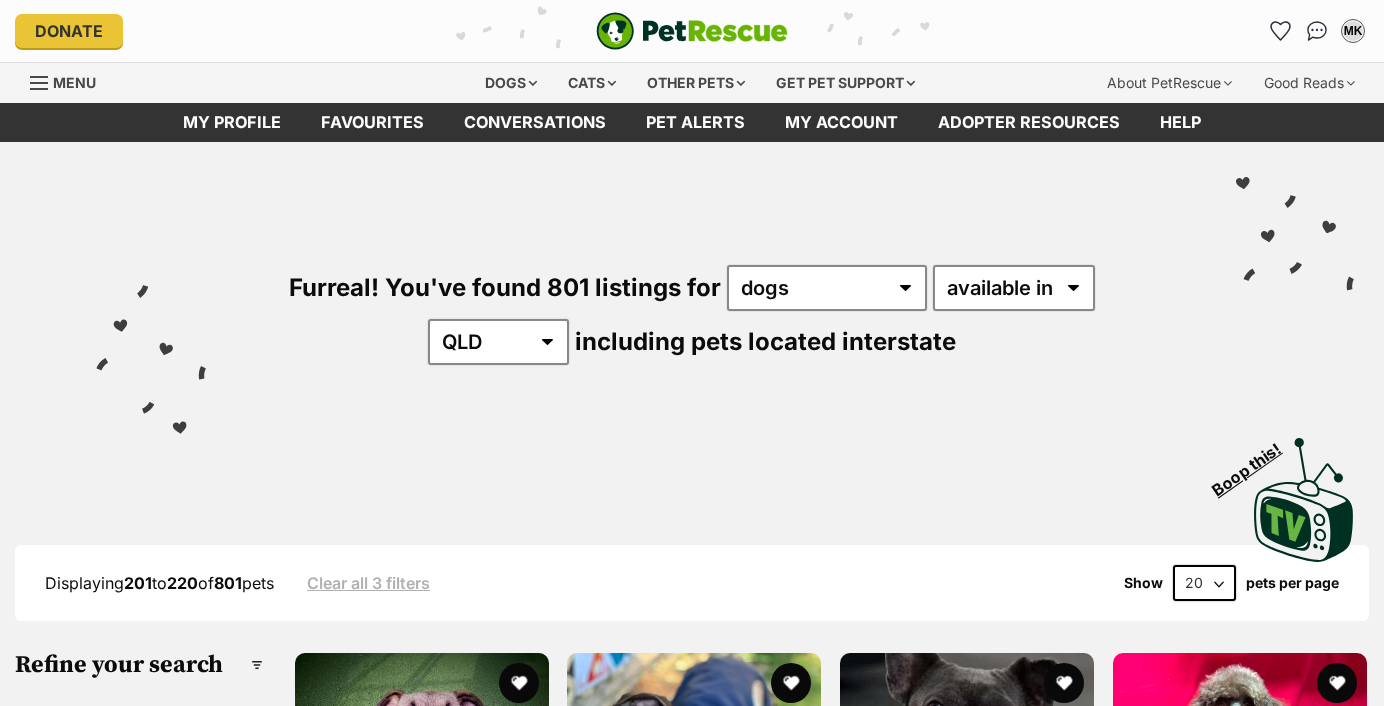 scroll, scrollTop: 0, scrollLeft: 0, axis: both 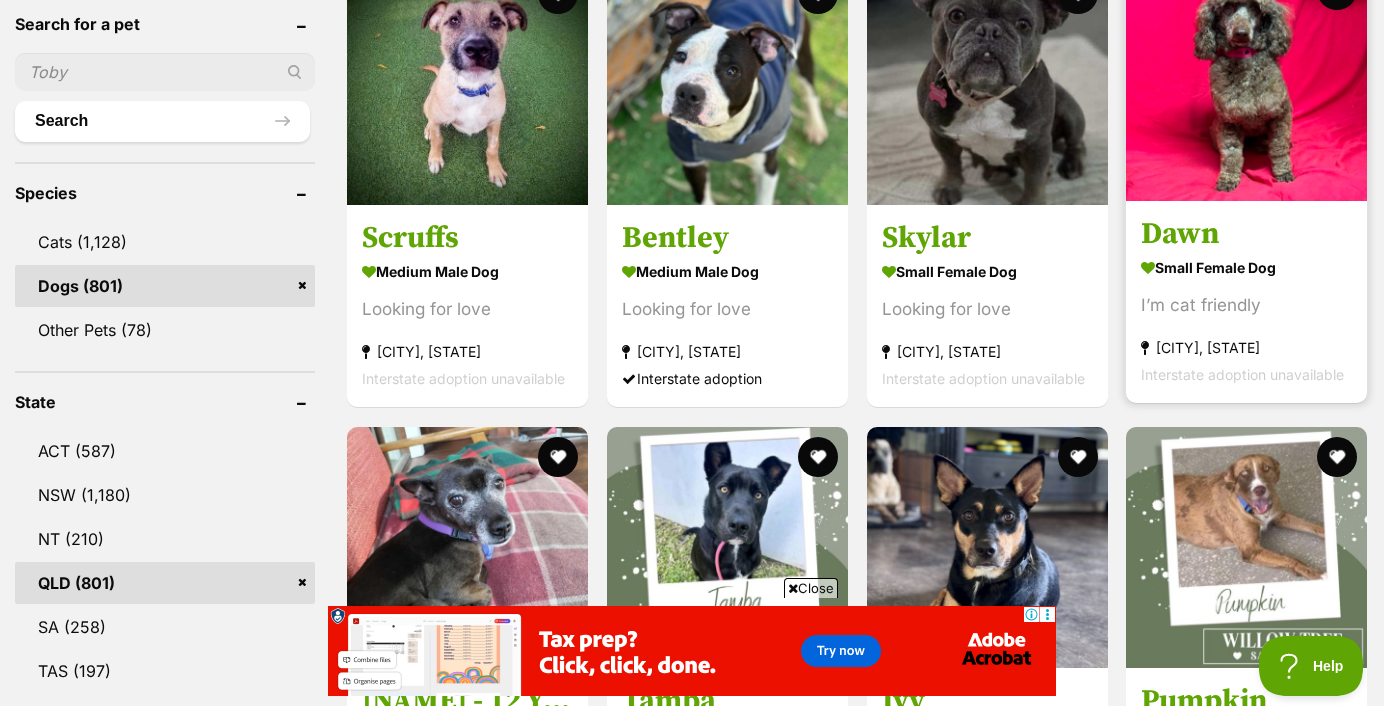 click at bounding box center (1246, 80) 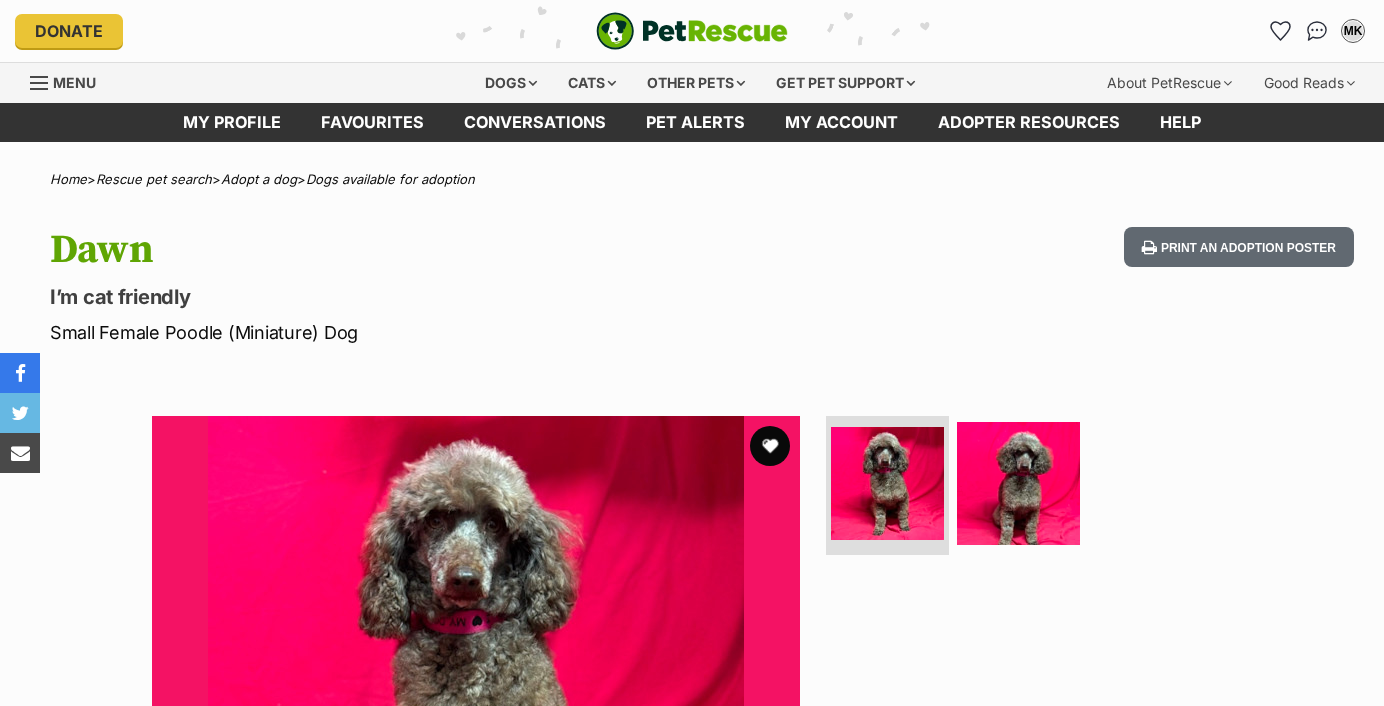 scroll, scrollTop: 0, scrollLeft: 0, axis: both 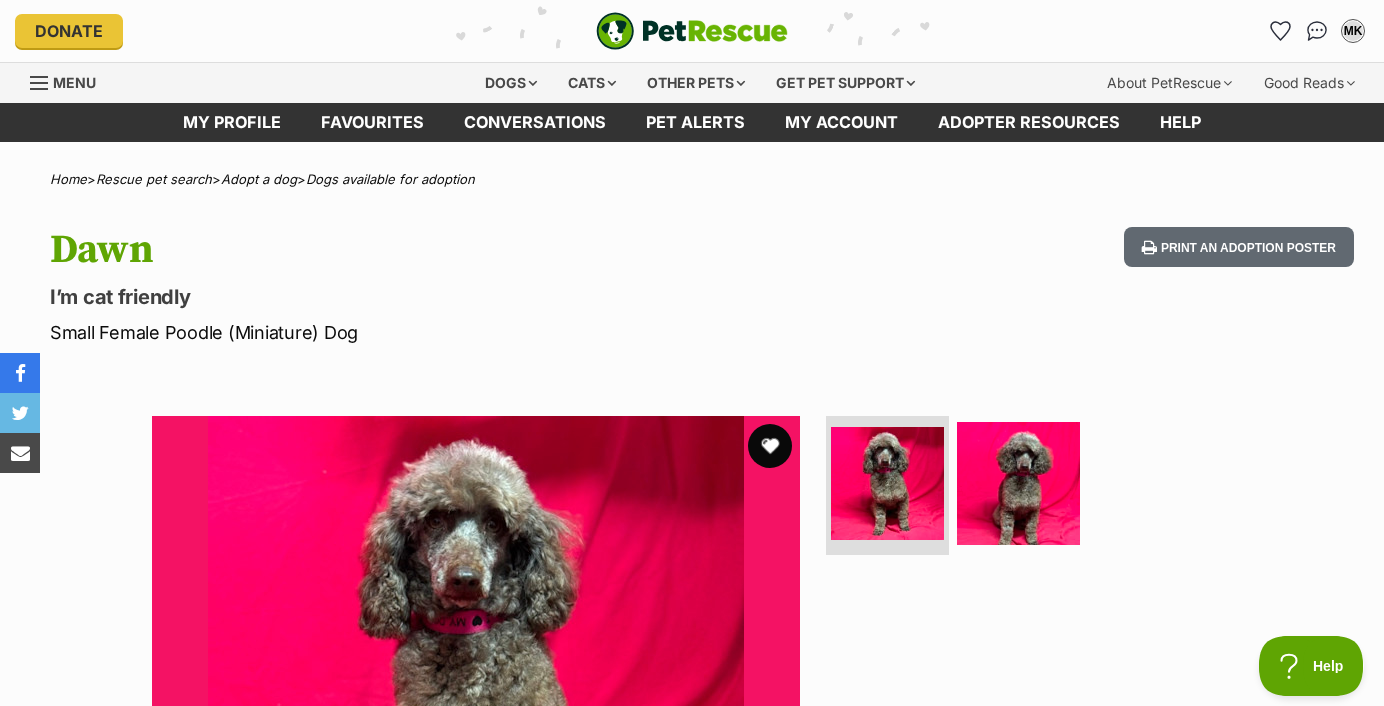 click at bounding box center [770, 446] 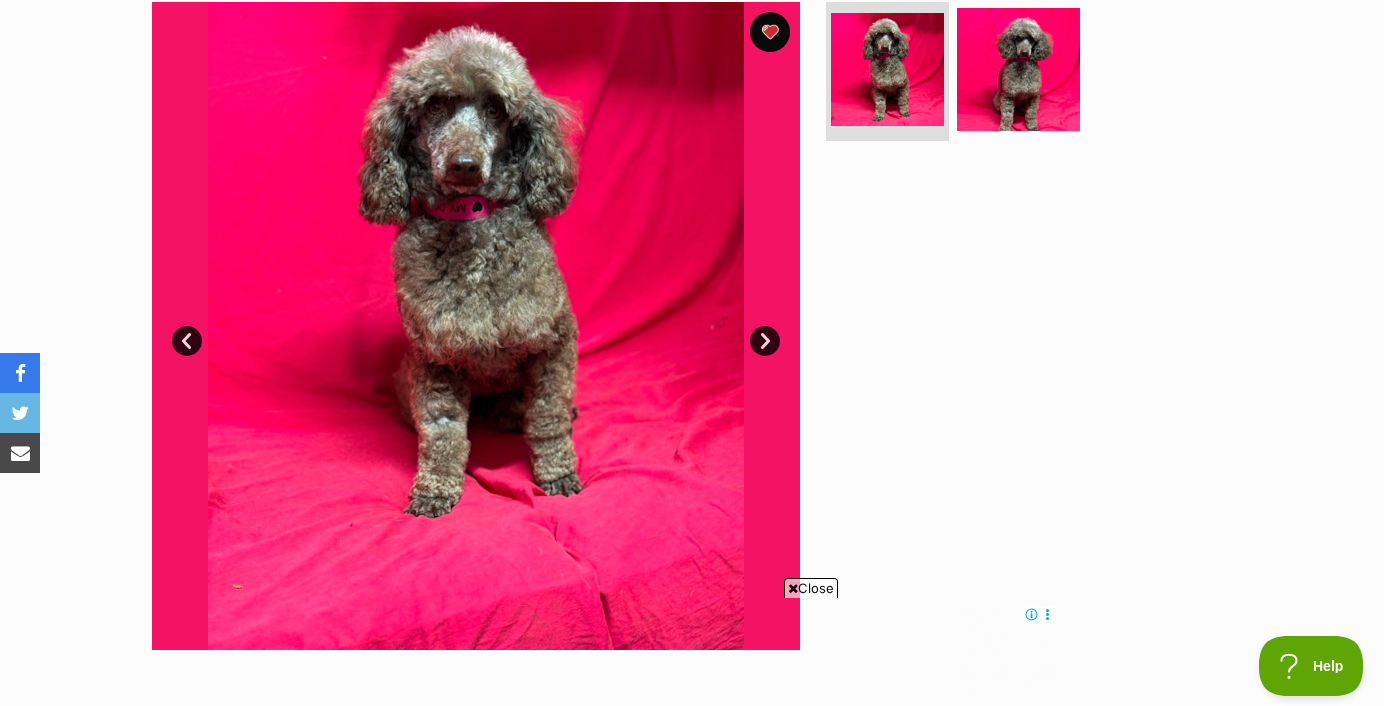 scroll, scrollTop: 415, scrollLeft: 0, axis: vertical 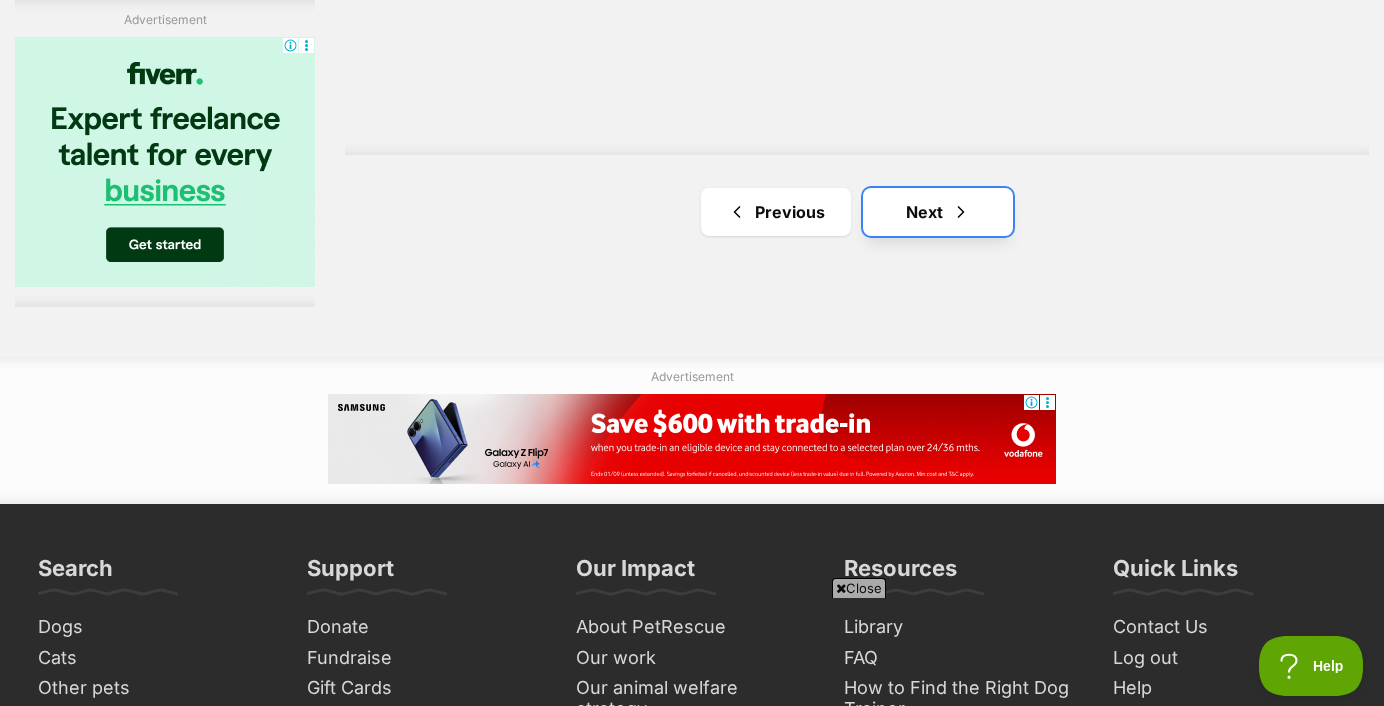 click on "Next" at bounding box center (938, 212) 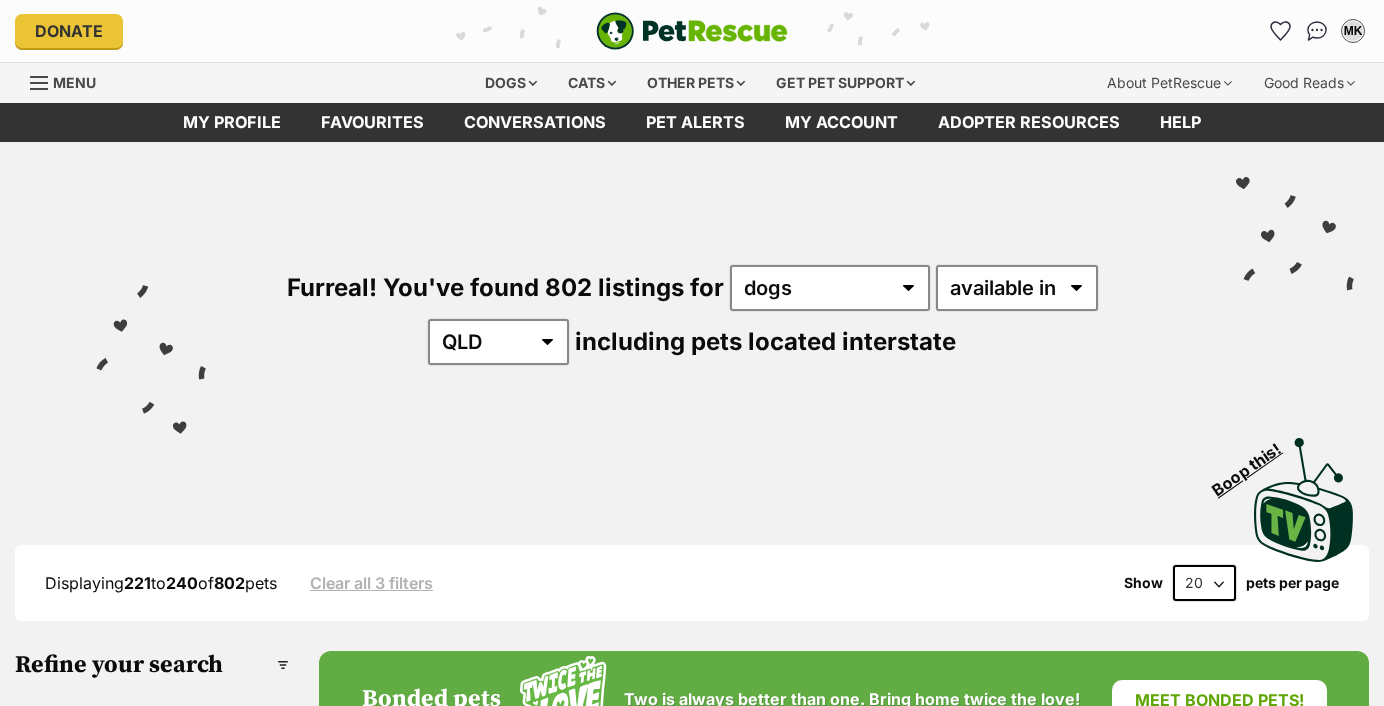 scroll, scrollTop: 0, scrollLeft: 0, axis: both 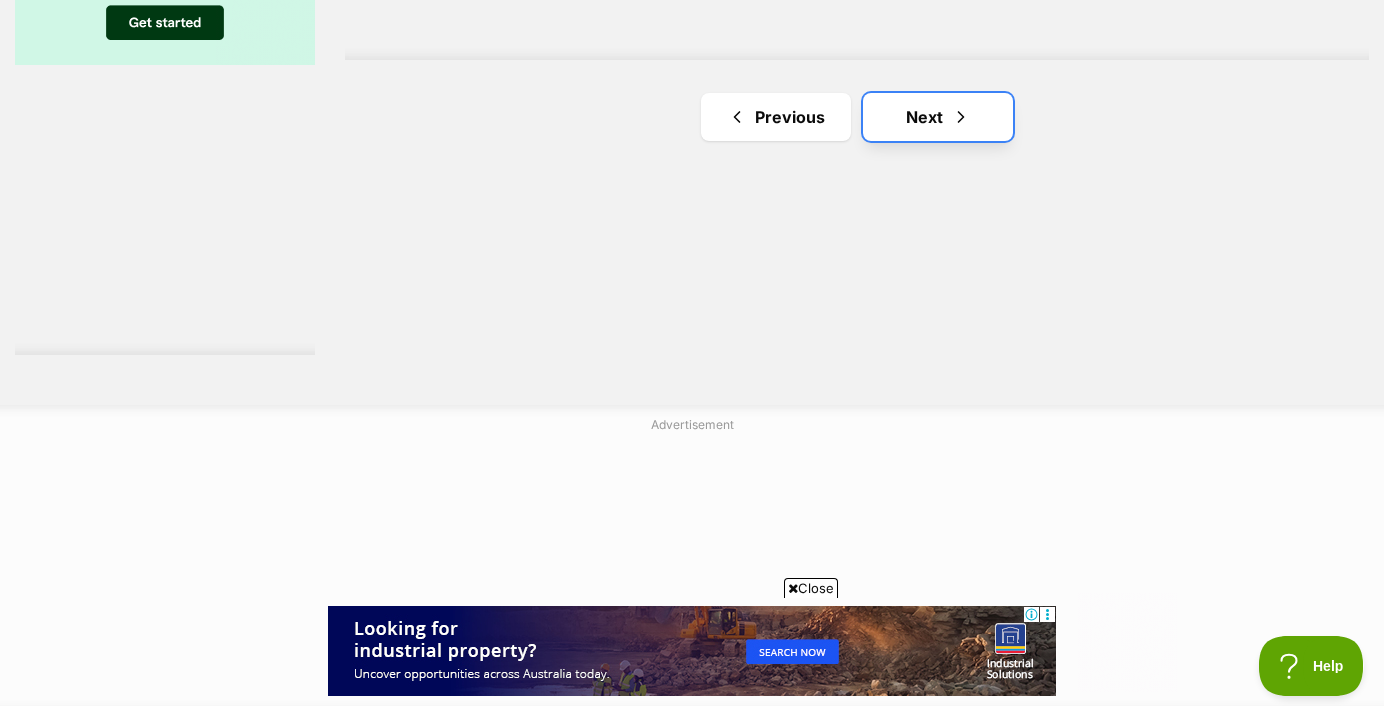 click on "Next" at bounding box center (938, 117) 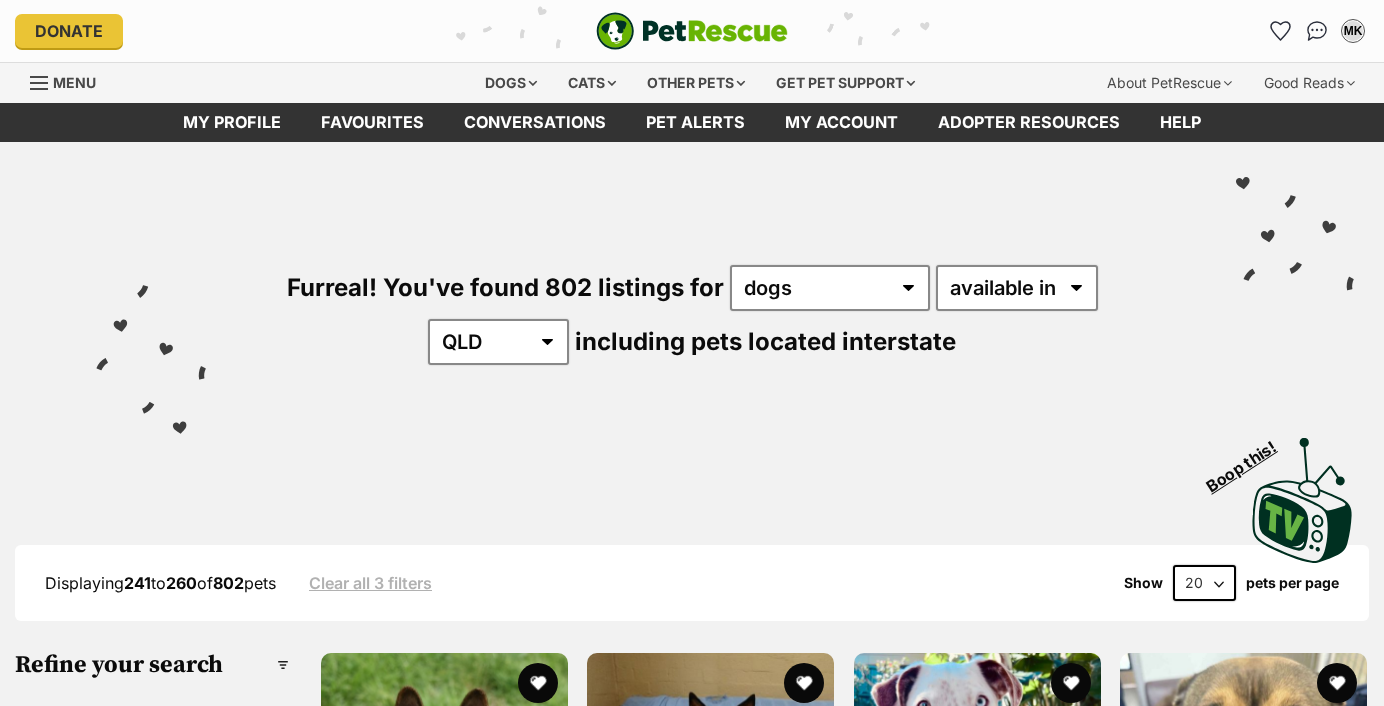 scroll, scrollTop: 0, scrollLeft: 0, axis: both 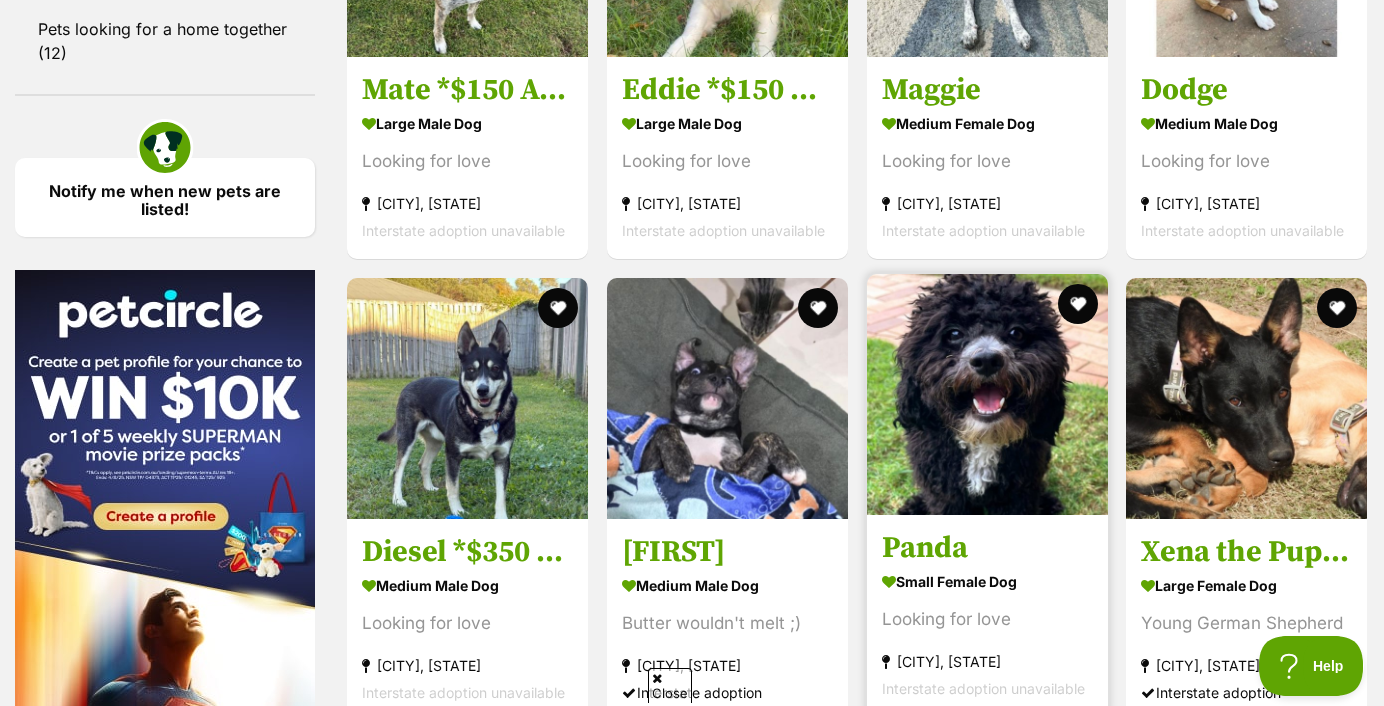 click at bounding box center [987, 394] 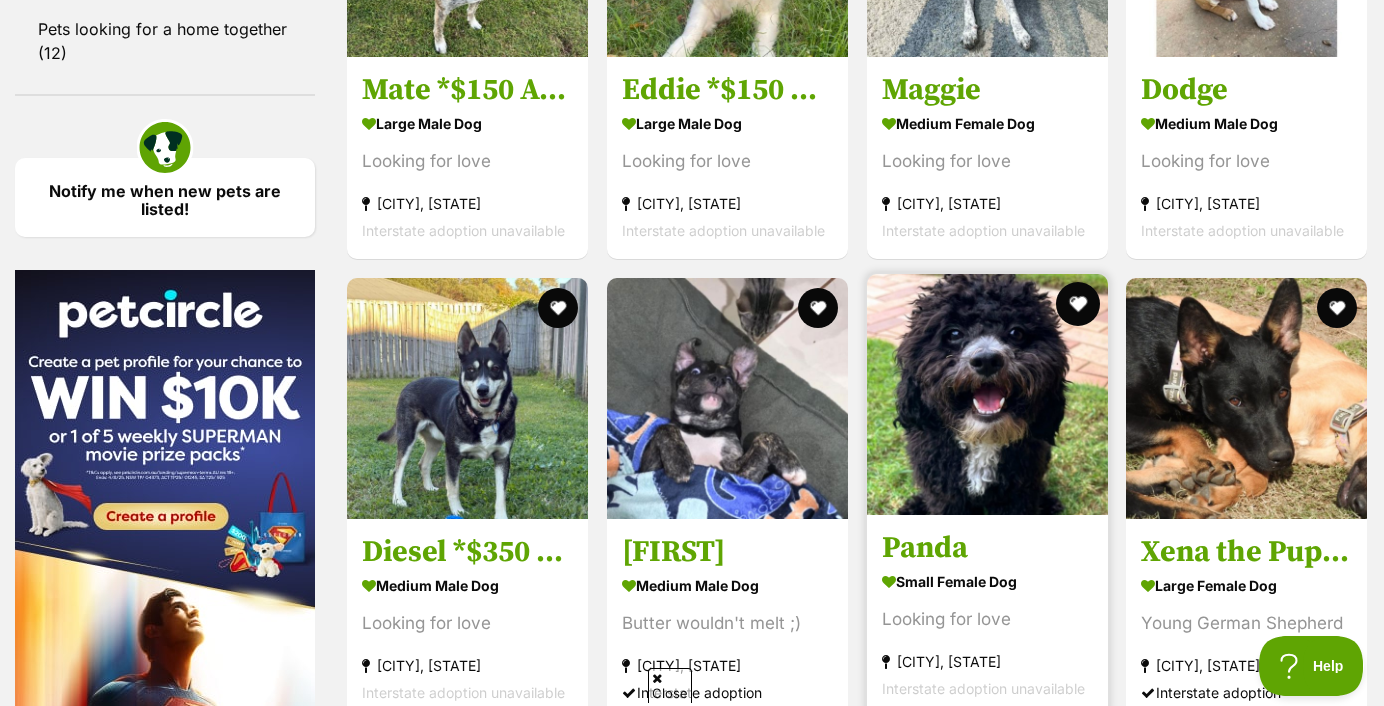 scroll, scrollTop: 0, scrollLeft: 0, axis: both 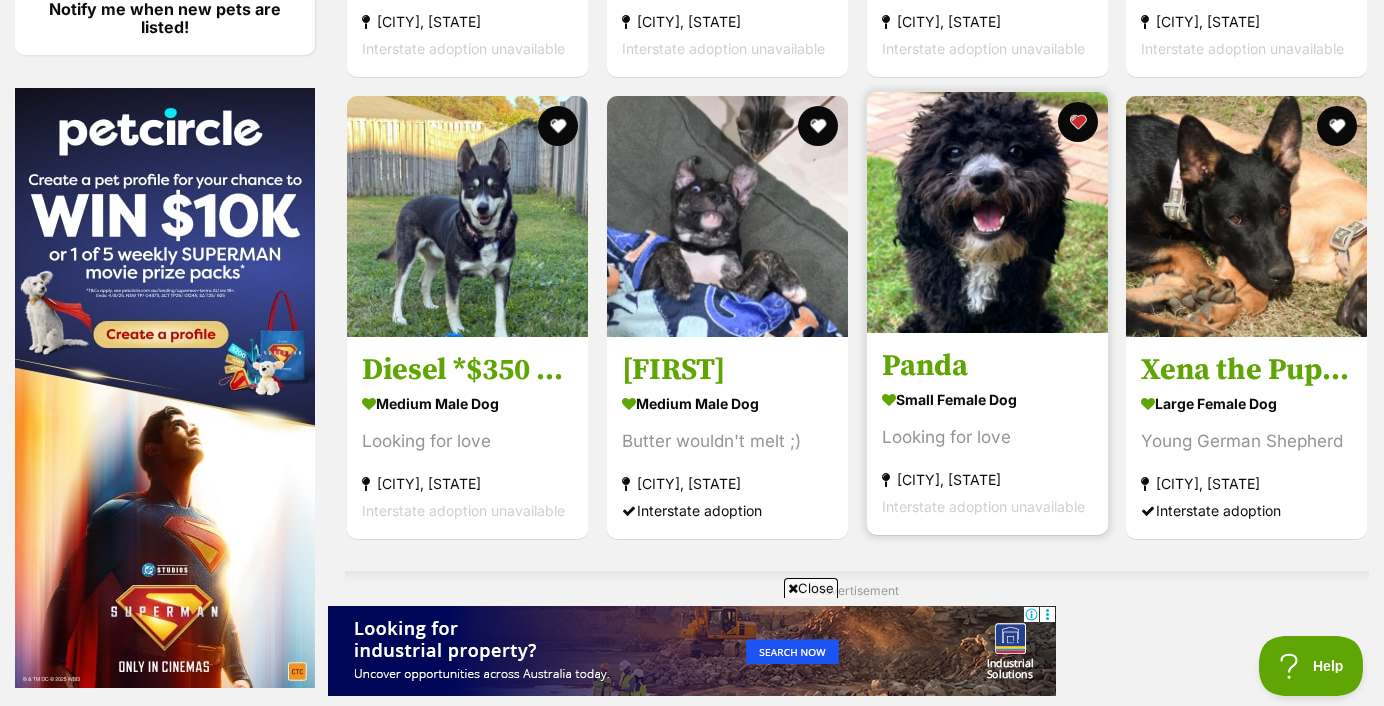 click on "Panda" at bounding box center [987, 366] 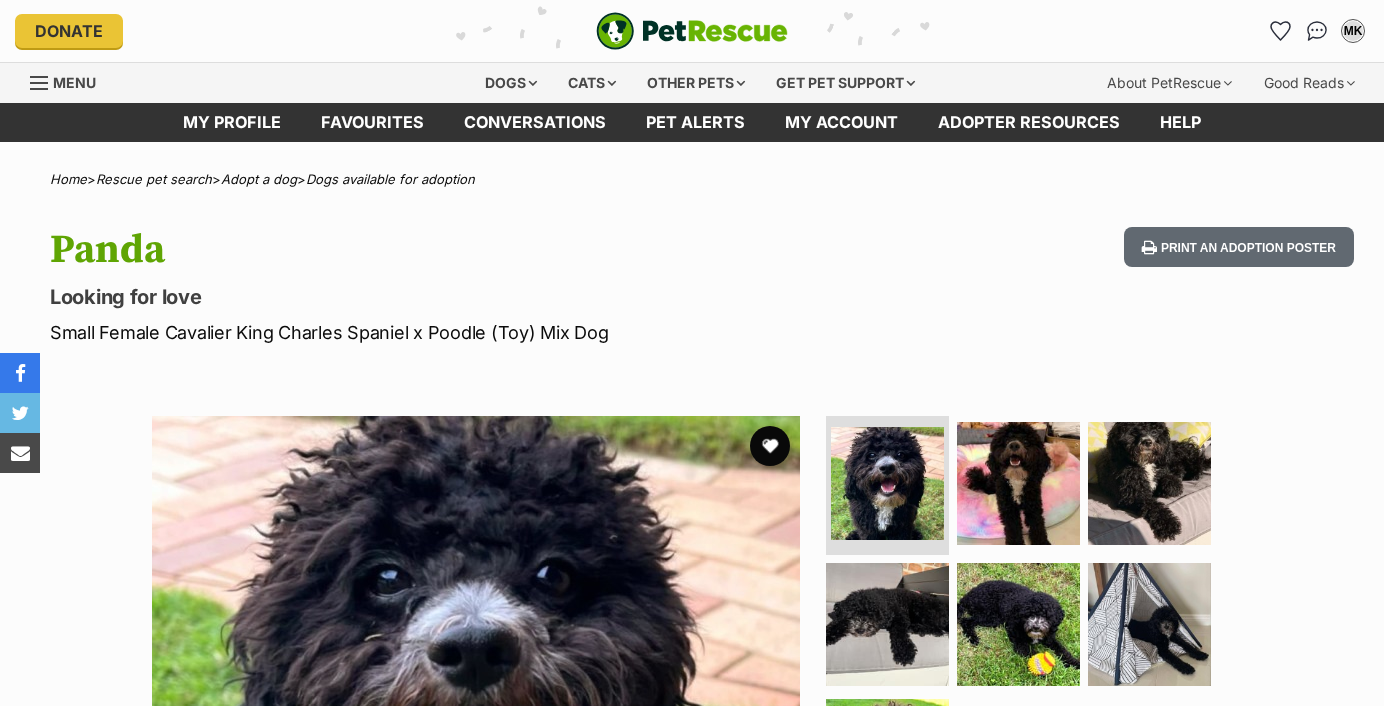 scroll, scrollTop: 0, scrollLeft: 0, axis: both 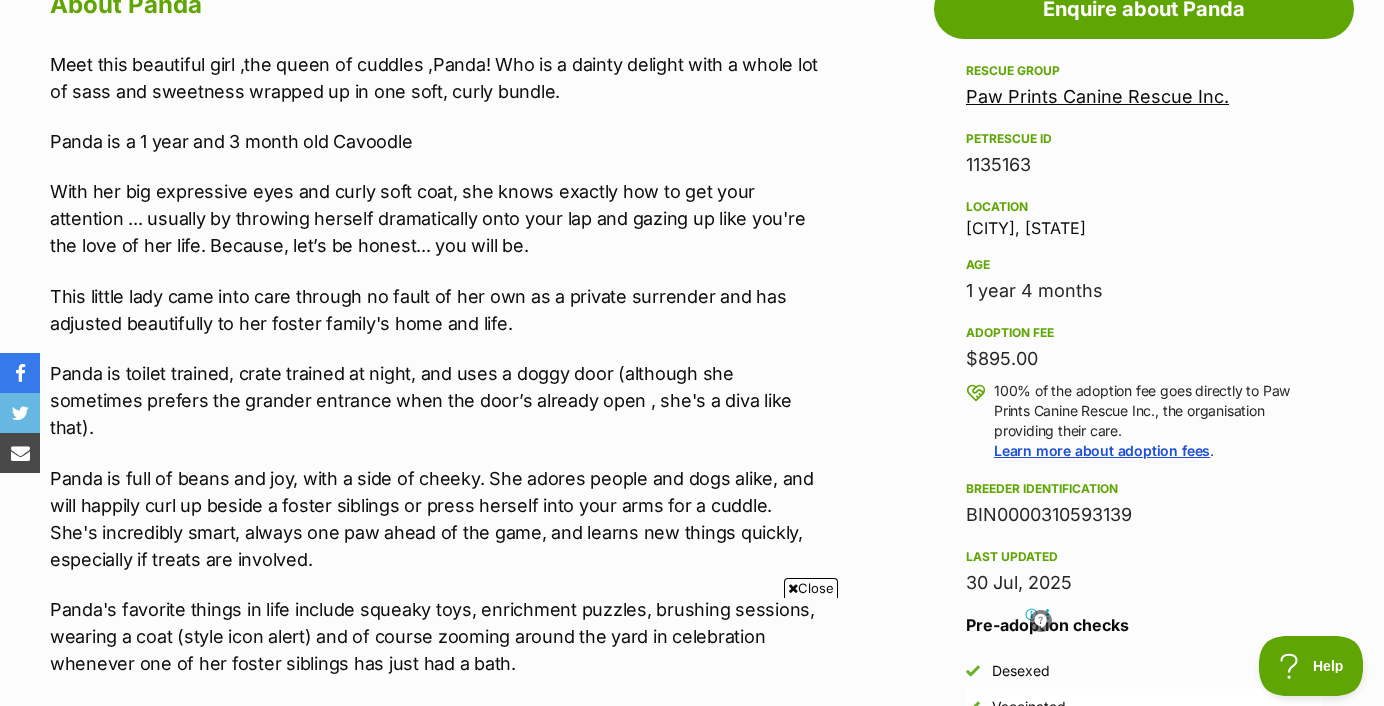 drag, startPoint x: 968, startPoint y: 226, endPoint x: 1111, endPoint y: 227, distance: 143.0035 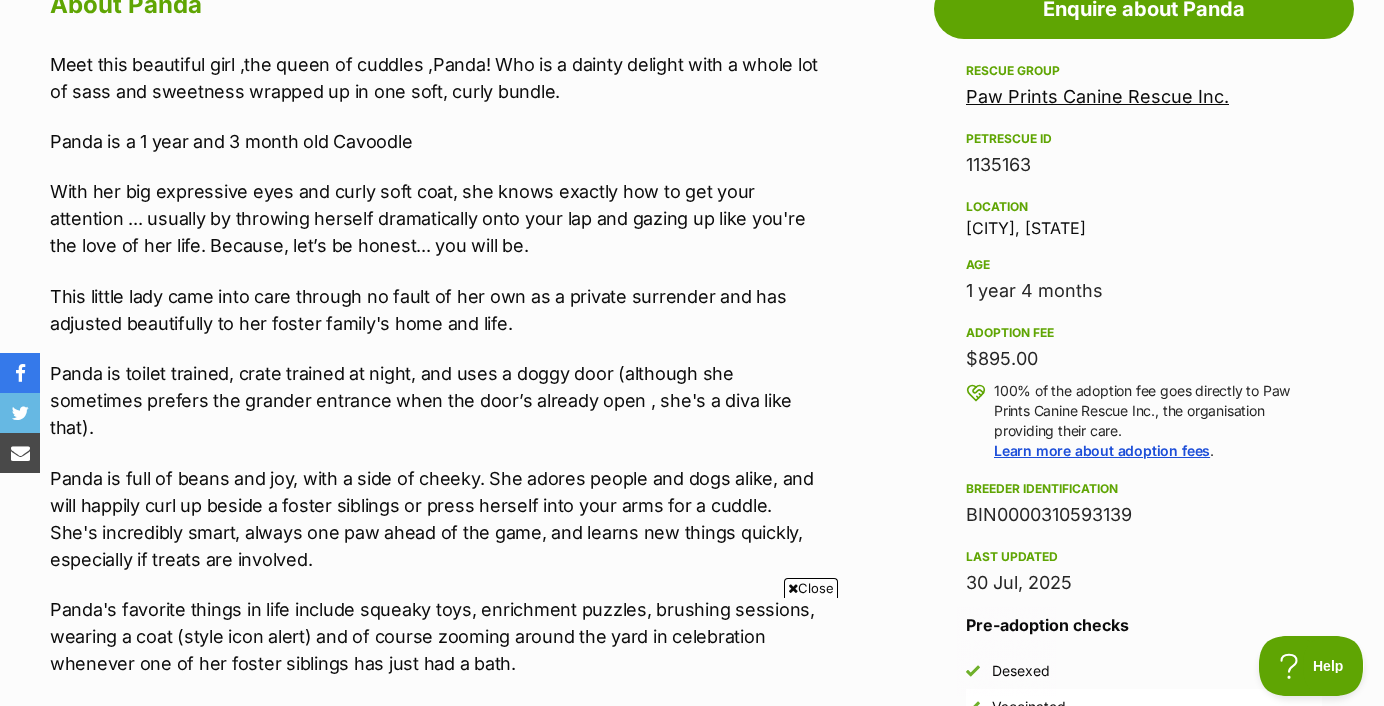 scroll, scrollTop: 0, scrollLeft: 0, axis: both 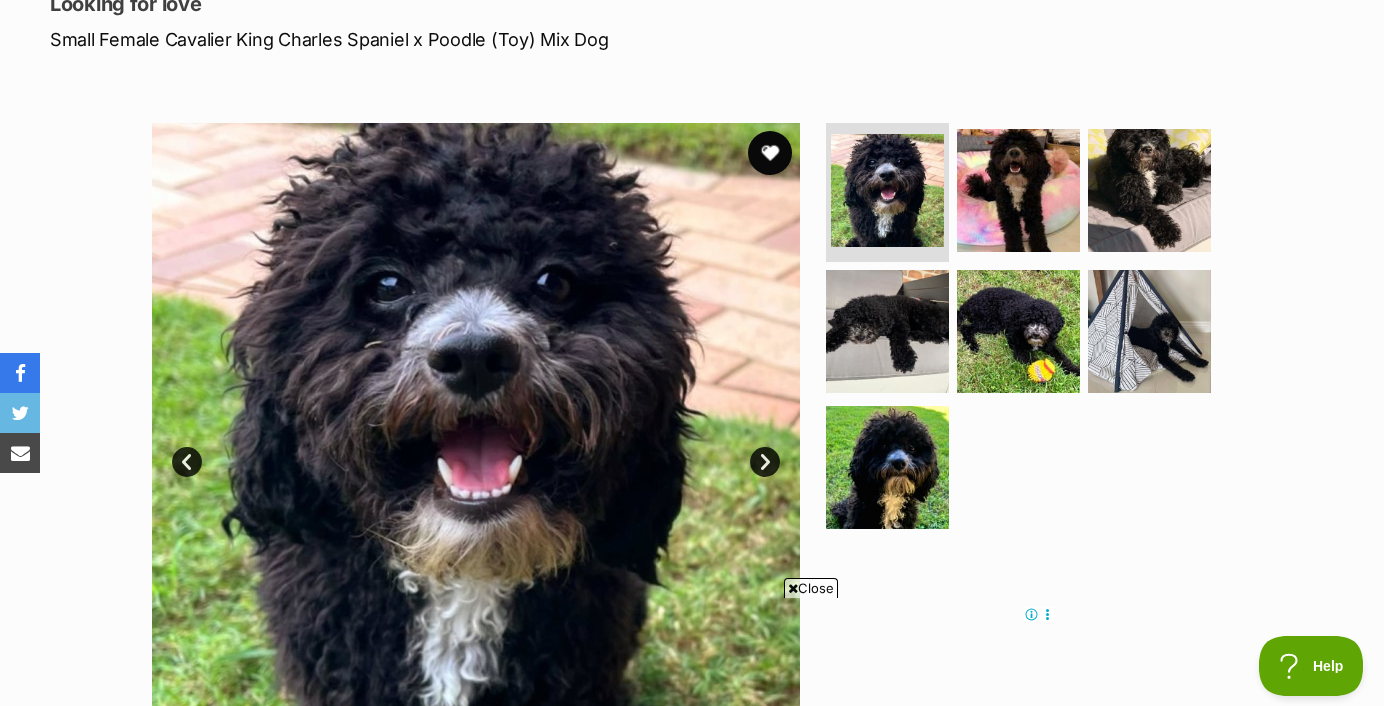 click at bounding box center [770, 153] 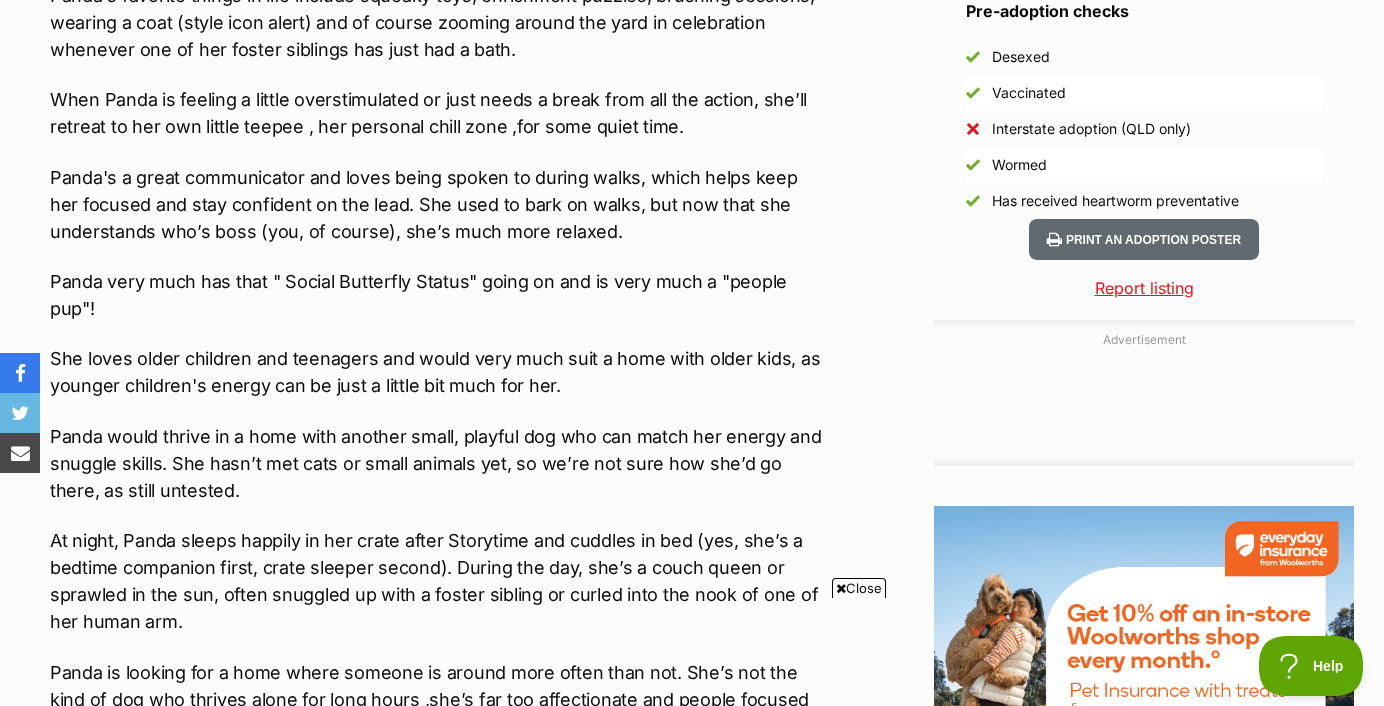 scroll, scrollTop: 0, scrollLeft: 0, axis: both 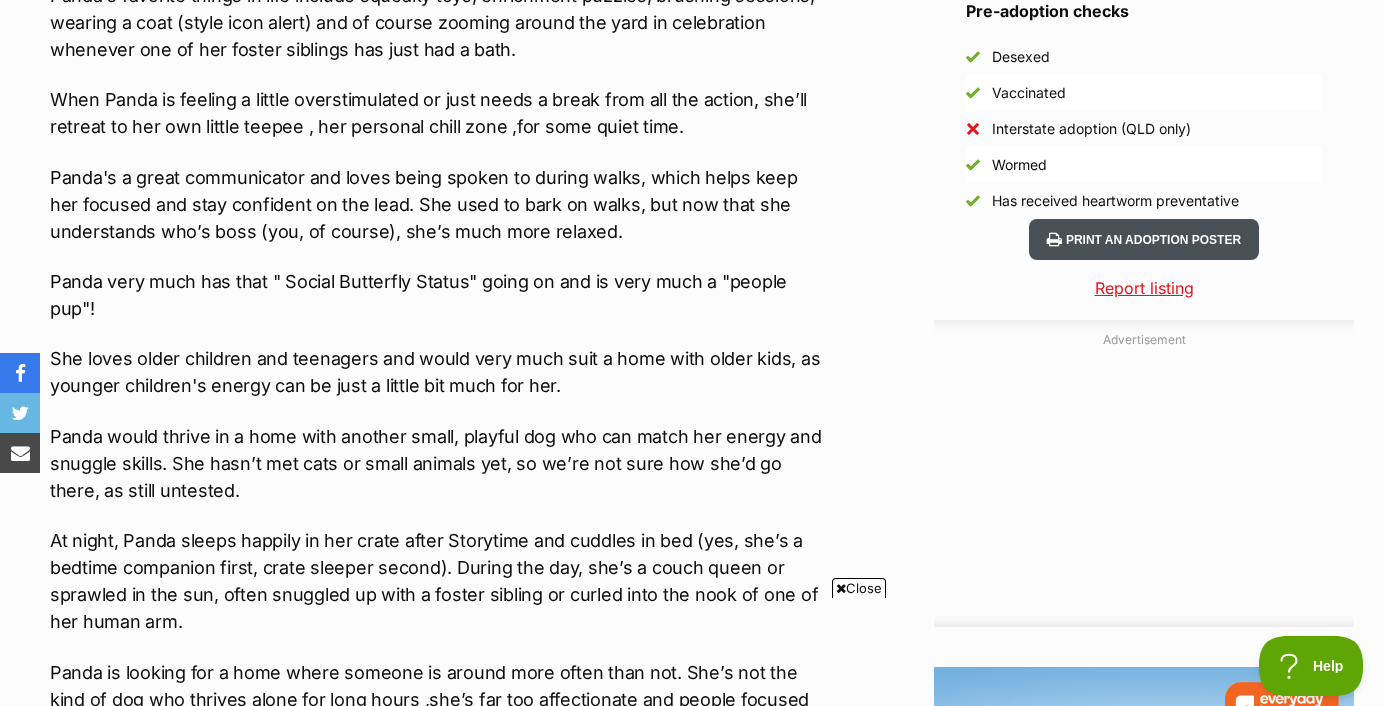 click on "Print an adoption poster" at bounding box center (1144, 239) 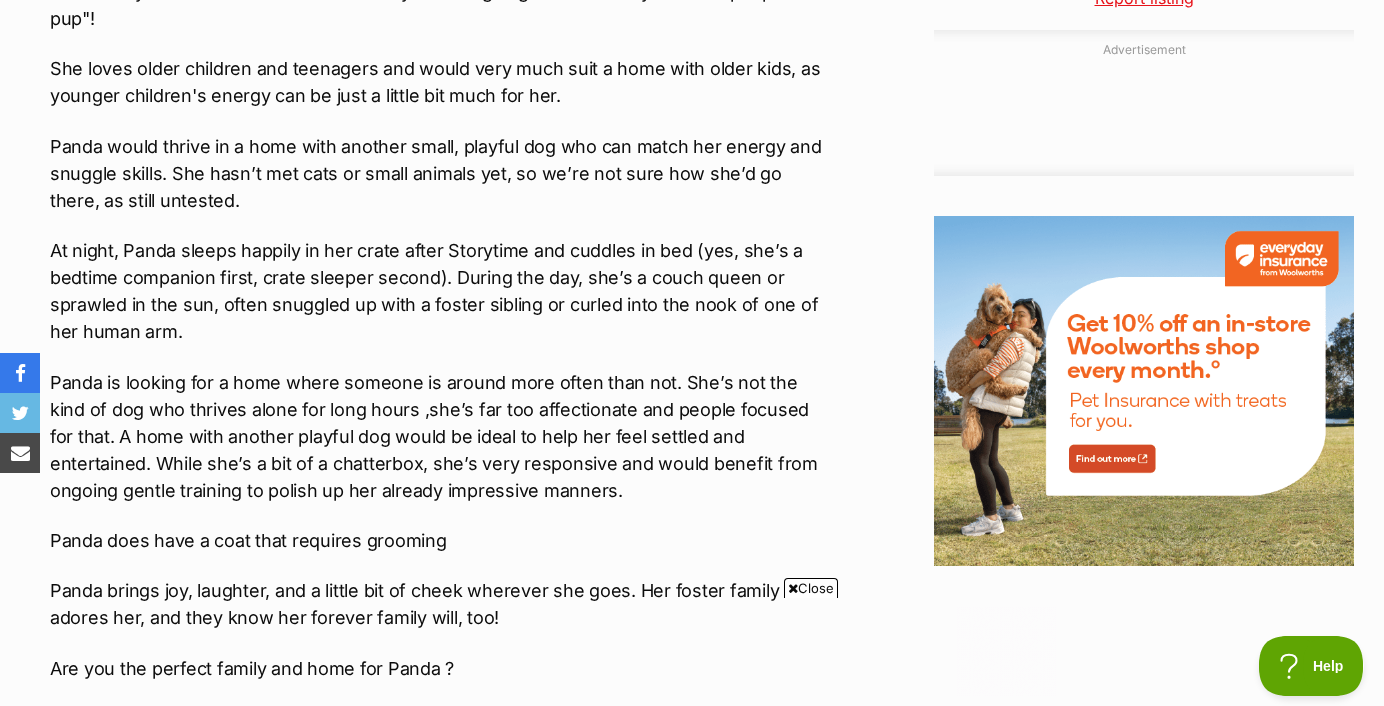 scroll, scrollTop: 0, scrollLeft: 0, axis: both 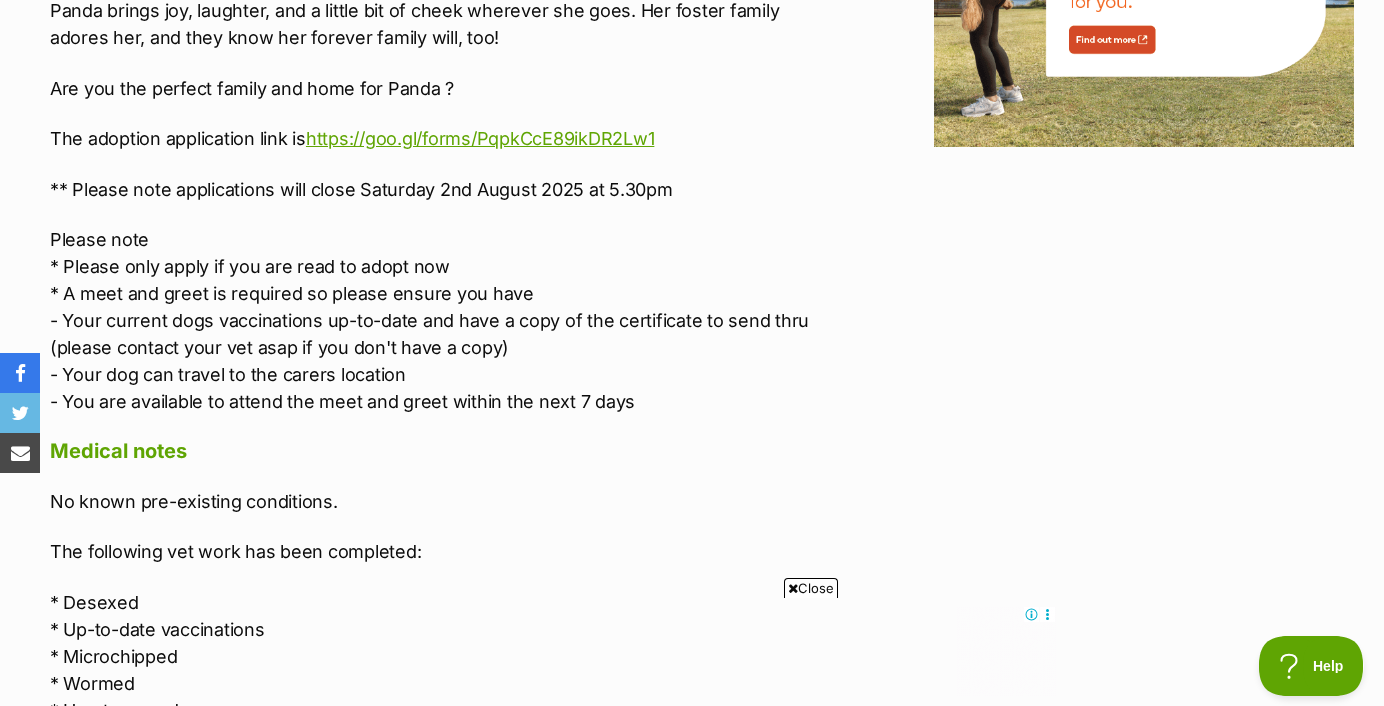 click on "Close" at bounding box center (811, 588) 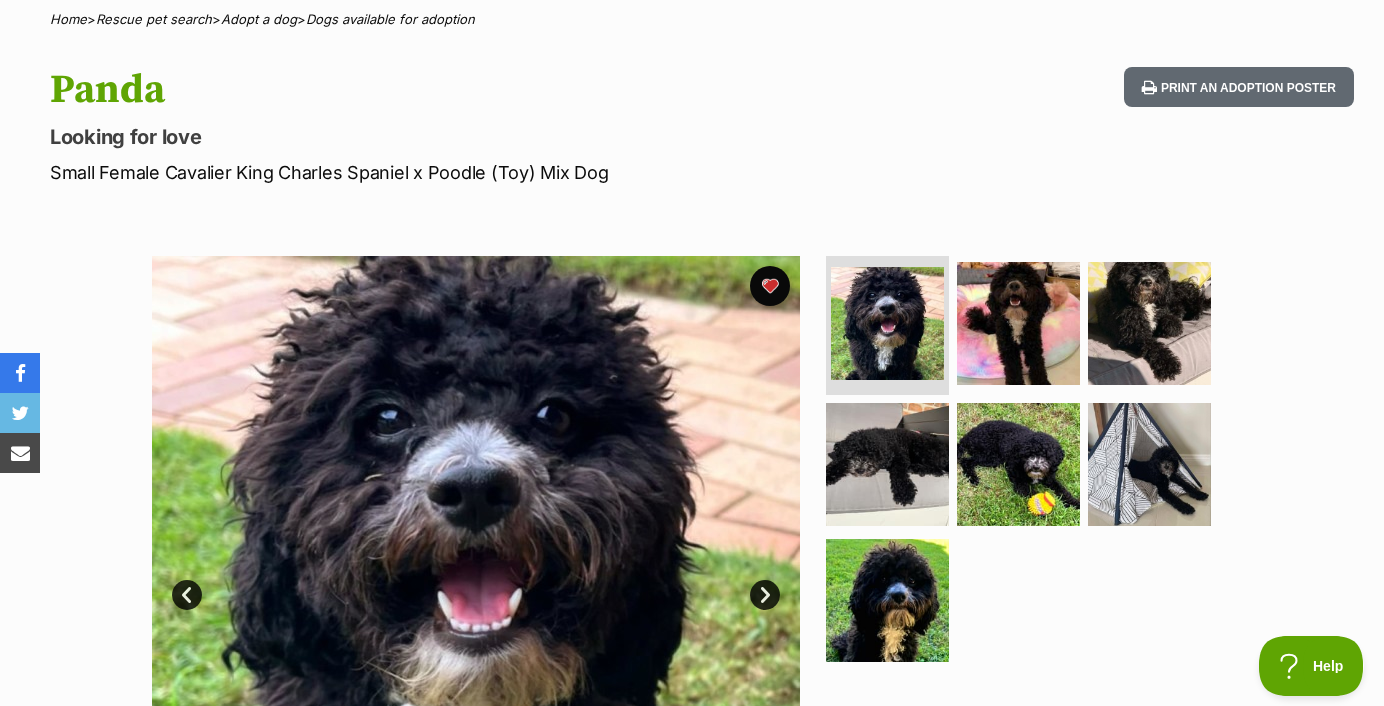 scroll, scrollTop: 162, scrollLeft: 0, axis: vertical 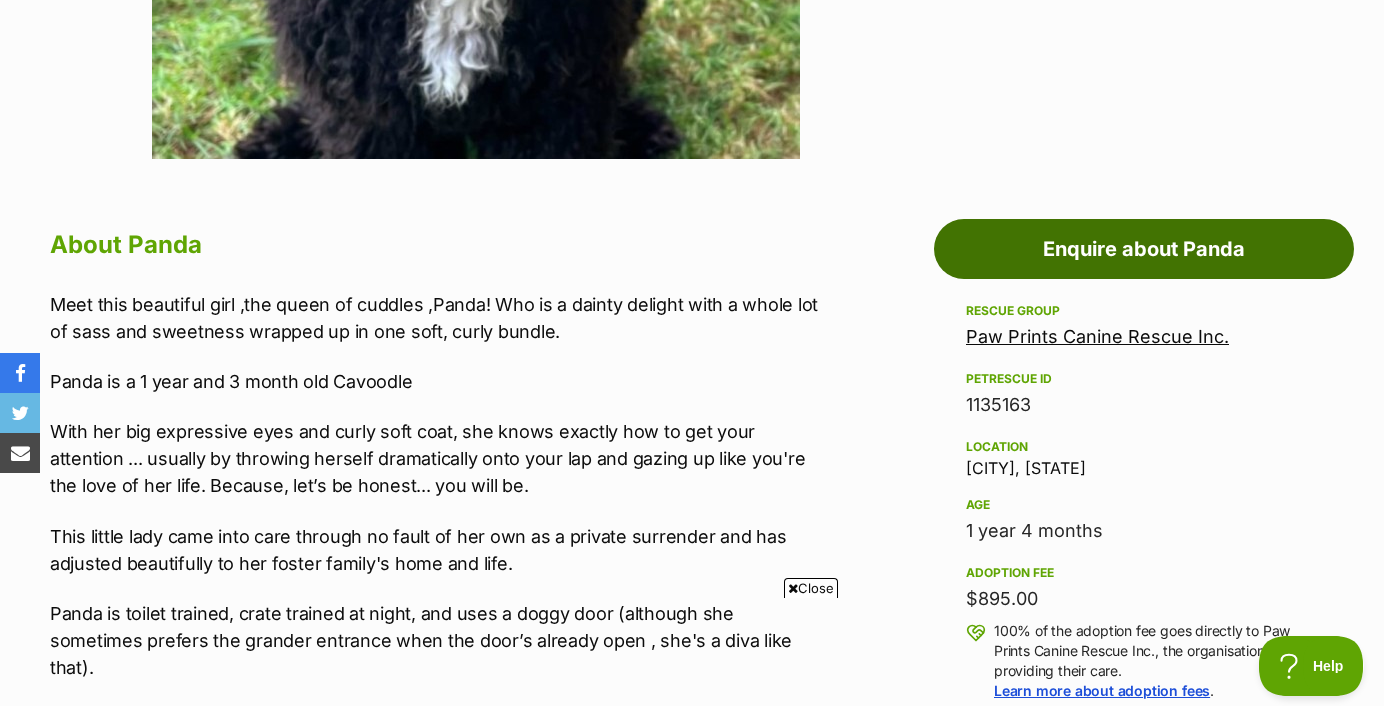 click on "Enquire about Panda" at bounding box center [1144, 249] 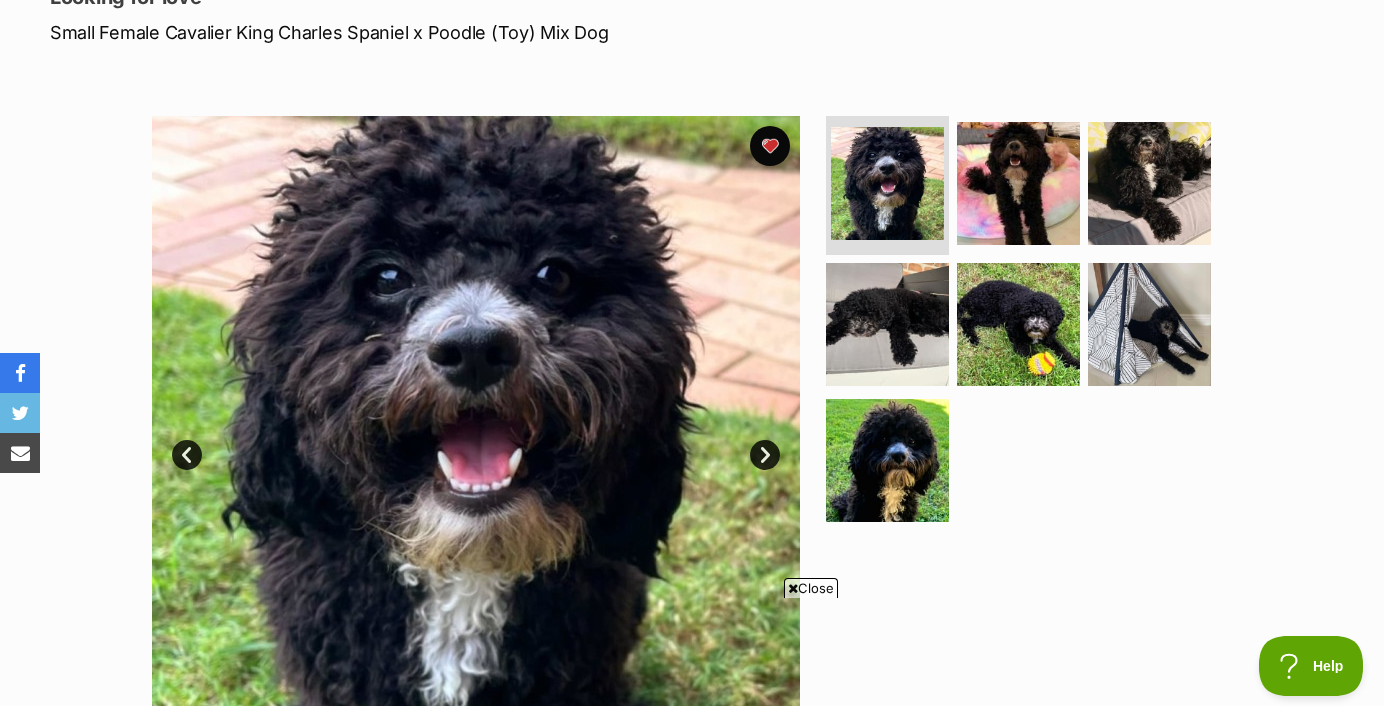 scroll, scrollTop: 0, scrollLeft: 0, axis: both 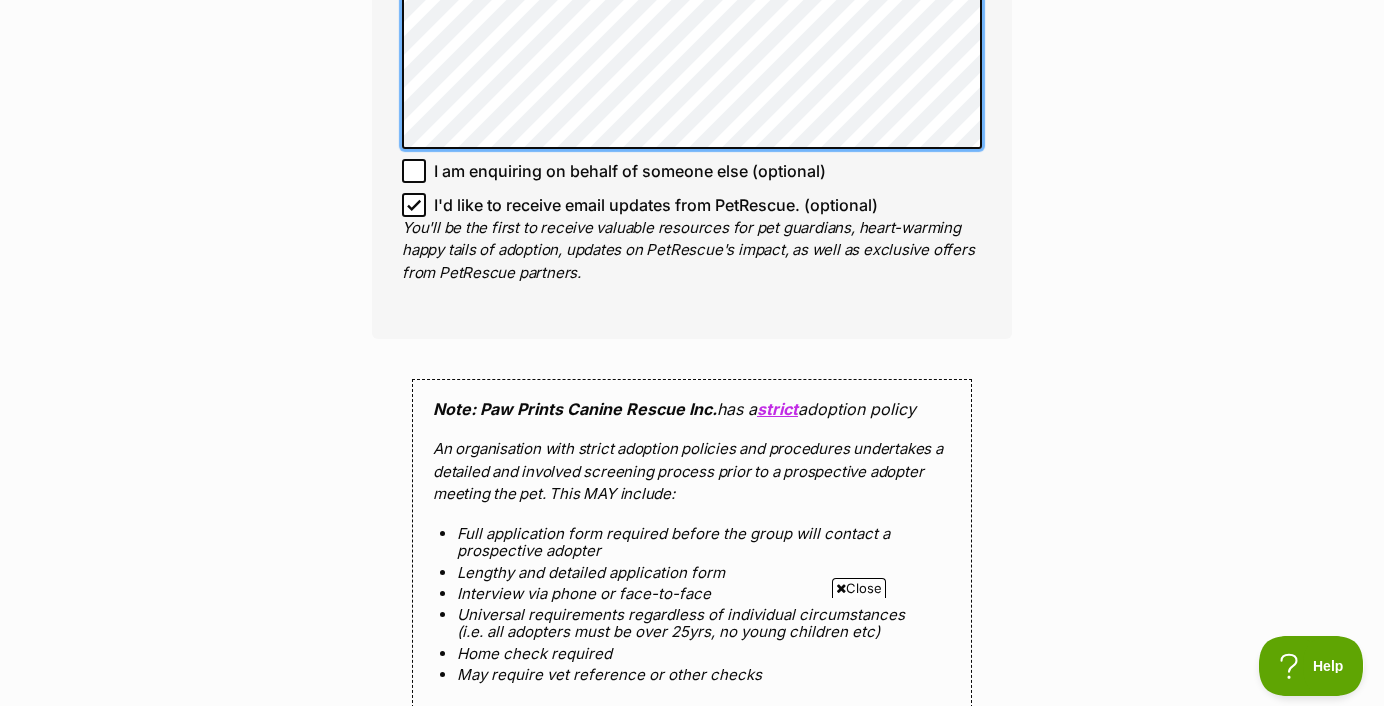 click on "Full name [FIRST] [LAST]
Email
We require this to be able to send you communications regarding your pet enquiry.
[EMAIL]
Phone number United States +1 United Kingdom +44 Afghanistan (‫افغانستان‬‎) +93 Albania (Shqipëri) +355 Algeria (‫الجزائر‬‎) +213 American Samoa +1684 Andorra +376 Angola +244 Anguilla +1264 Antigua and Barbuda +1268 Argentina +54 Armenia (Հայաստան) +374 Aruba +297 Australia +61 Austria (Österreich) +43 Azerbaijan (Azərbaycan) +994 Bahamas +1242 Bahrain (‫البحرين‬‎) +973 Bangladesh (বাংলাদেশ) +880 Barbados +1246 Belarus (Беларусь) +375 Belgium (België) +32 Belize +501 Benin (Bénin) +229 Bermuda +1441 Bhutan (འབྲུག) +975 Bolivia +591 Bosnia and Herzegovina (Босна и Херцеговина) +387 Botswana +267 Brazil (Brasil) +55 British Indian Ocean Territory +246 British Virgin Islands +1284 Brunei +673 Bulgaria (България) +359 Burkina Faso +226 +257" at bounding box center [692, -315] 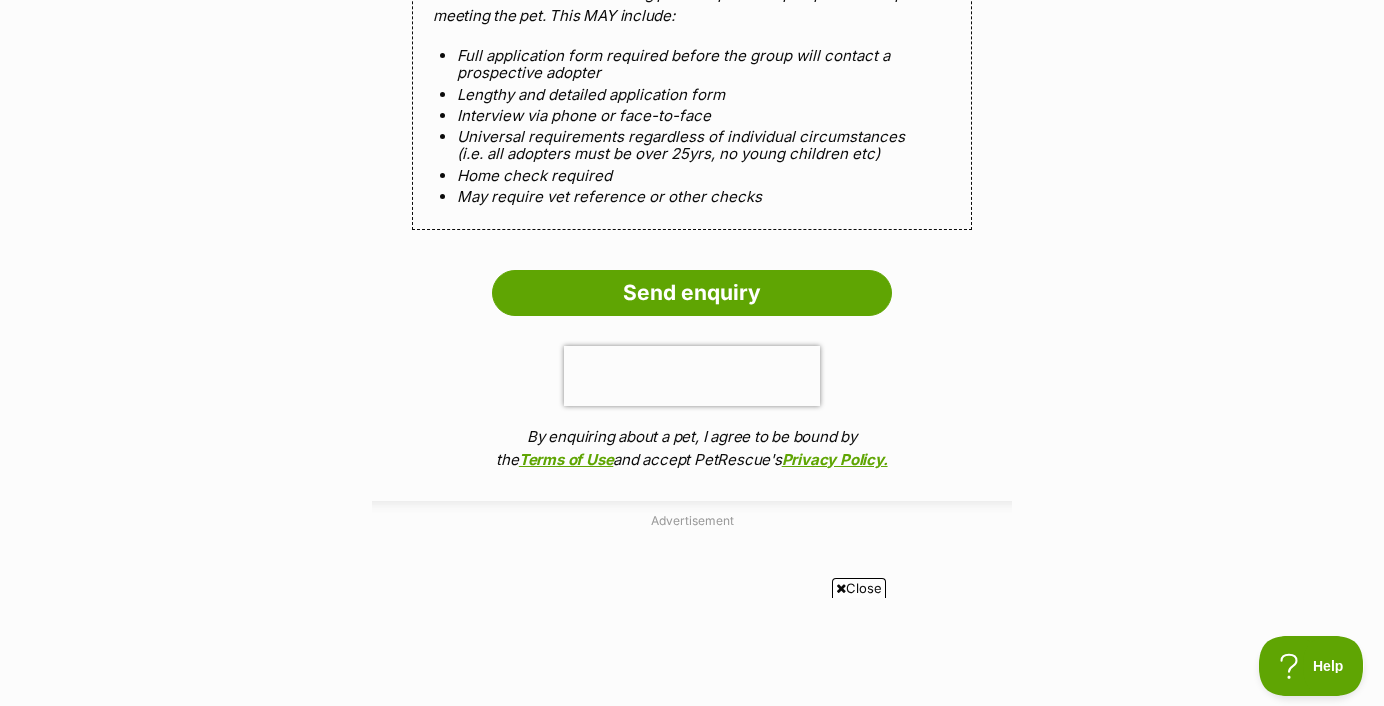 scroll, scrollTop: 1920, scrollLeft: 0, axis: vertical 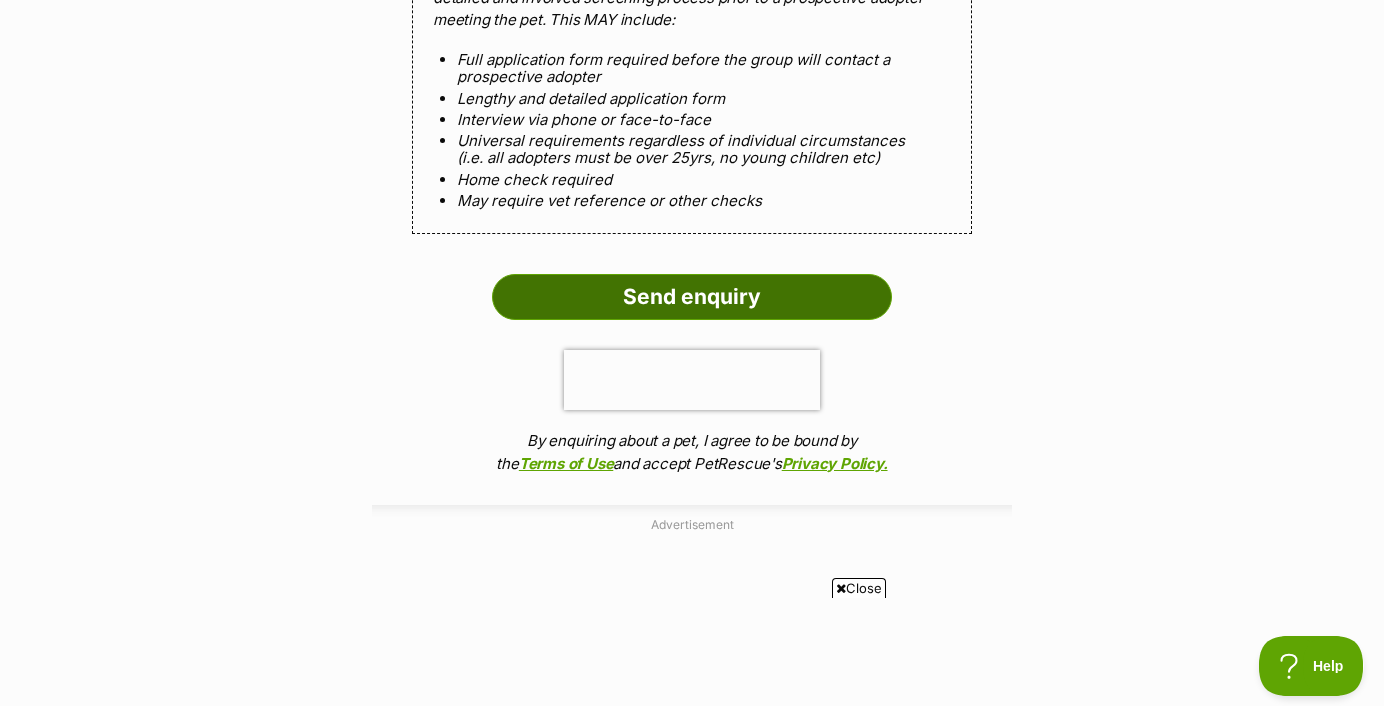 click on "Send enquiry" at bounding box center (692, 297) 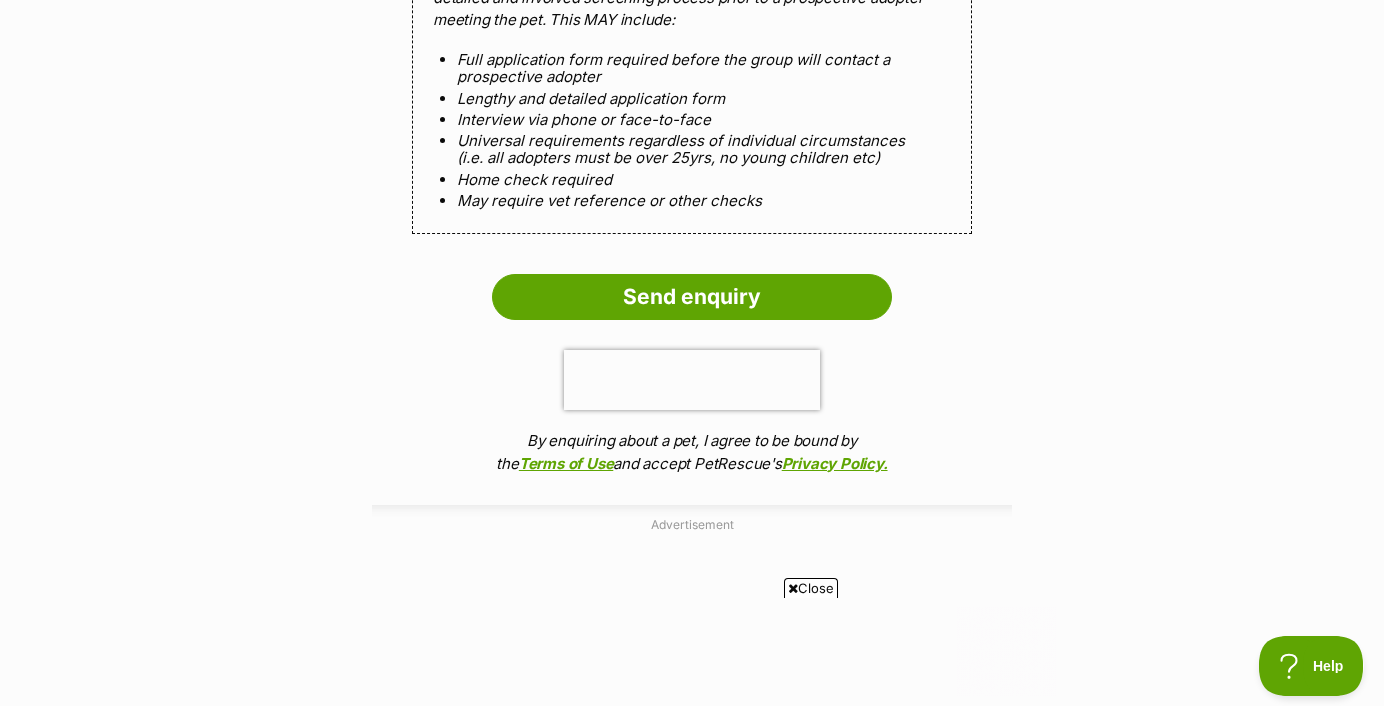 scroll, scrollTop: 0, scrollLeft: 0, axis: both 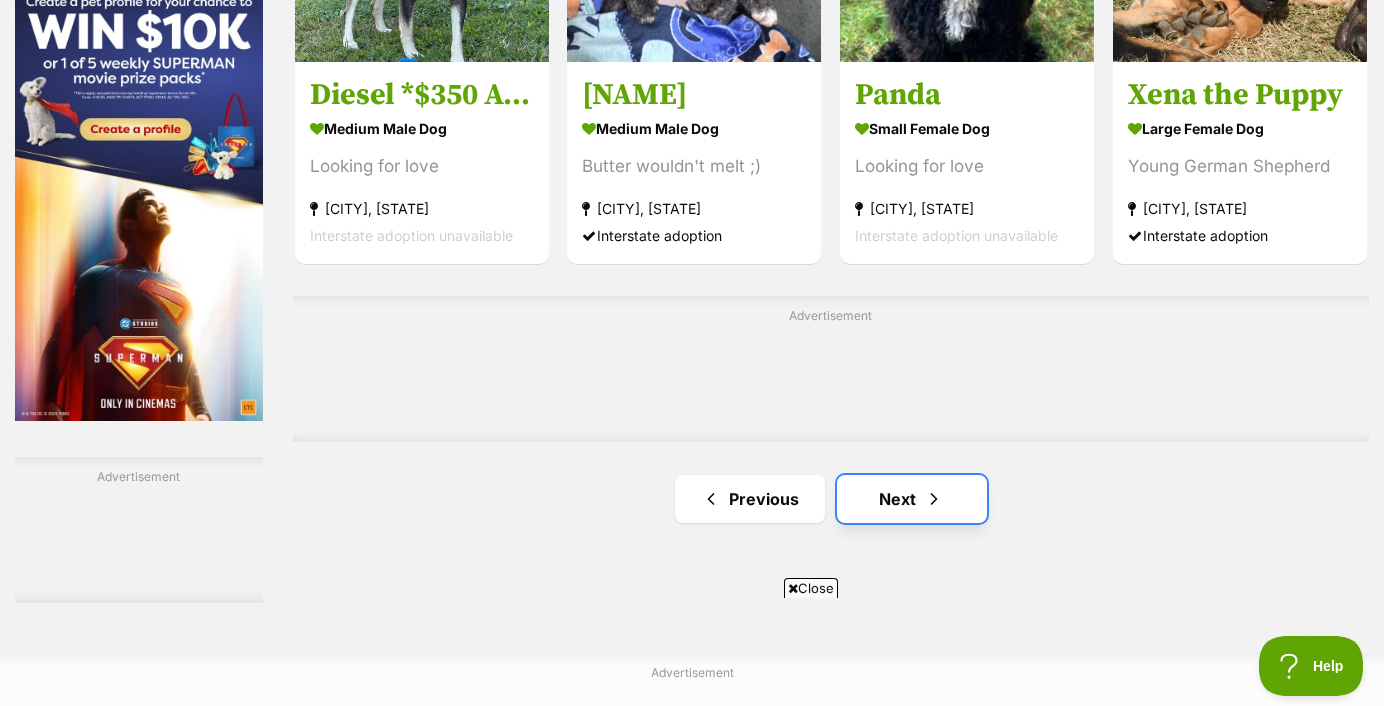 click on "Next" at bounding box center (912, 499) 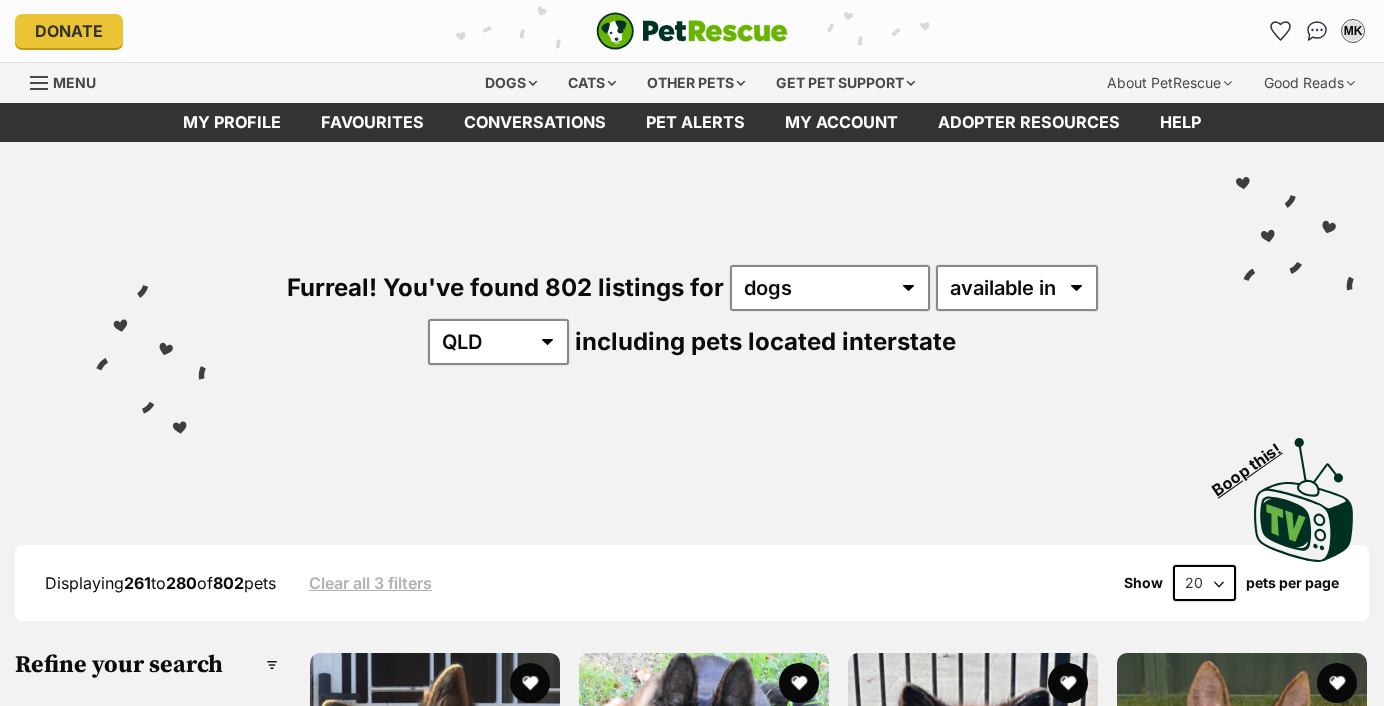 scroll, scrollTop: 0, scrollLeft: 0, axis: both 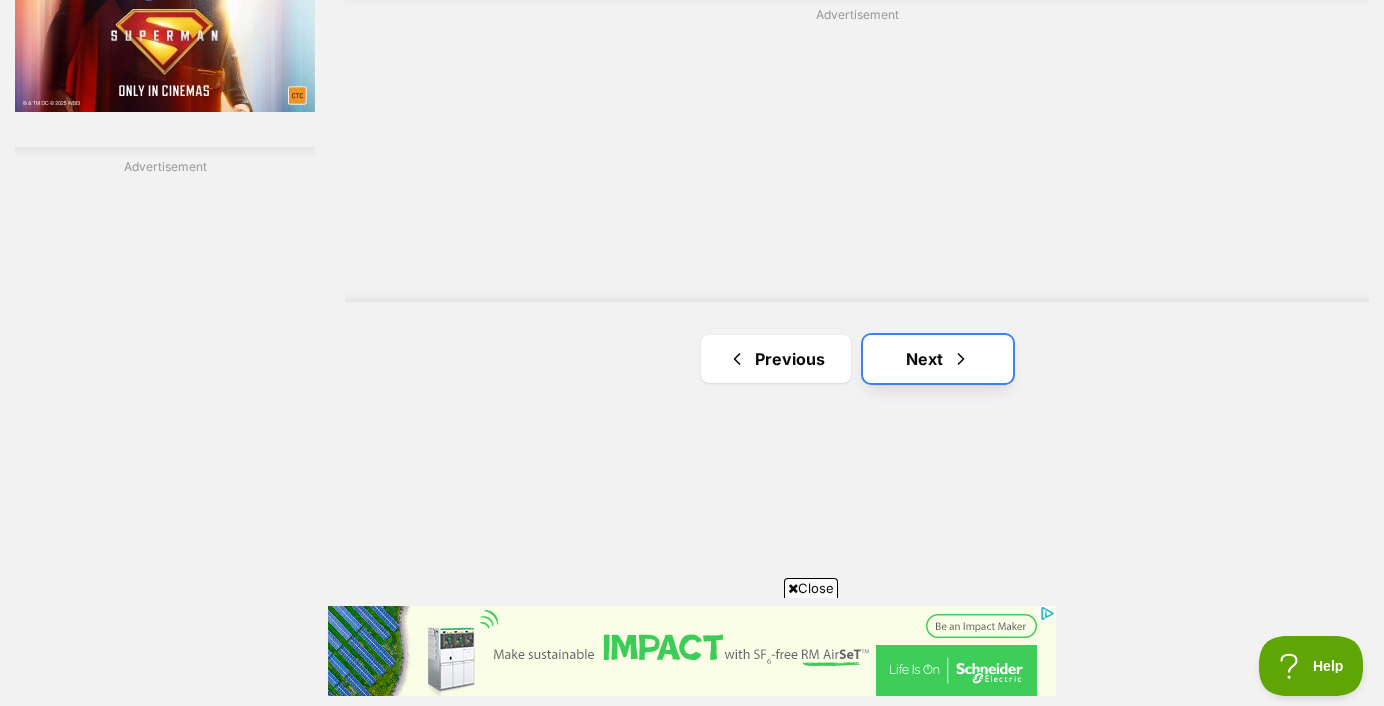 click at bounding box center [961, 359] 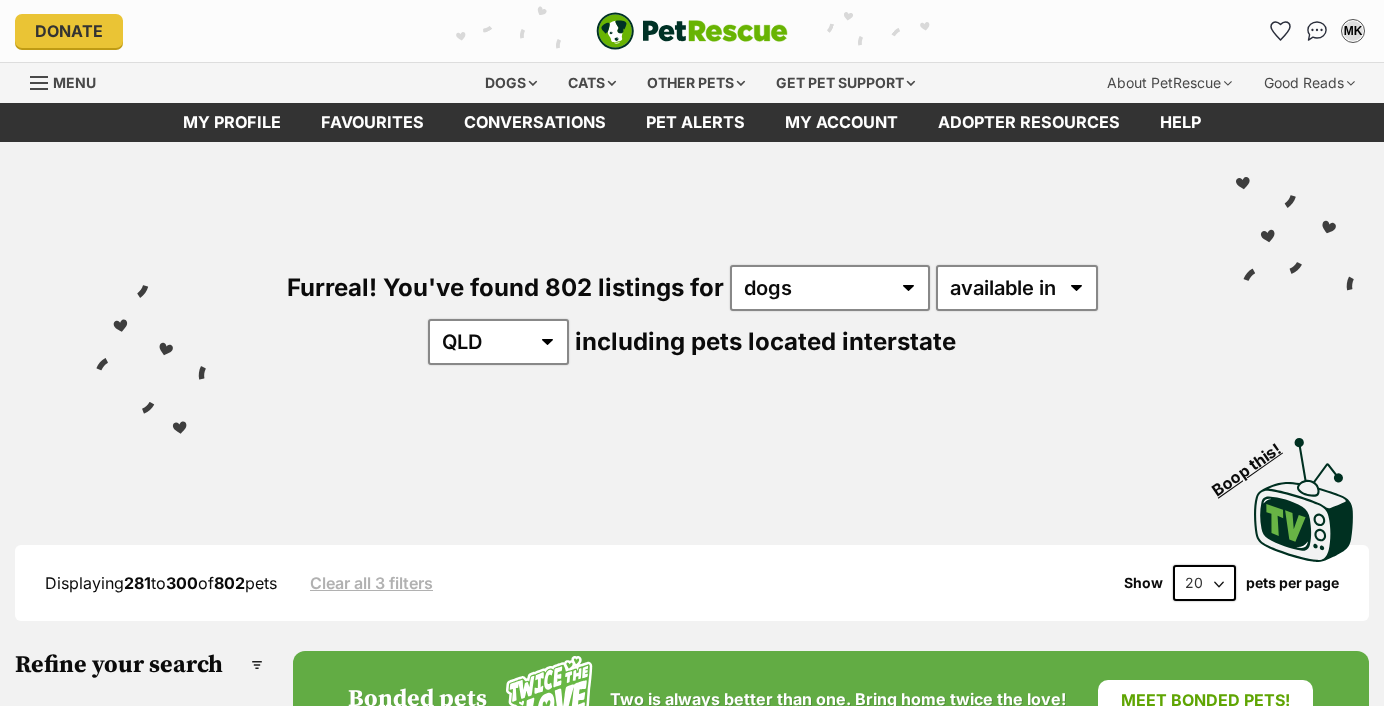 scroll, scrollTop: 0, scrollLeft: 0, axis: both 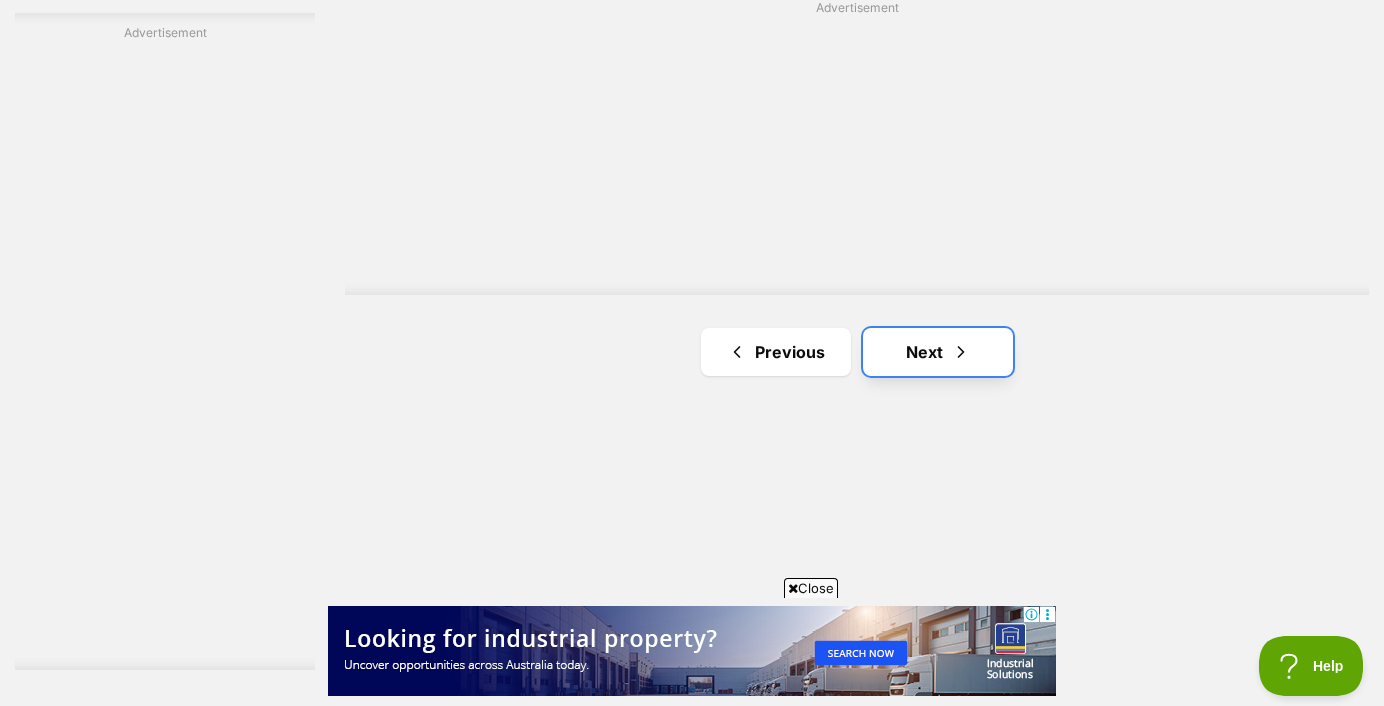 click on "Next" at bounding box center (938, 352) 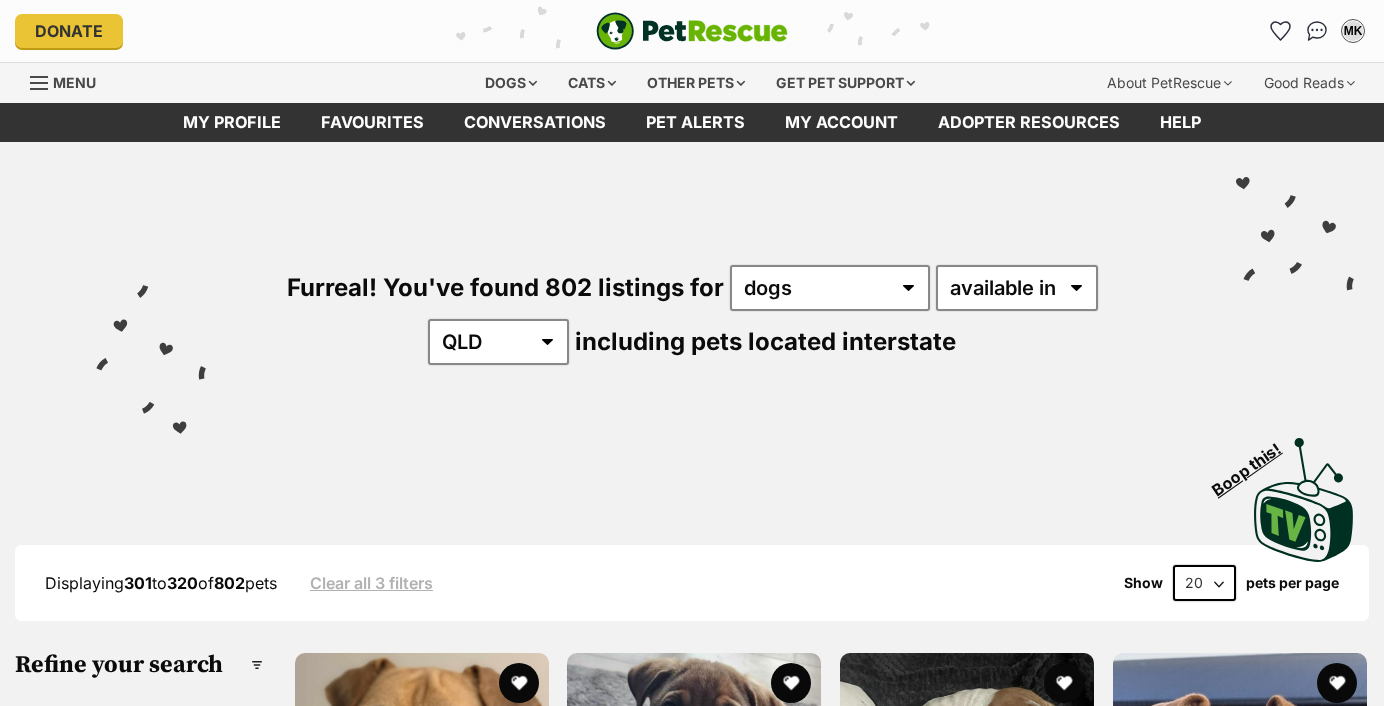 scroll, scrollTop: 0, scrollLeft: 0, axis: both 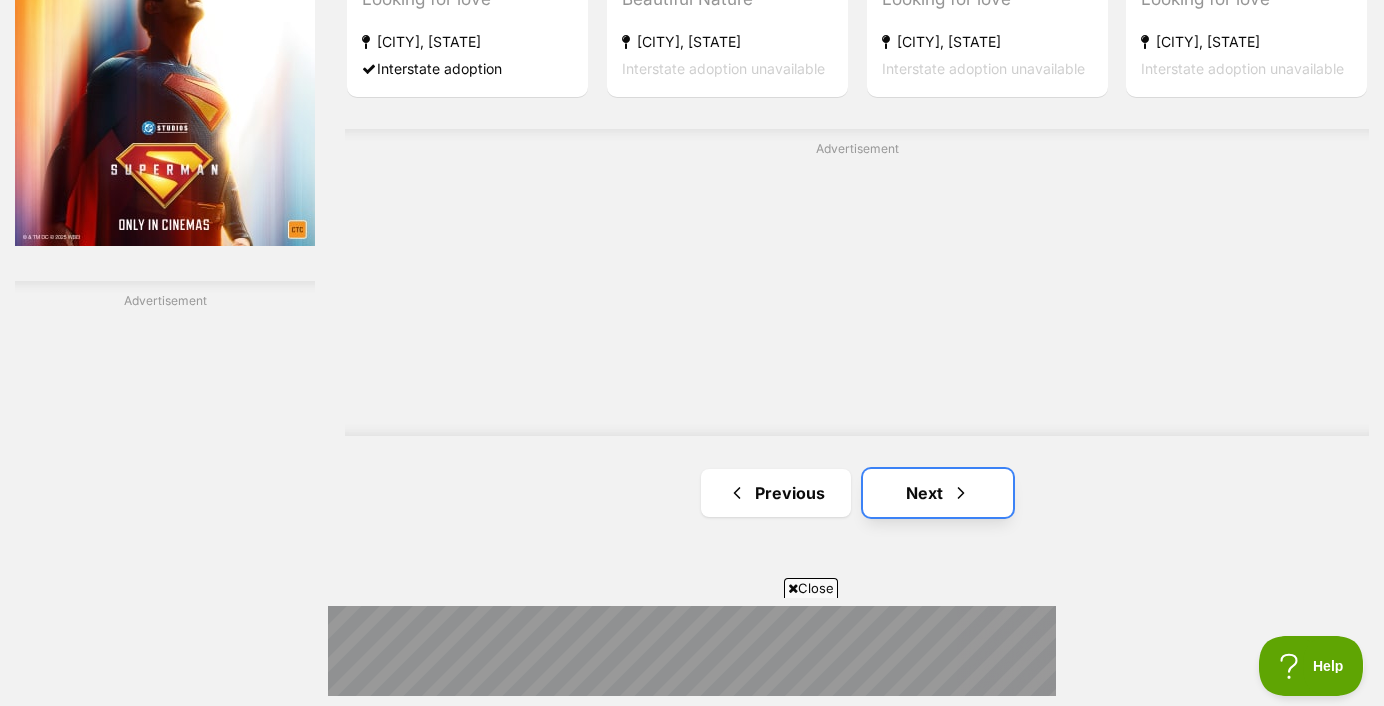 click on "Next" at bounding box center (938, 493) 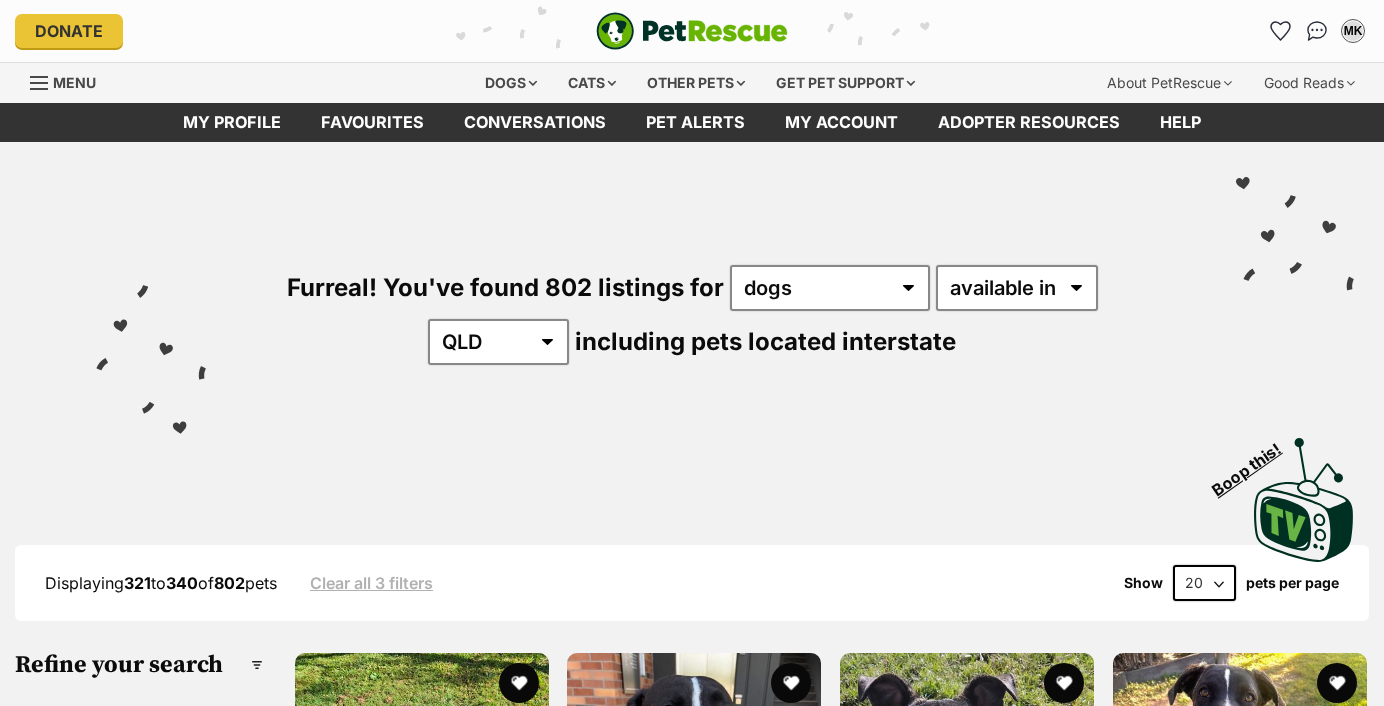 scroll, scrollTop: 0, scrollLeft: 0, axis: both 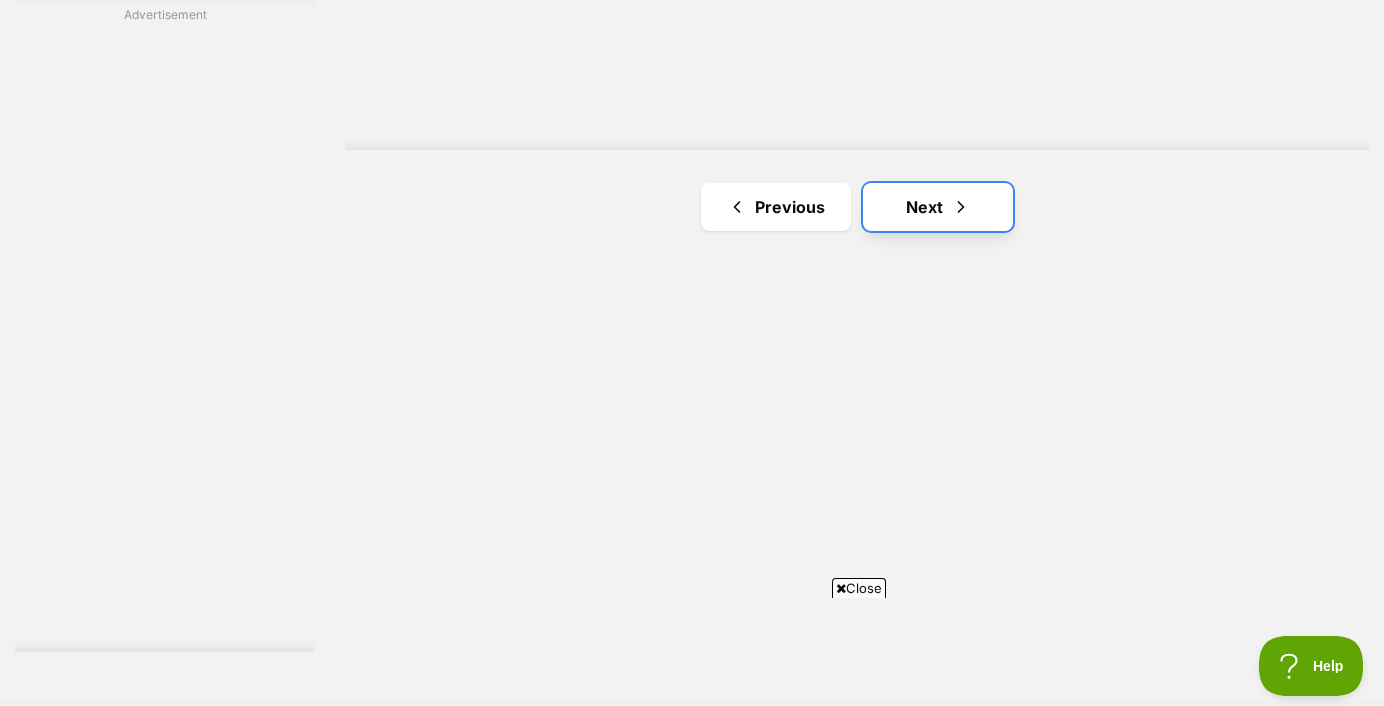 click on "Next" at bounding box center [938, 207] 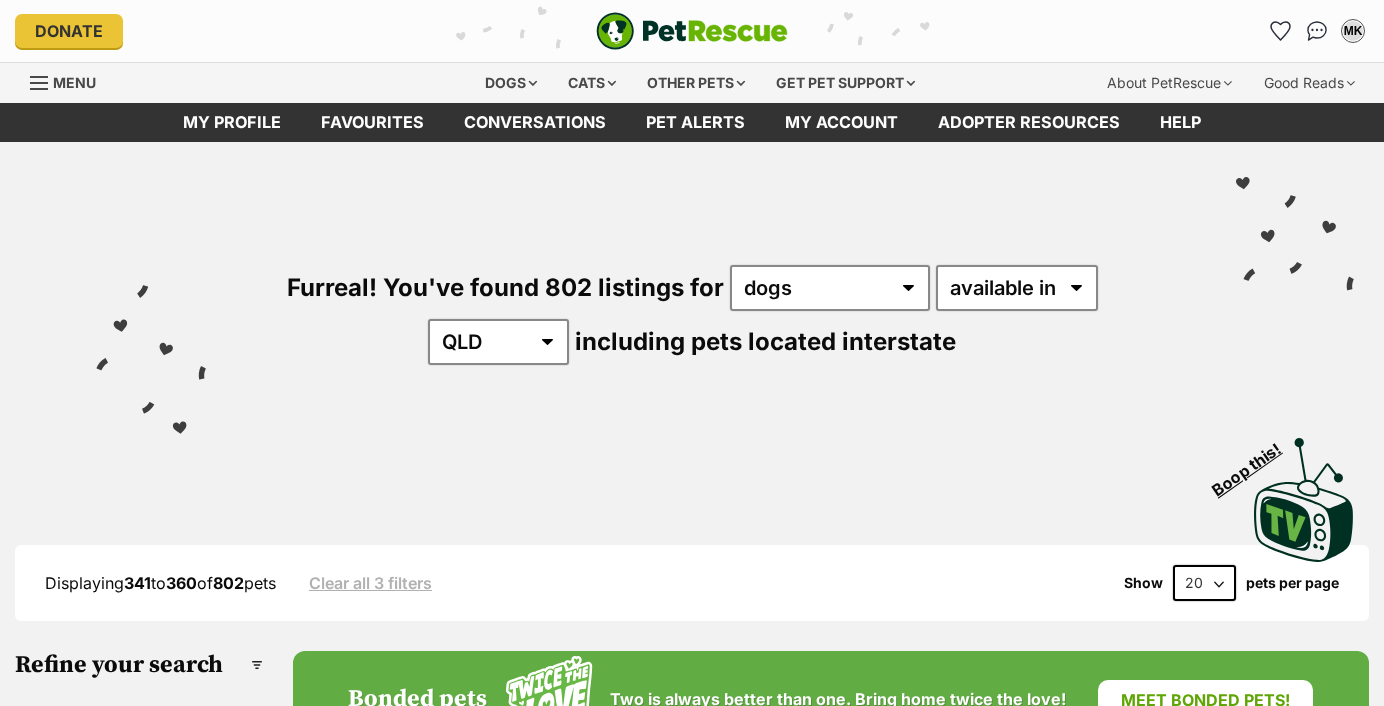 scroll, scrollTop: 0, scrollLeft: 0, axis: both 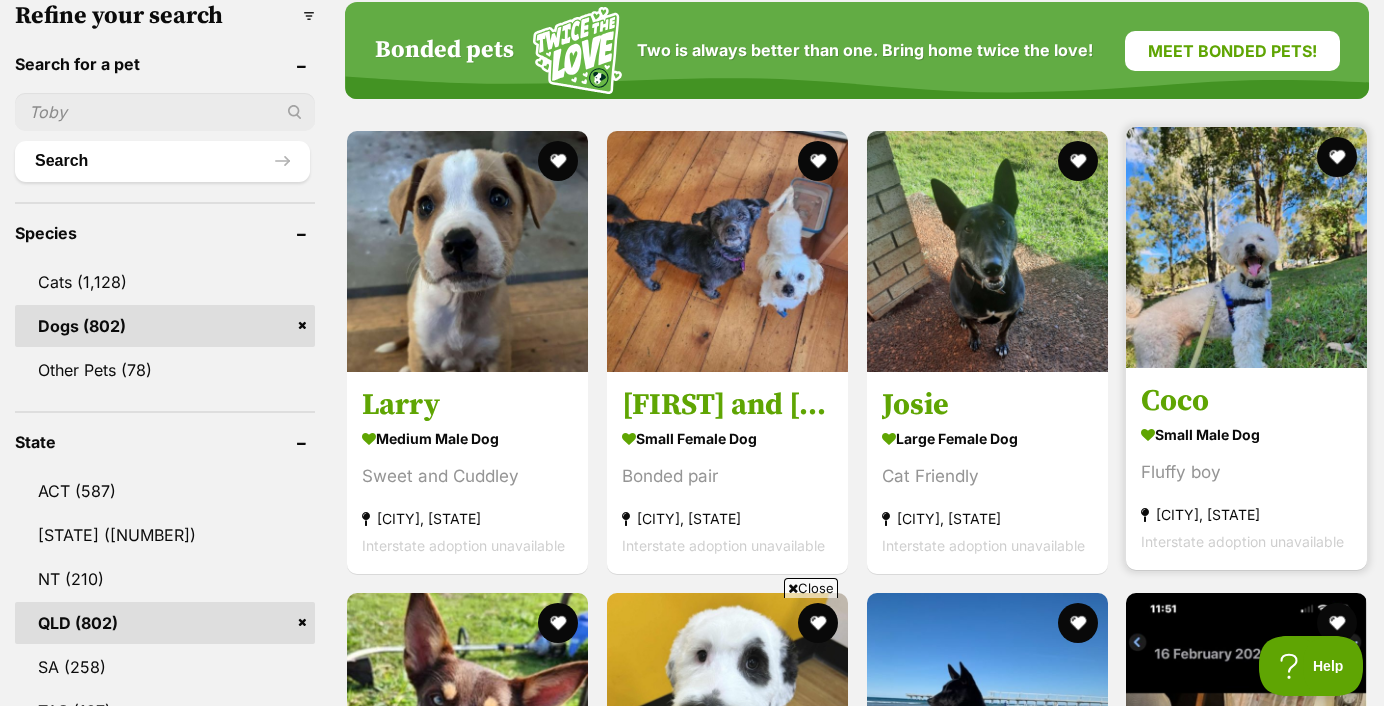 click at bounding box center [1246, 247] 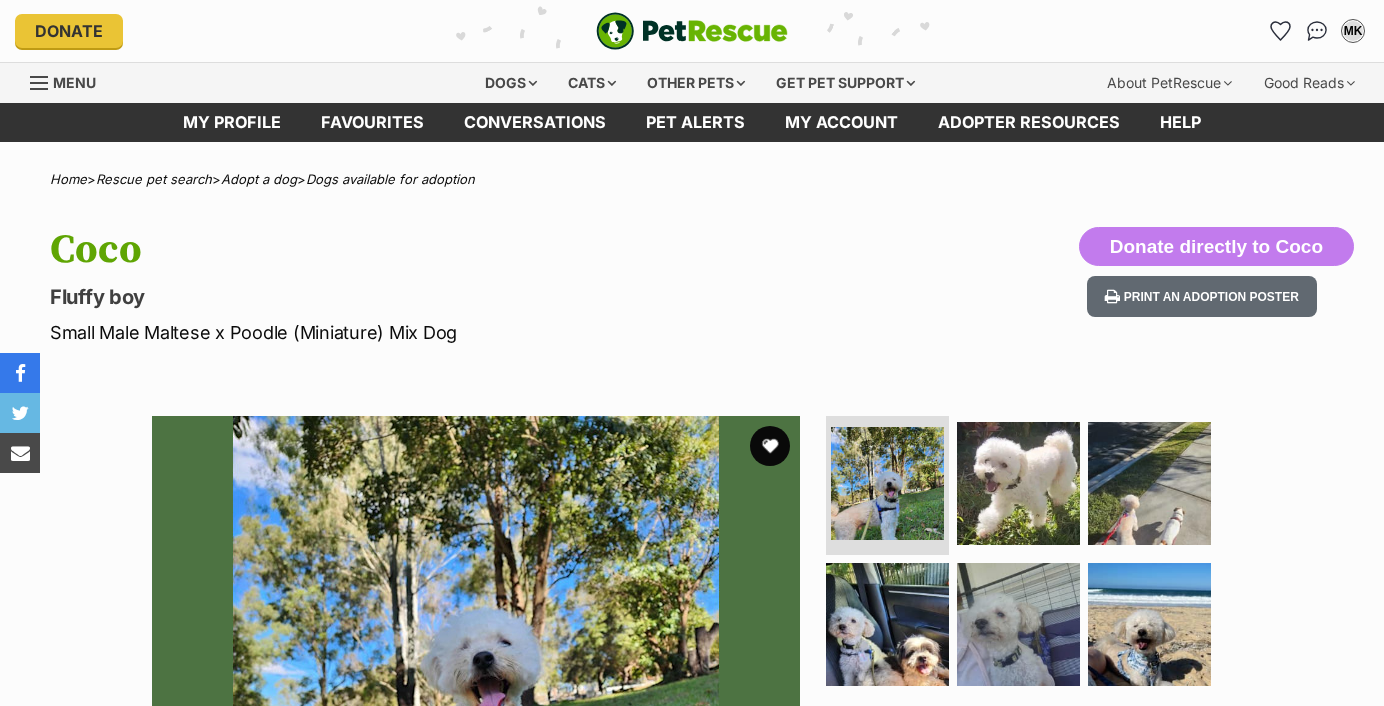 scroll, scrollTop: 0, scrollLeft: 0, axis: both 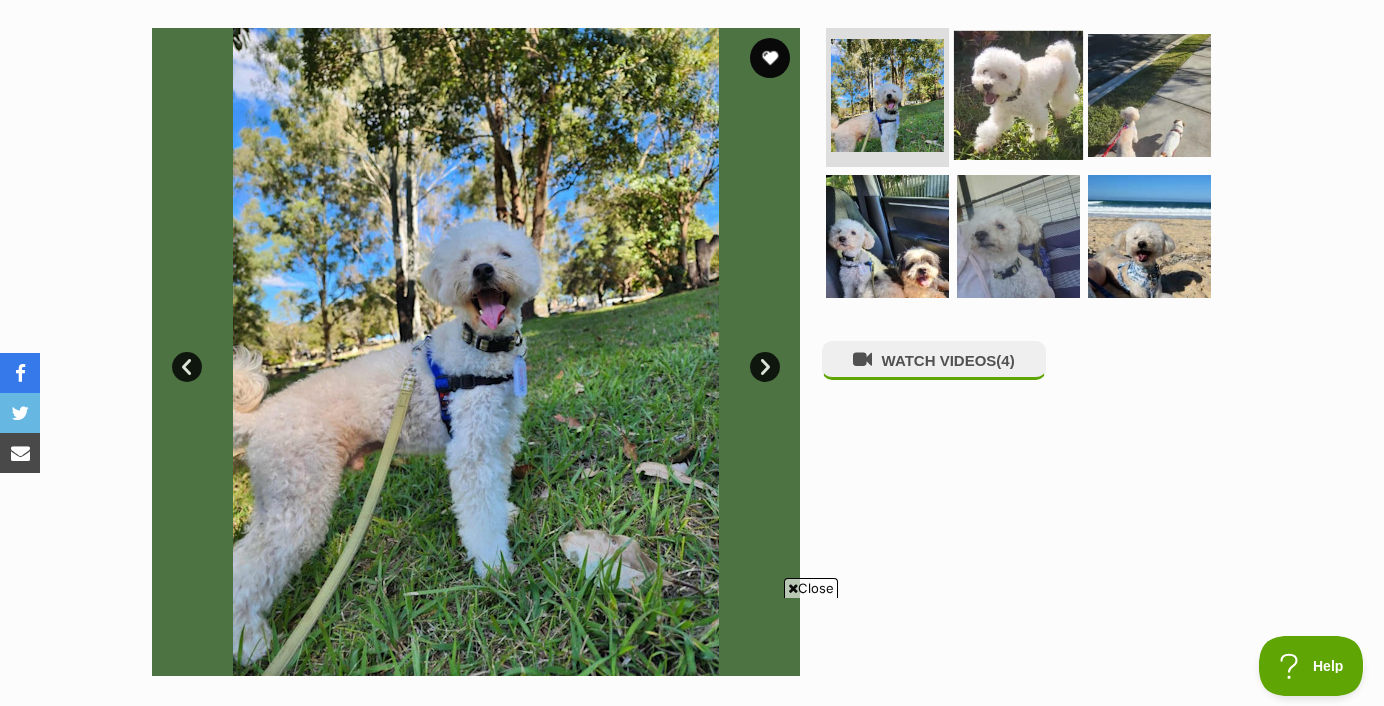 click at bounding box center (1018, 94) 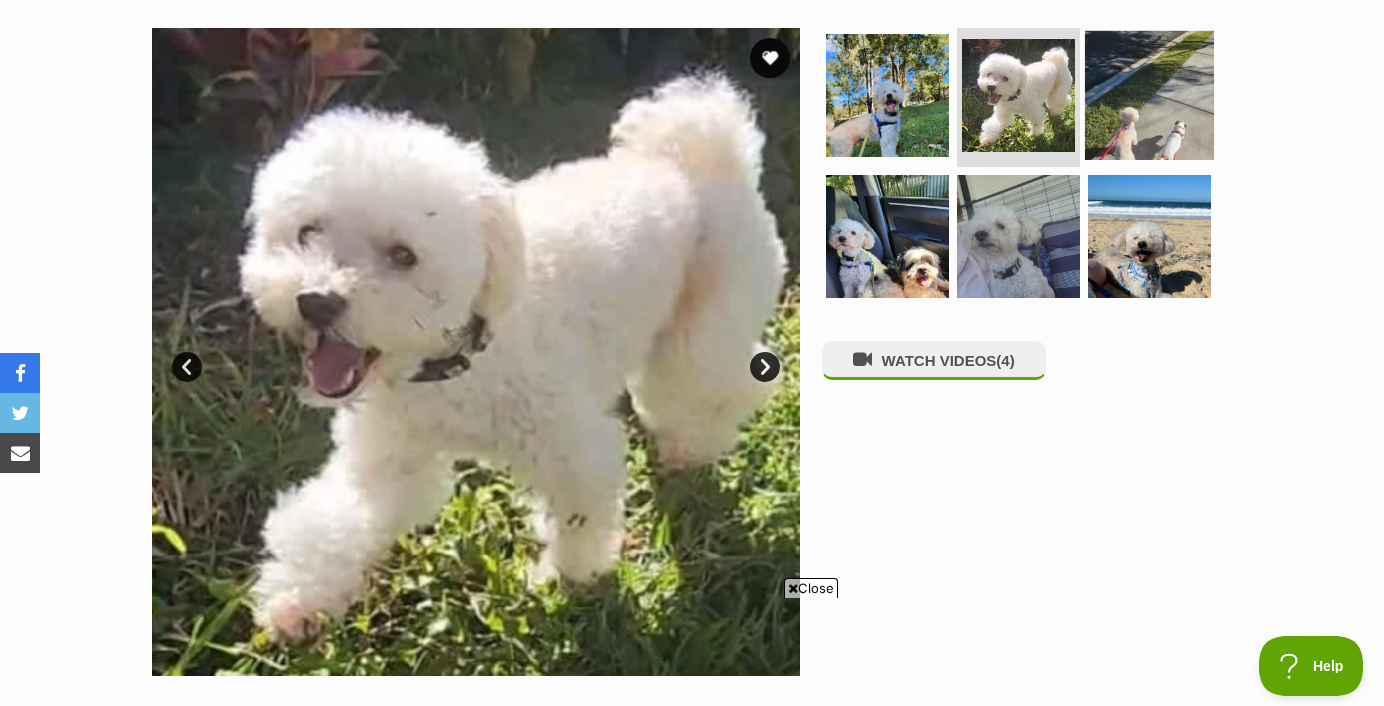 click at bounding box center [1149, 94] 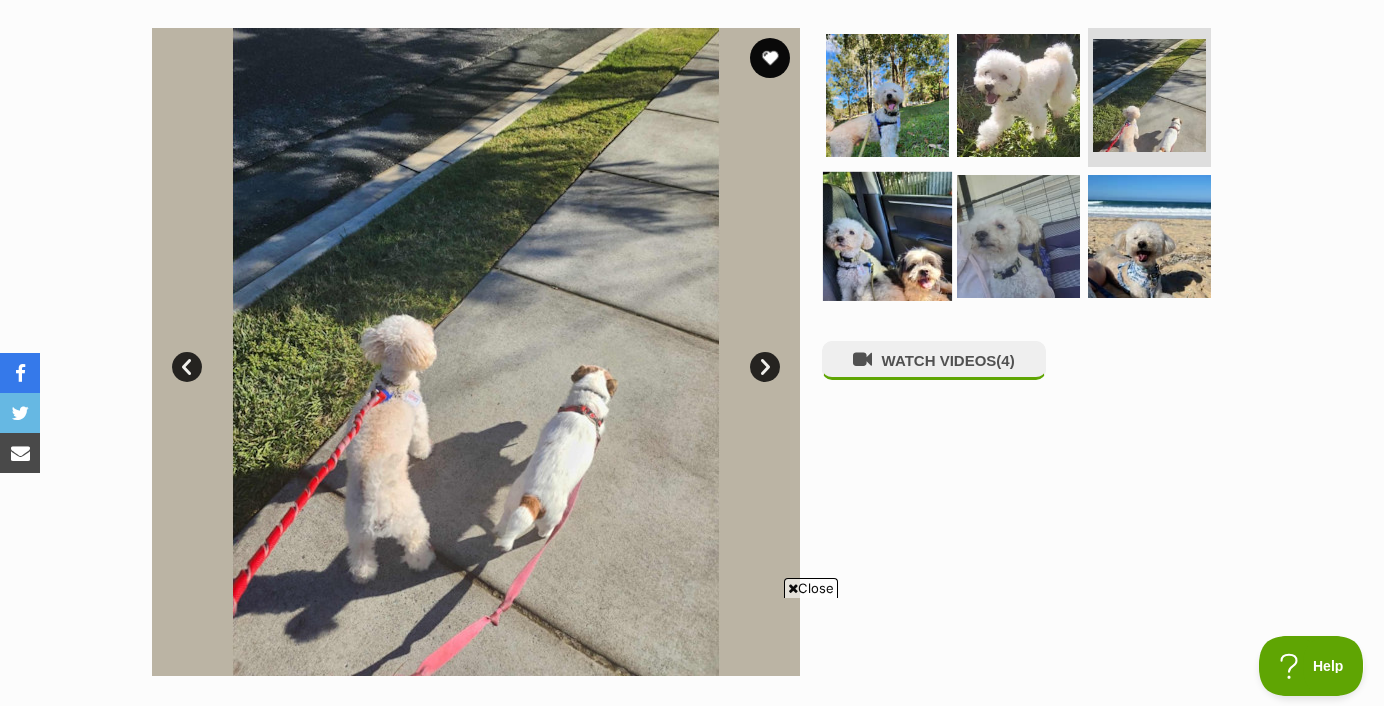 click at bounding box center (887, 236) 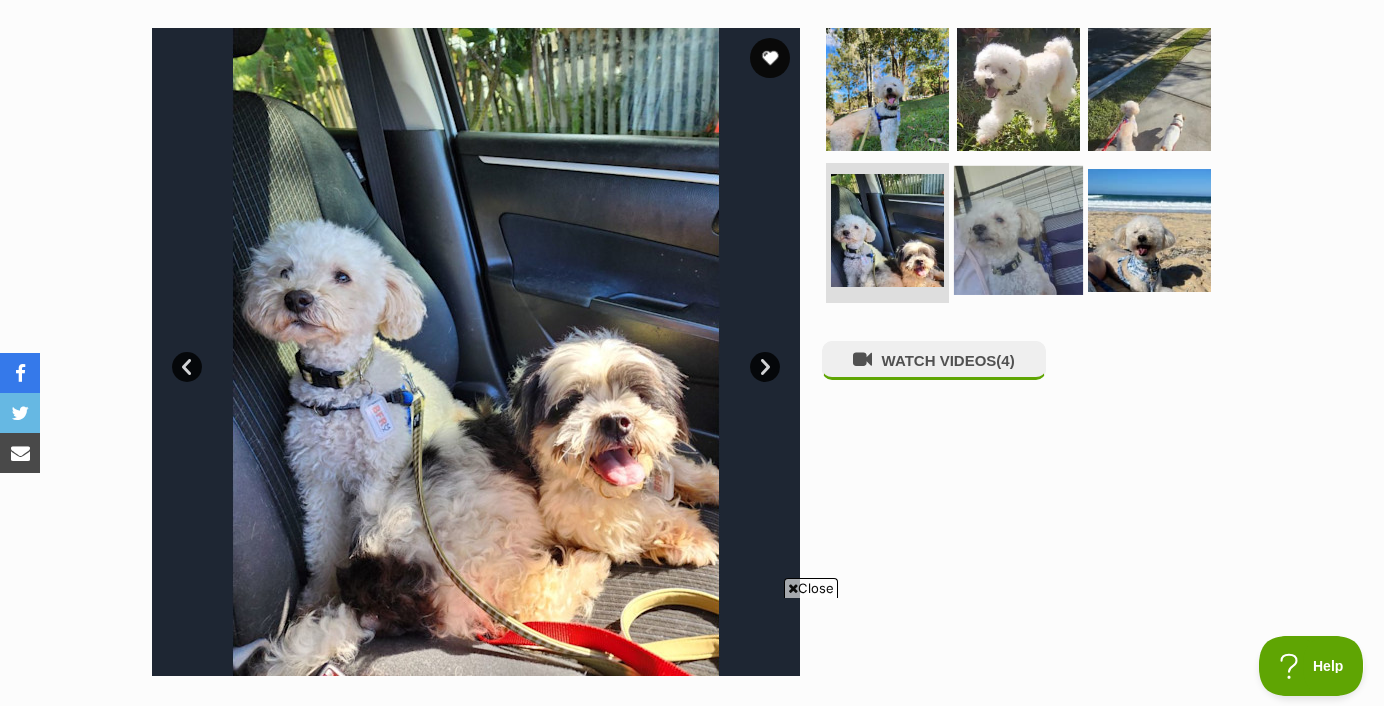 click at bounding box center [1018, 230] 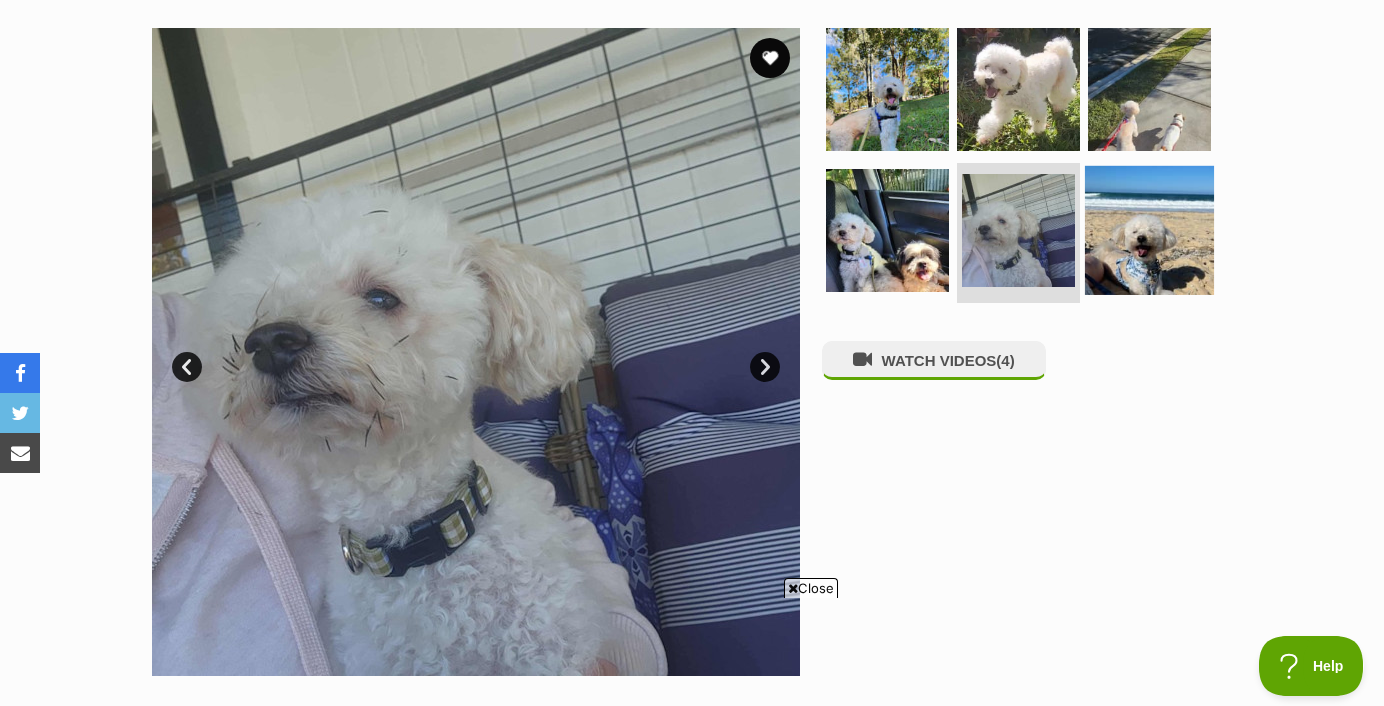 click at bounding box center [1149, 230] 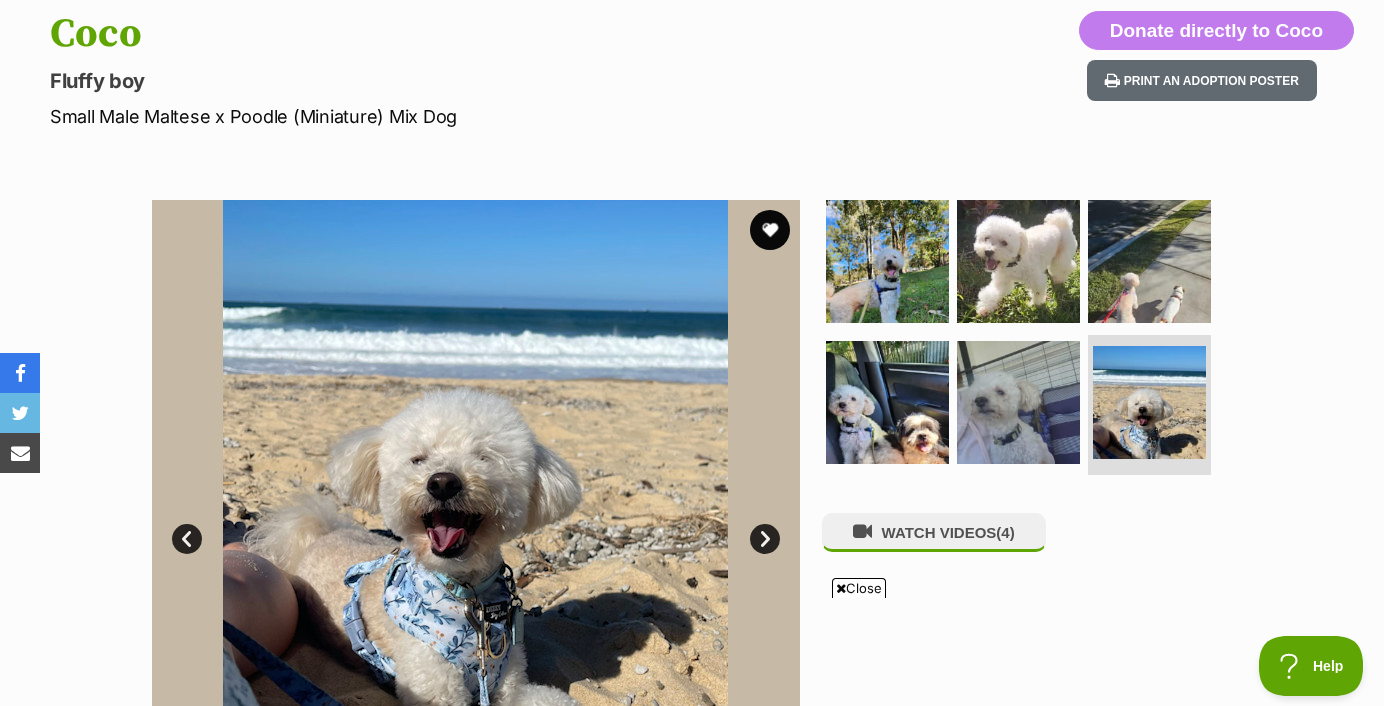 scroll, scrollTop: 239, scrollLeft: 0, axis: vertical 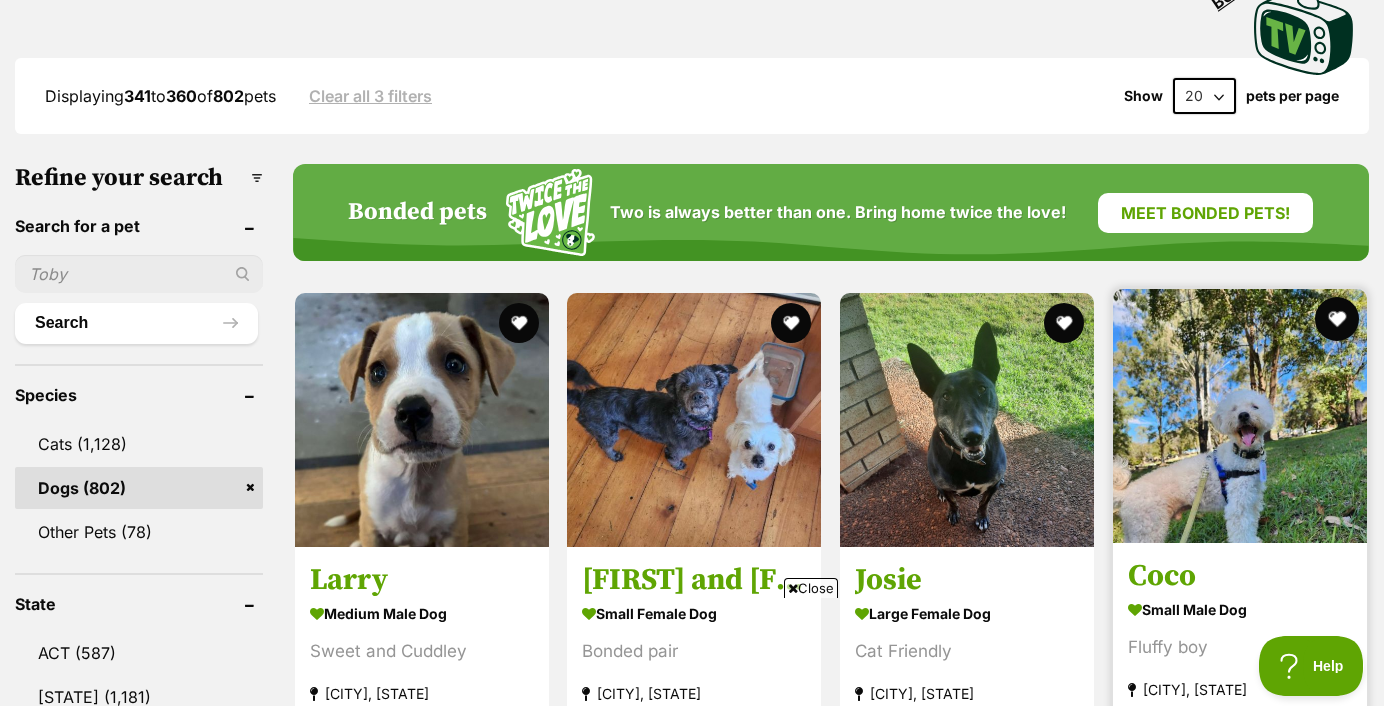 click at bounding box center (1337, 319) 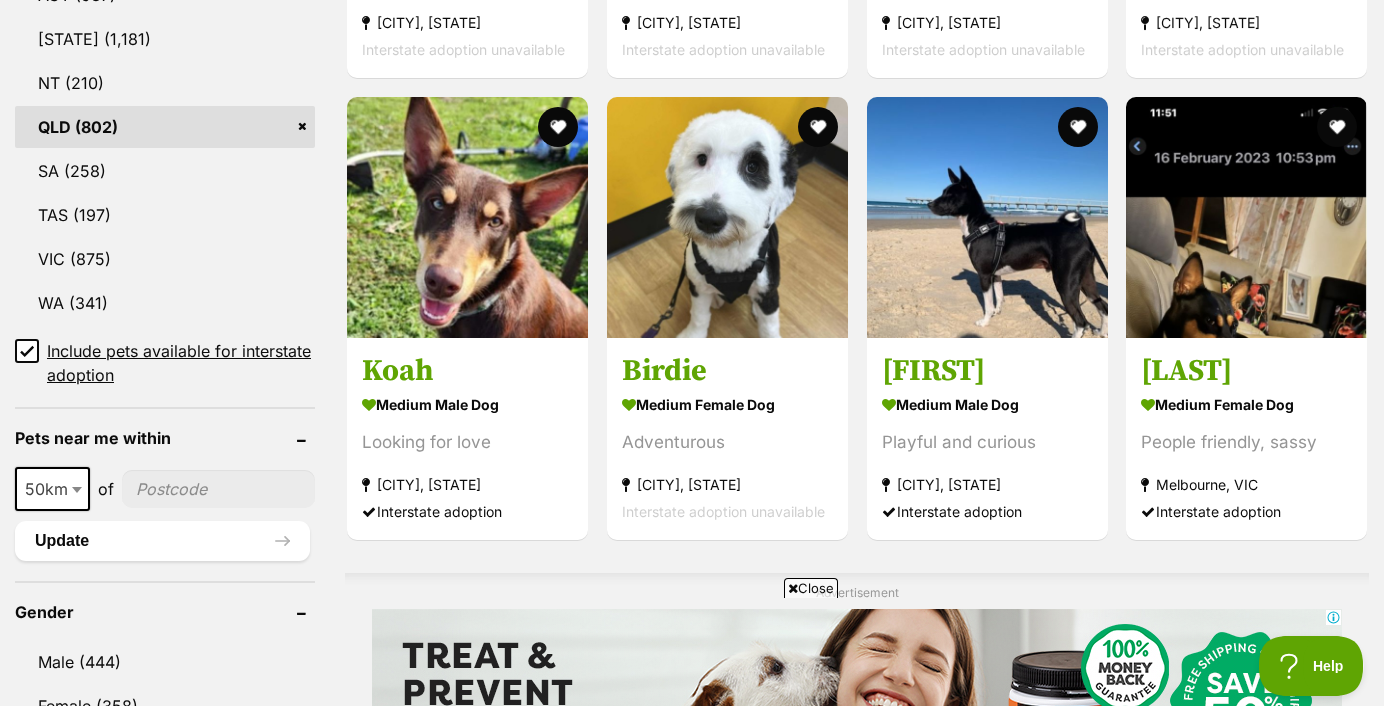 scroll, scrollTop: 0, scrollLeft: 0, axis: both 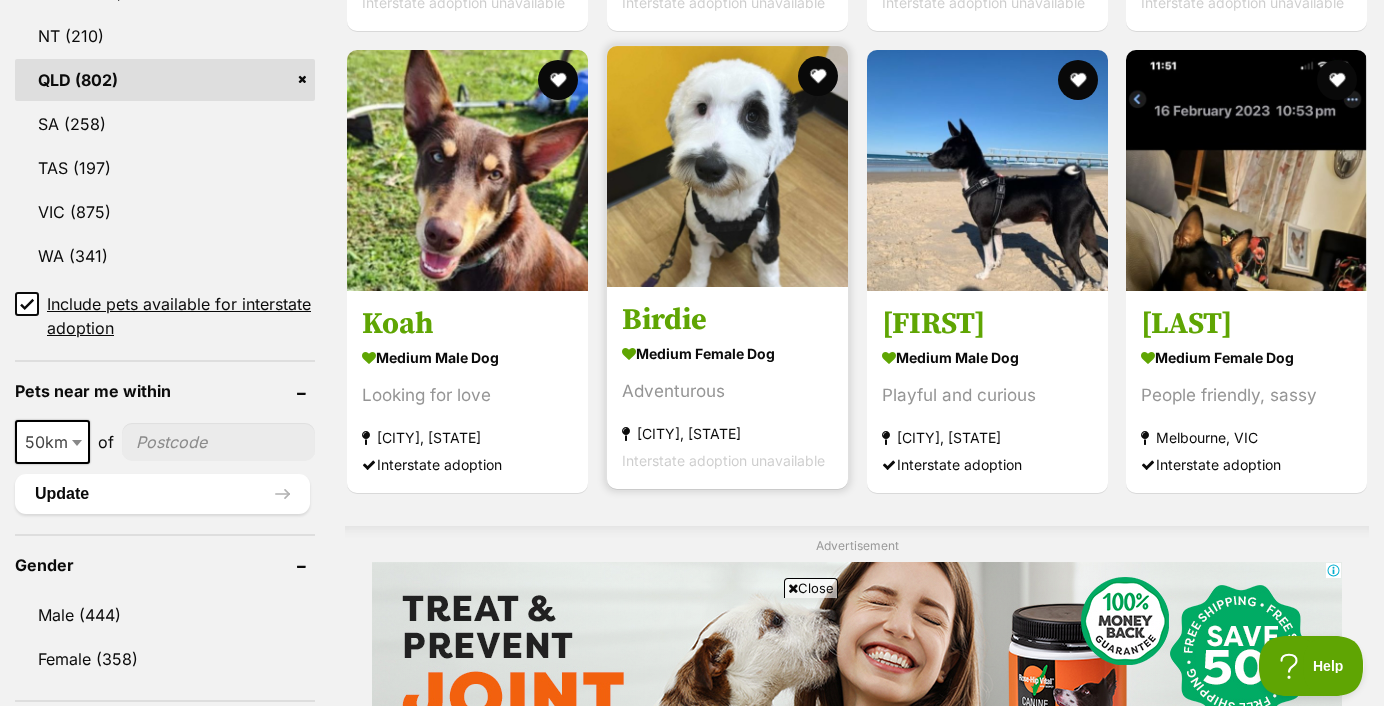click at bounding box center [727, 166] 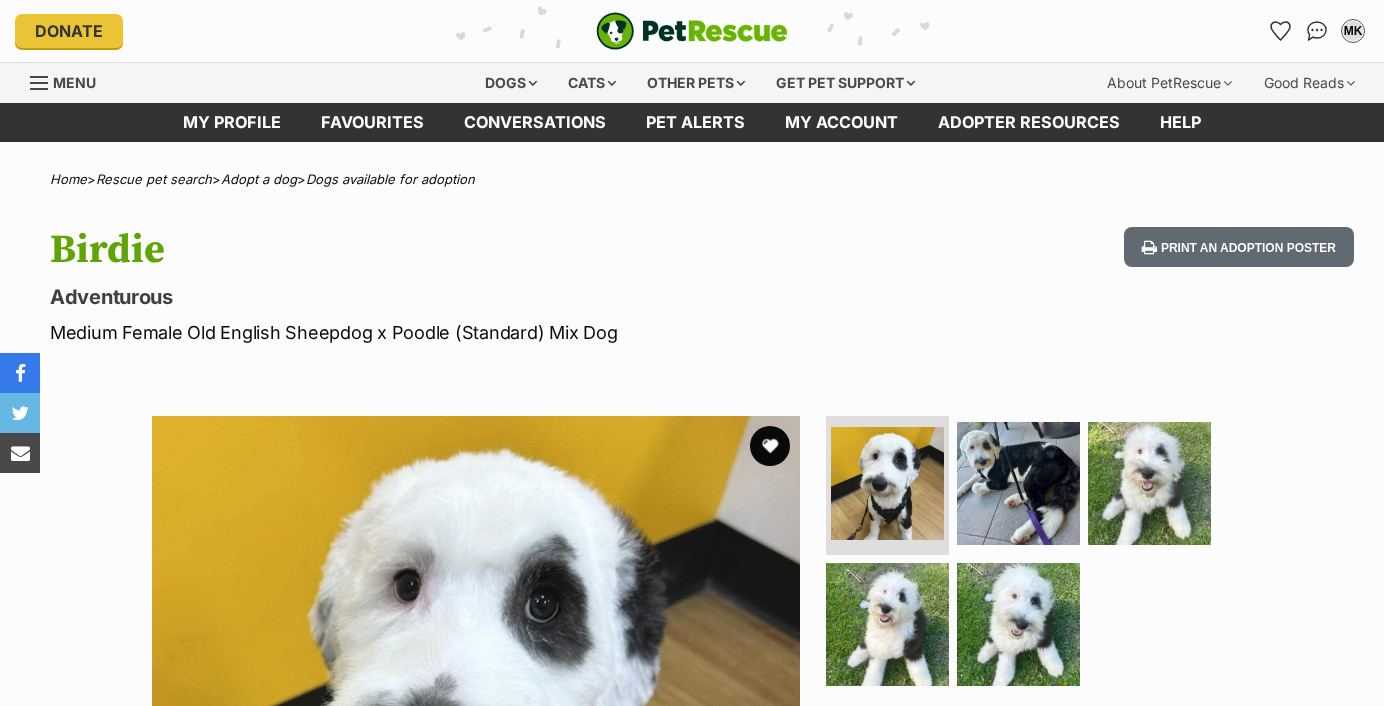 scroll, scrollTop: 0, scrollLeft: 0, axis: both 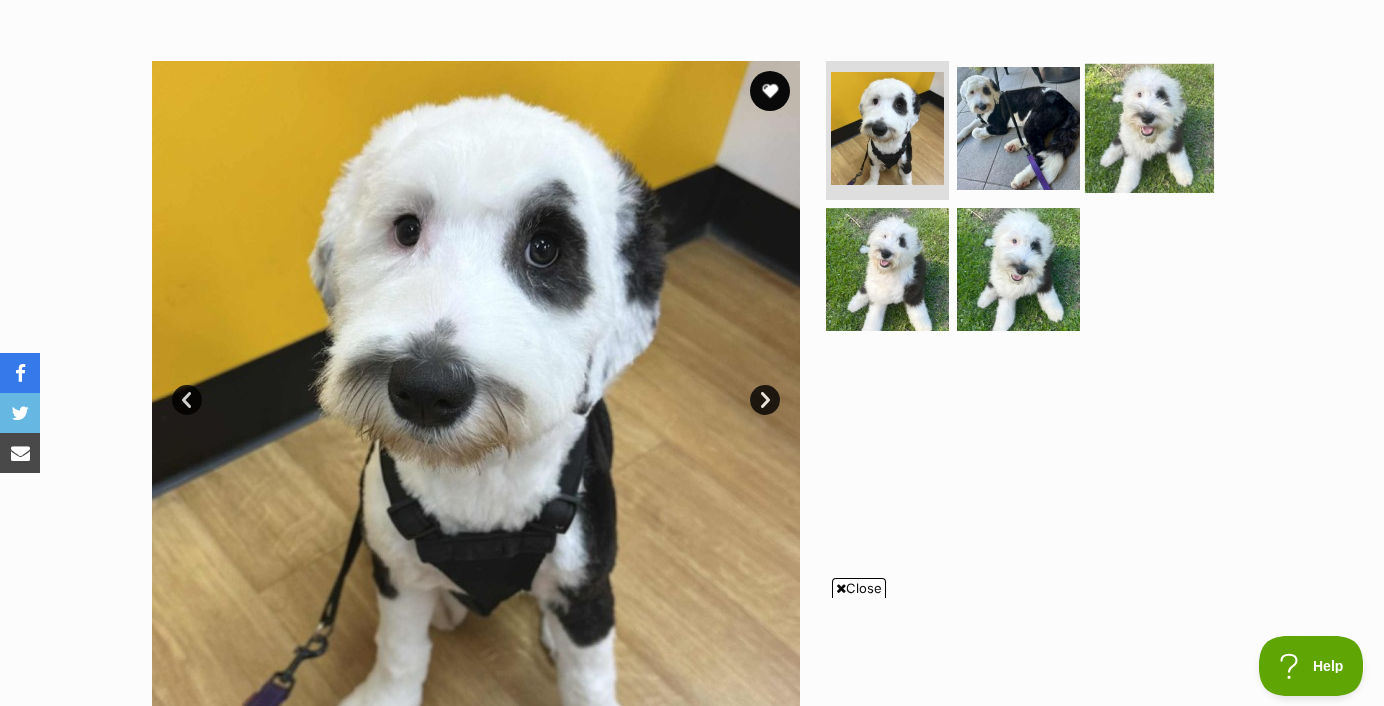 click at bounding box center (1149, 127) 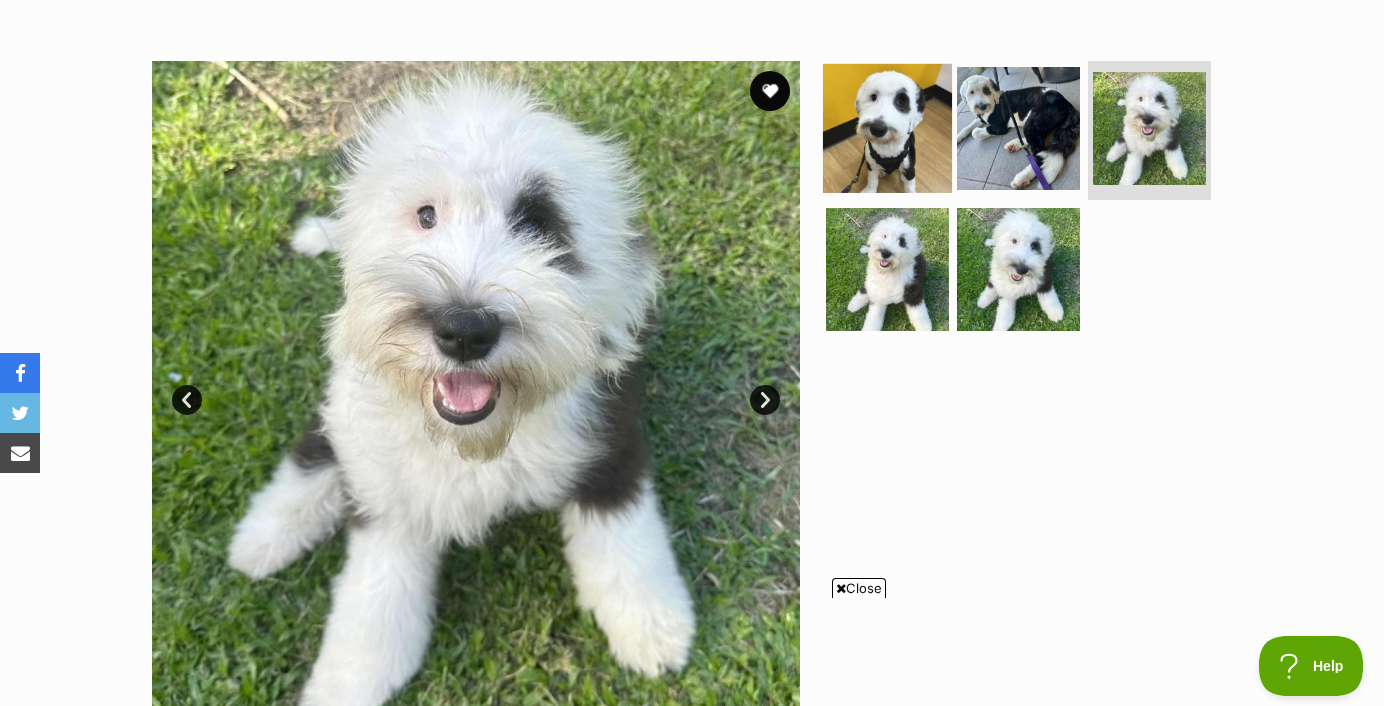 click at bounding box center (887, 127) 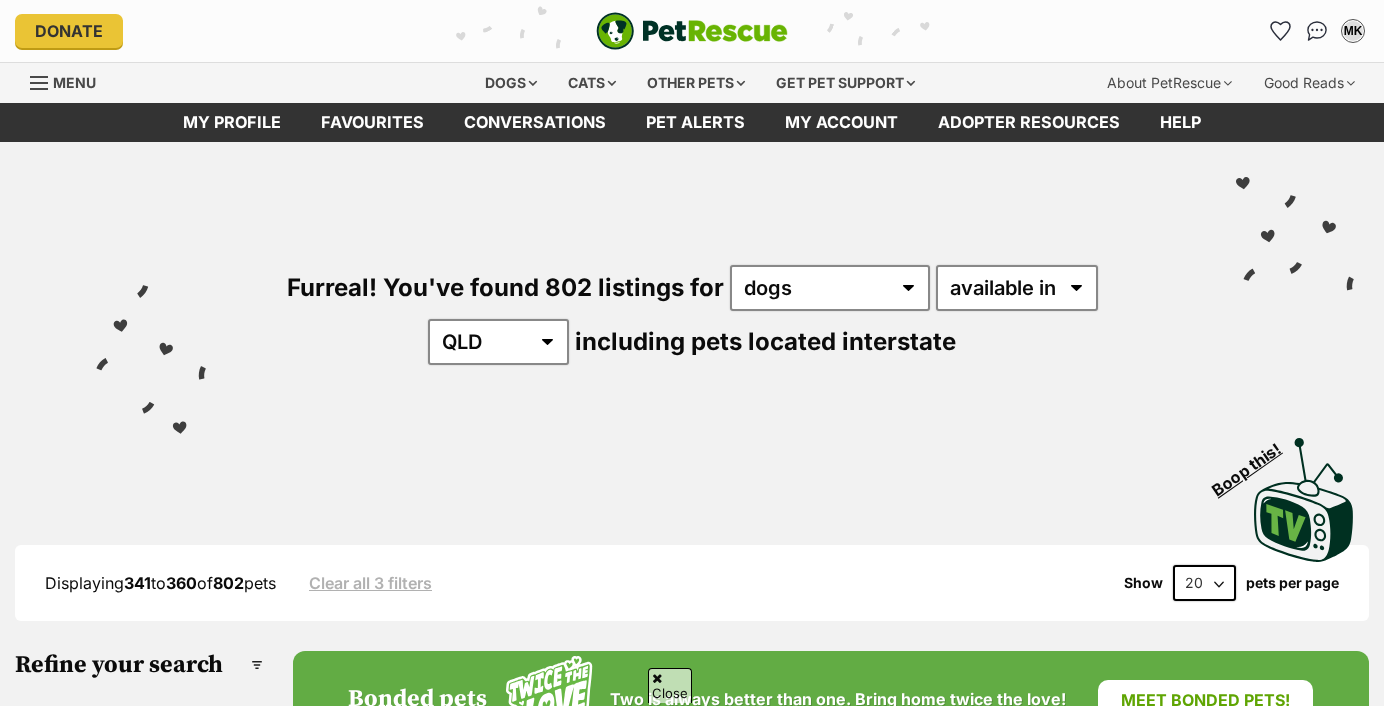 scroll, scrollTop: 1181, scrollLeft: 0, axis: vertical 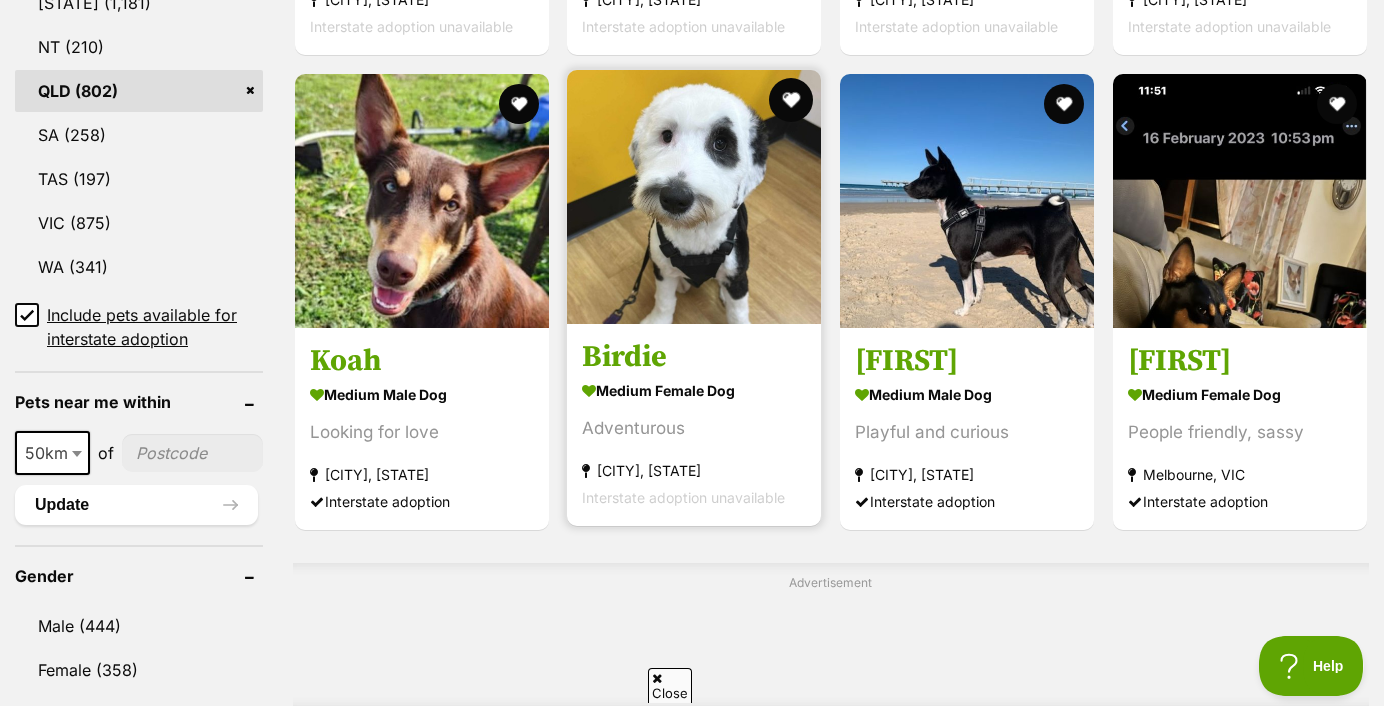 click at bounding box center [791, 100] 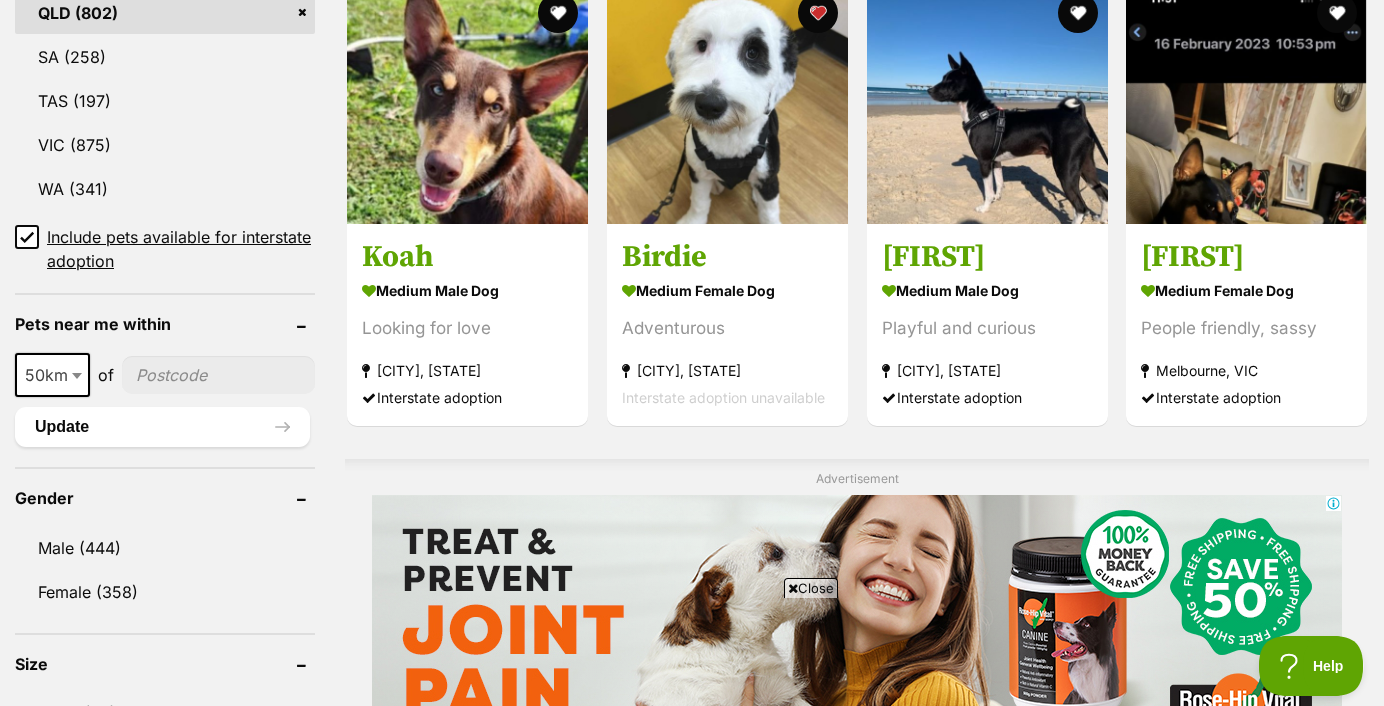 scroll, scrollTop: 1243, scrollLeft: 0, axis: vertical 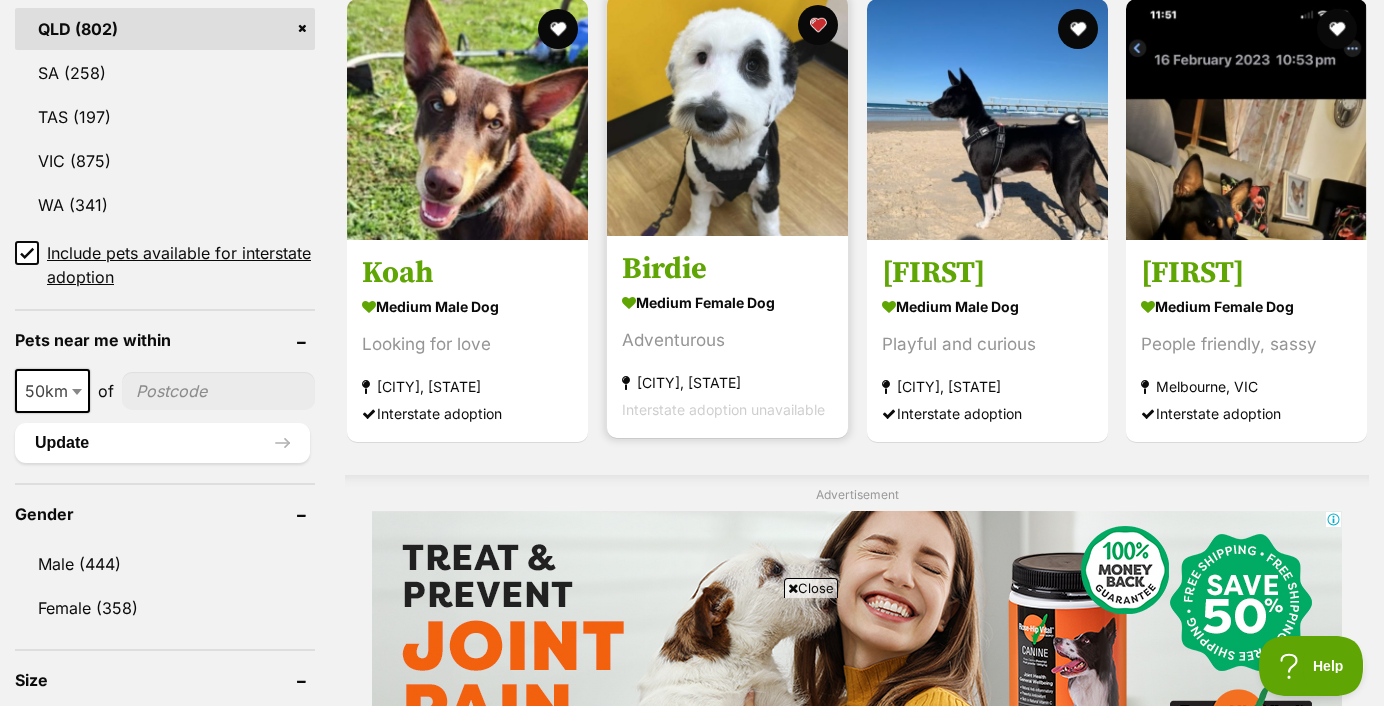 click on "medium female Dog" at bounding box center (727, 303) 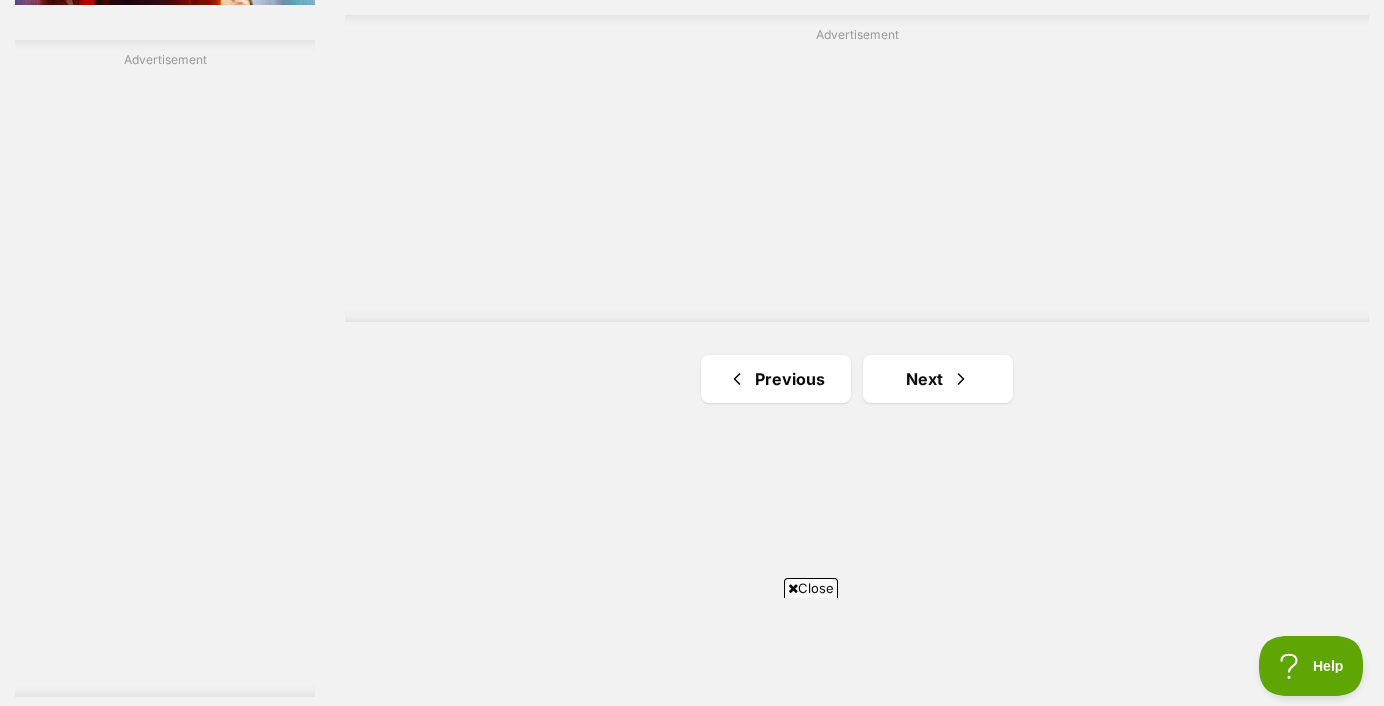 scroll, scrollTop: 3633, scrollLeft: 0, axis: vertical 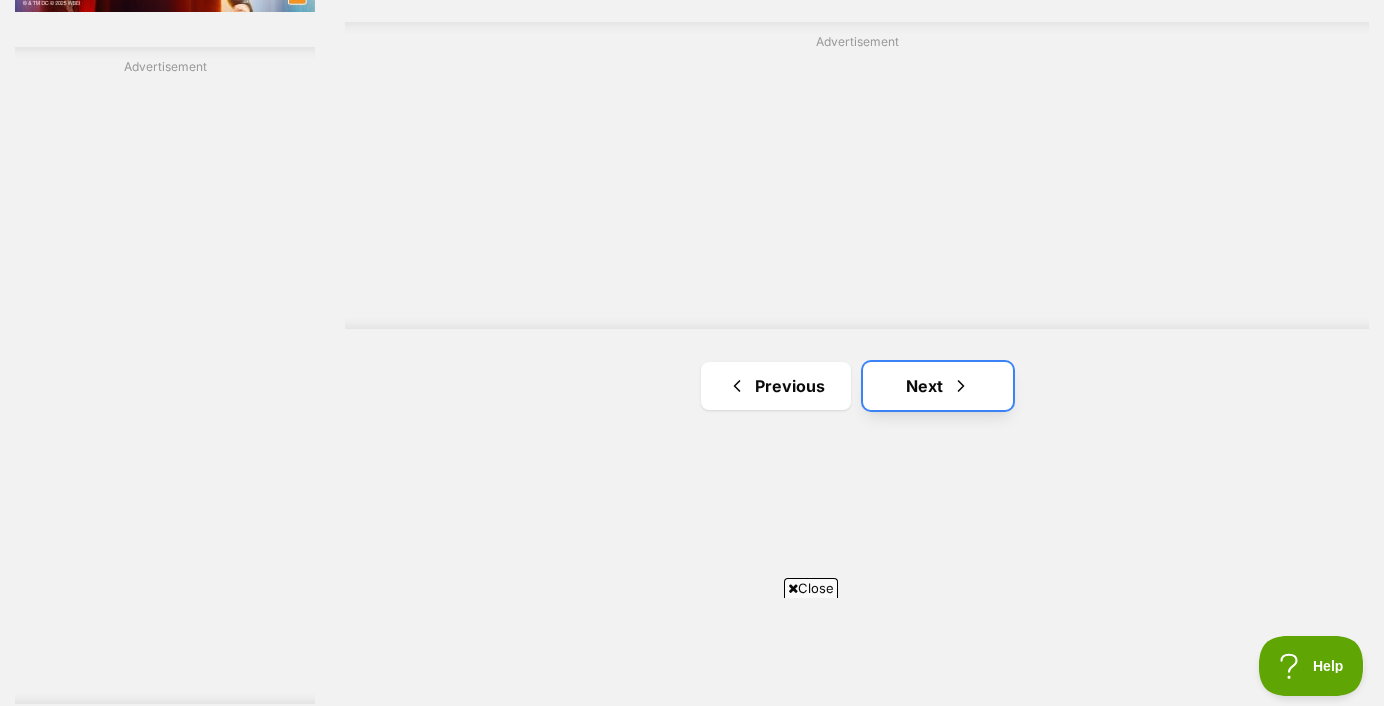 click on "Next" at bounding box center (938, 386) 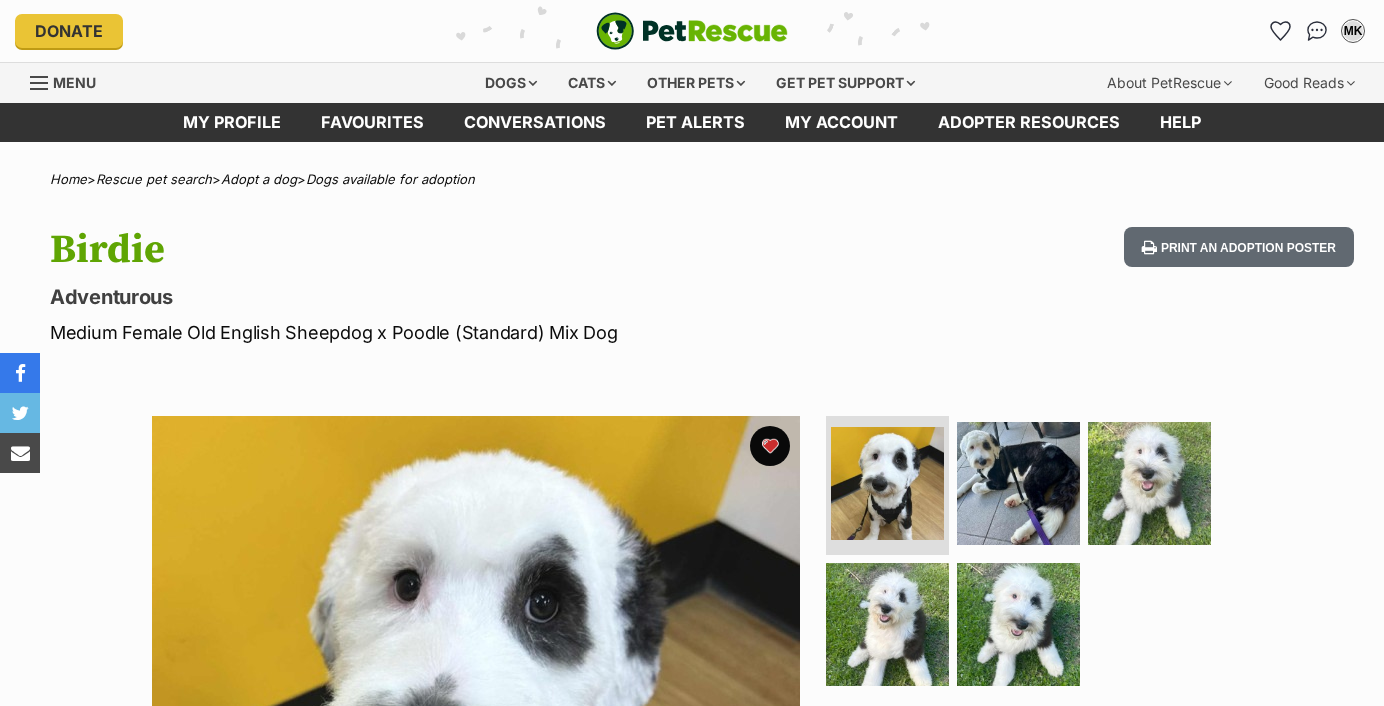 scroll, scrollTop: 0, scrollLeft: 0, axis: both 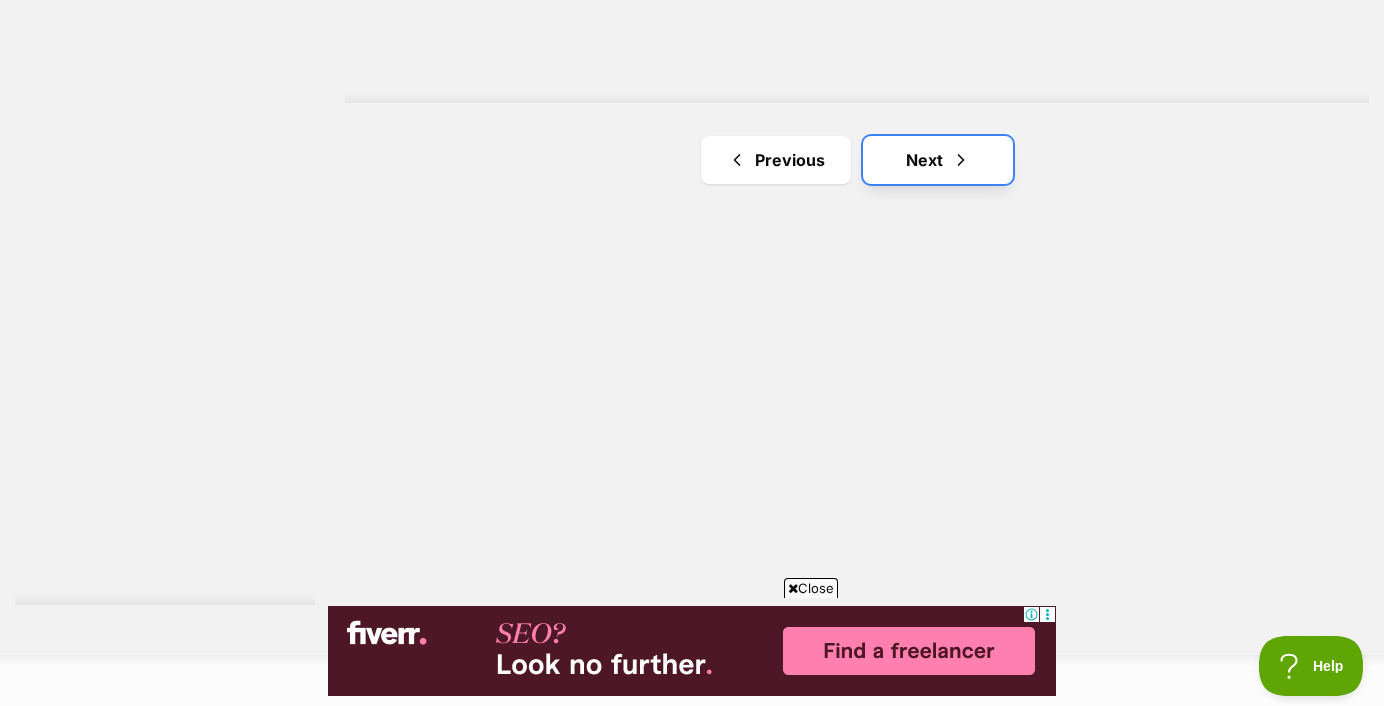 click on "Next" at bounding box center (938, 160) 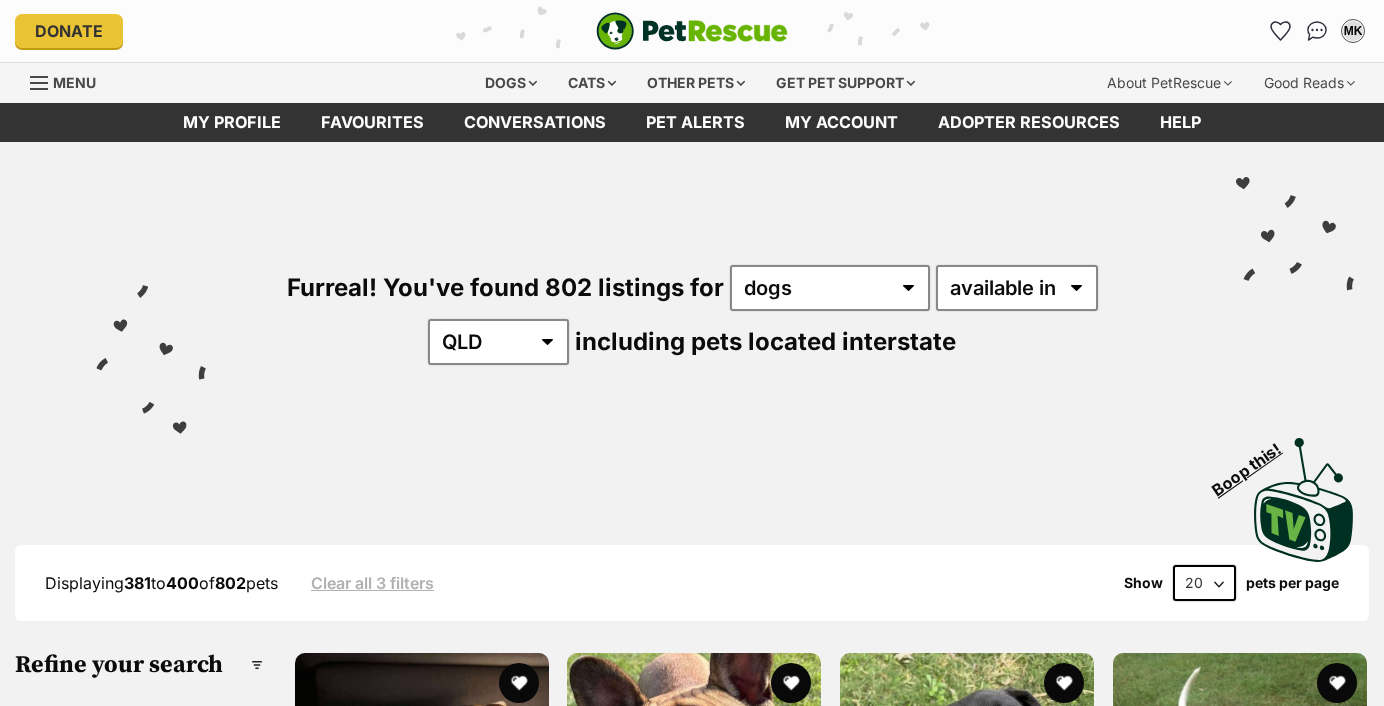 scroll, scrollTop: 0, scrollLeft: 0, axis: both 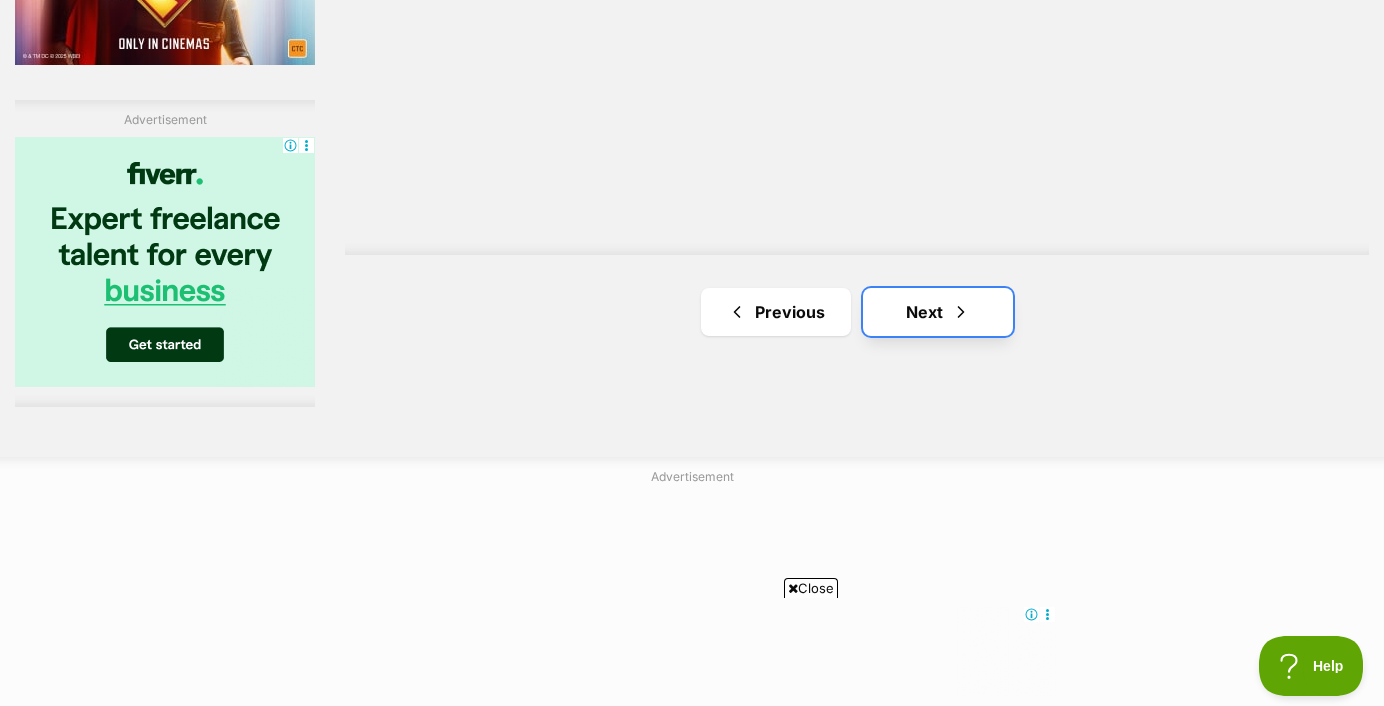 click on "Next" at bounding box center [938, 312] 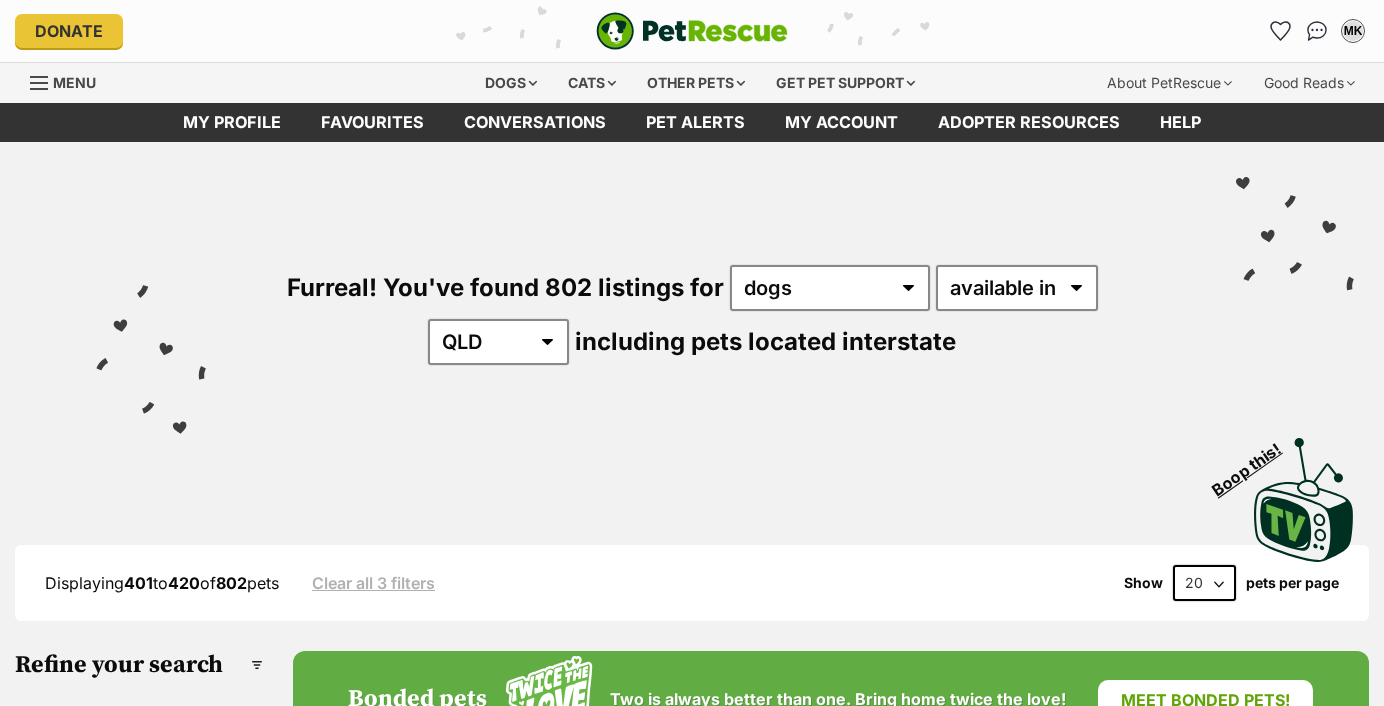 scroll, scrollTop: 0, scrollLeft: 0, axis: both 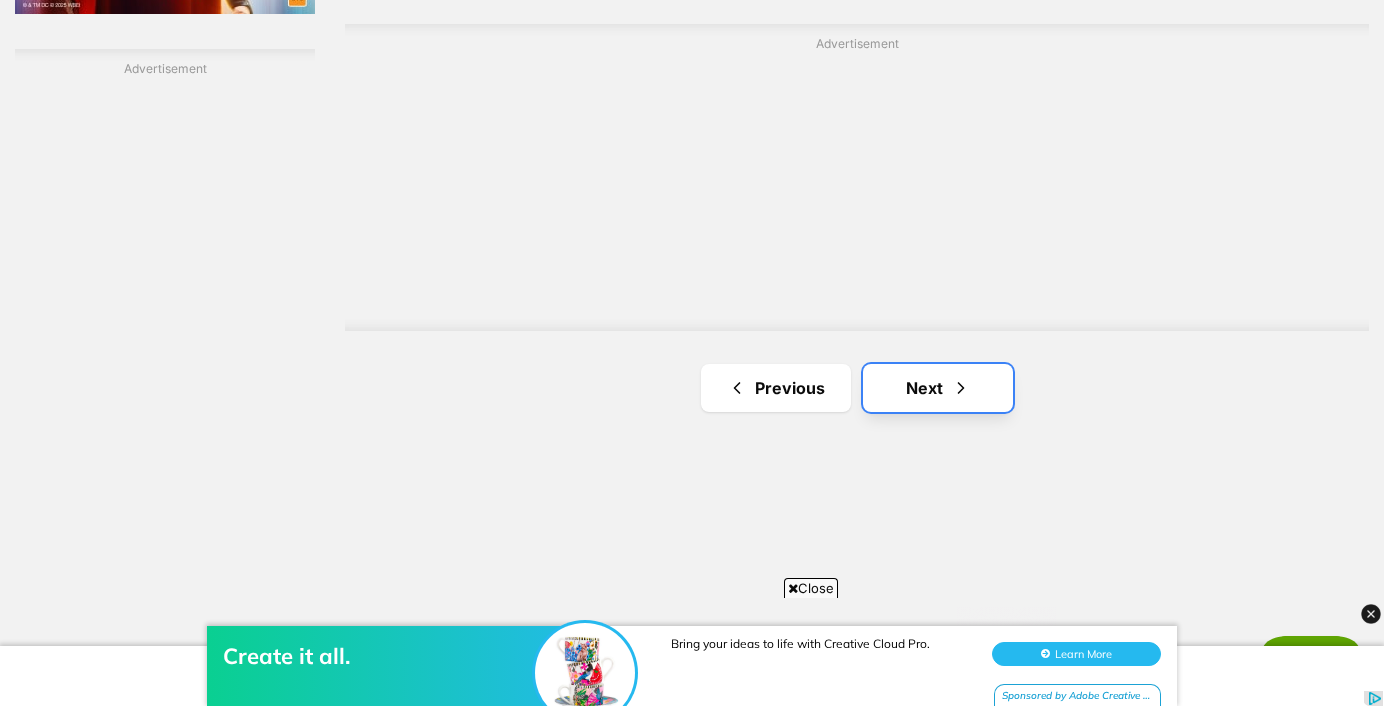 click on "Next" at bounding box center [938, 388] 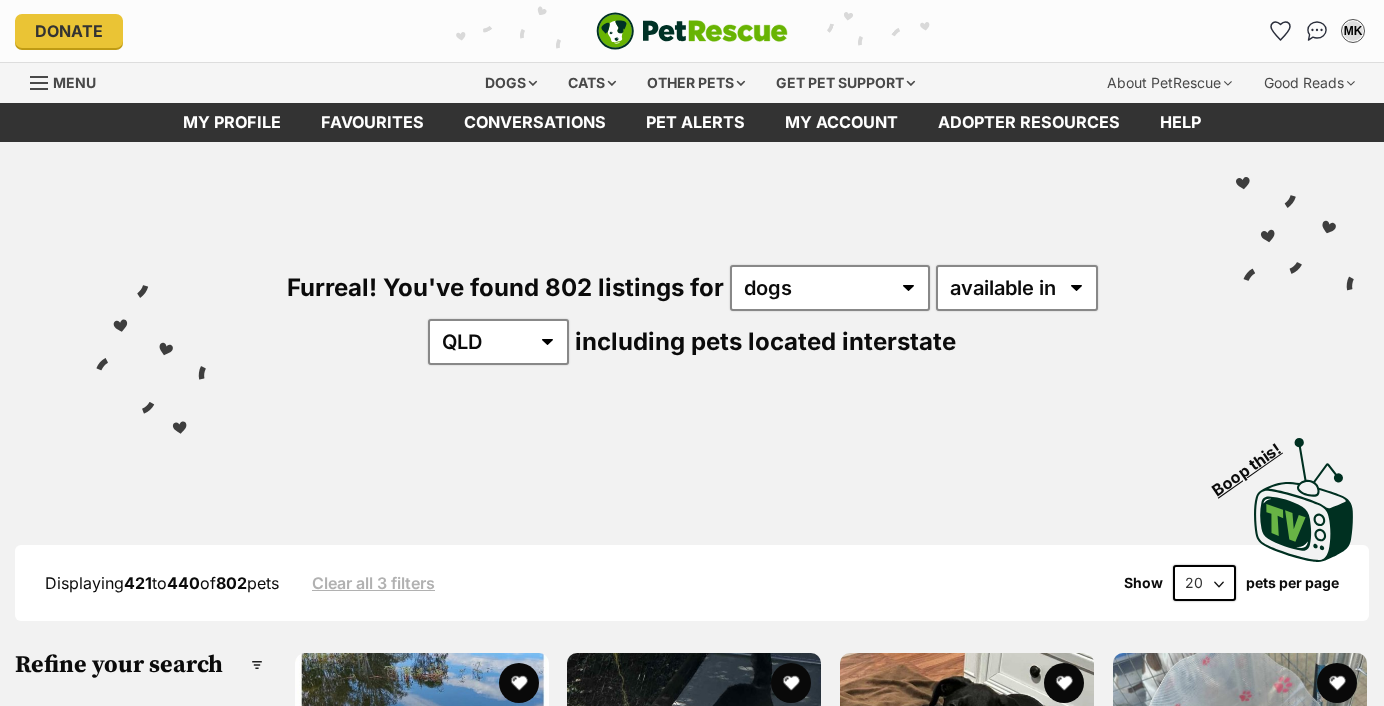 scroll, scrollTop: 0, scrollLeft: 0, axis: both 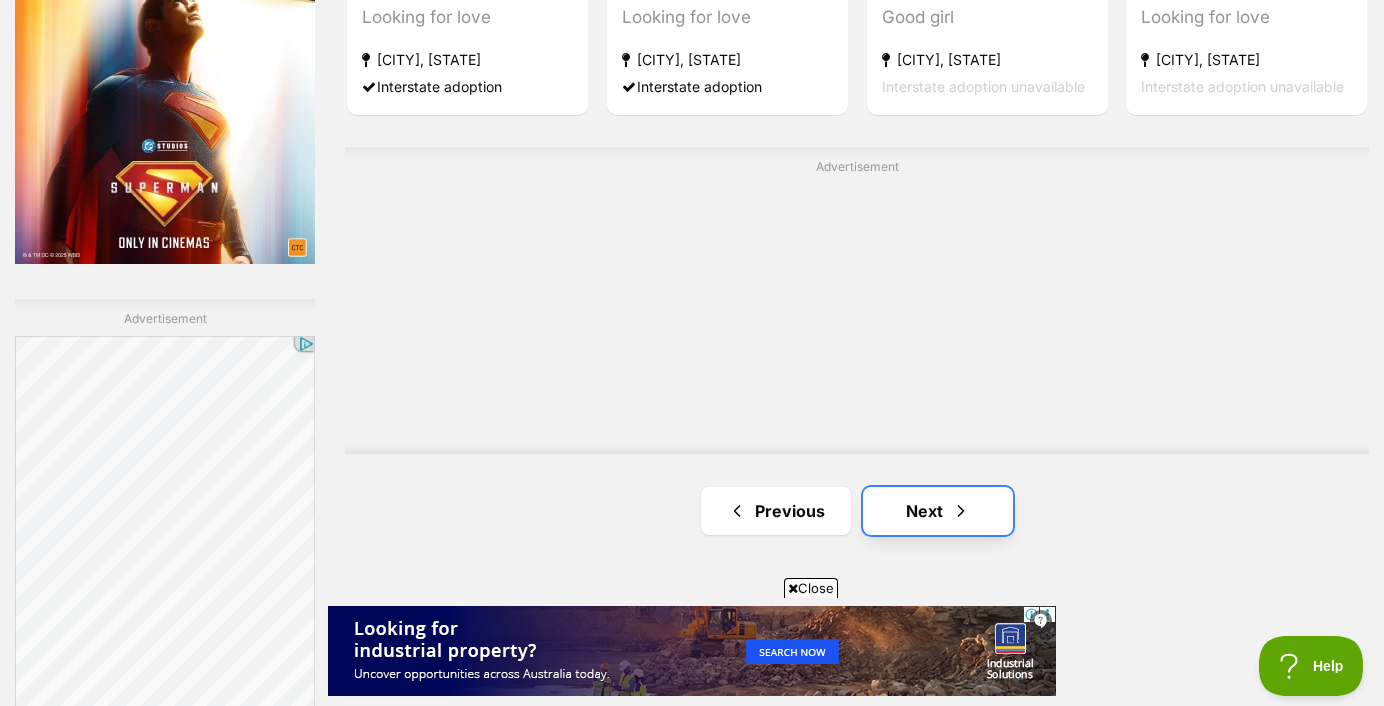 click on "Next" at bounding box center [938, 511] 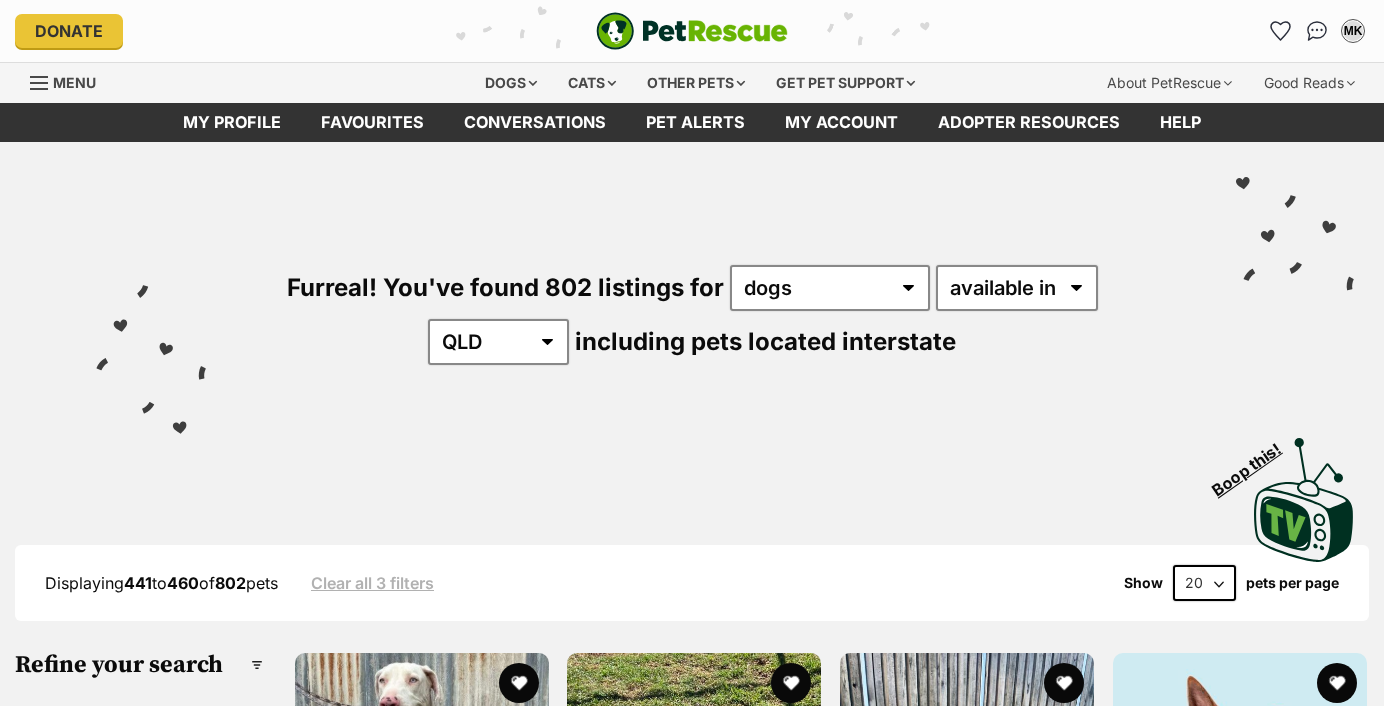 scroll, scrollTop: 0, scrollLeft: 0, axis: both 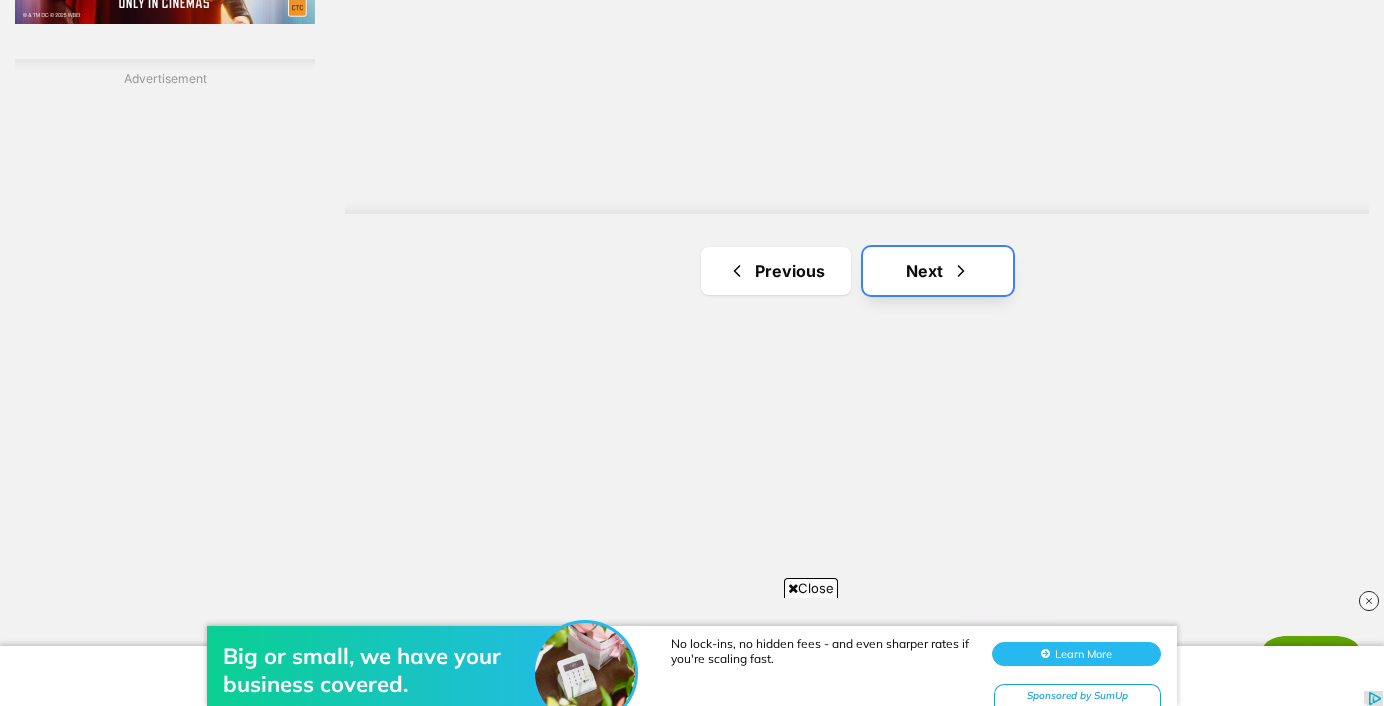 click on "Next" at bounding box center [938, 271] 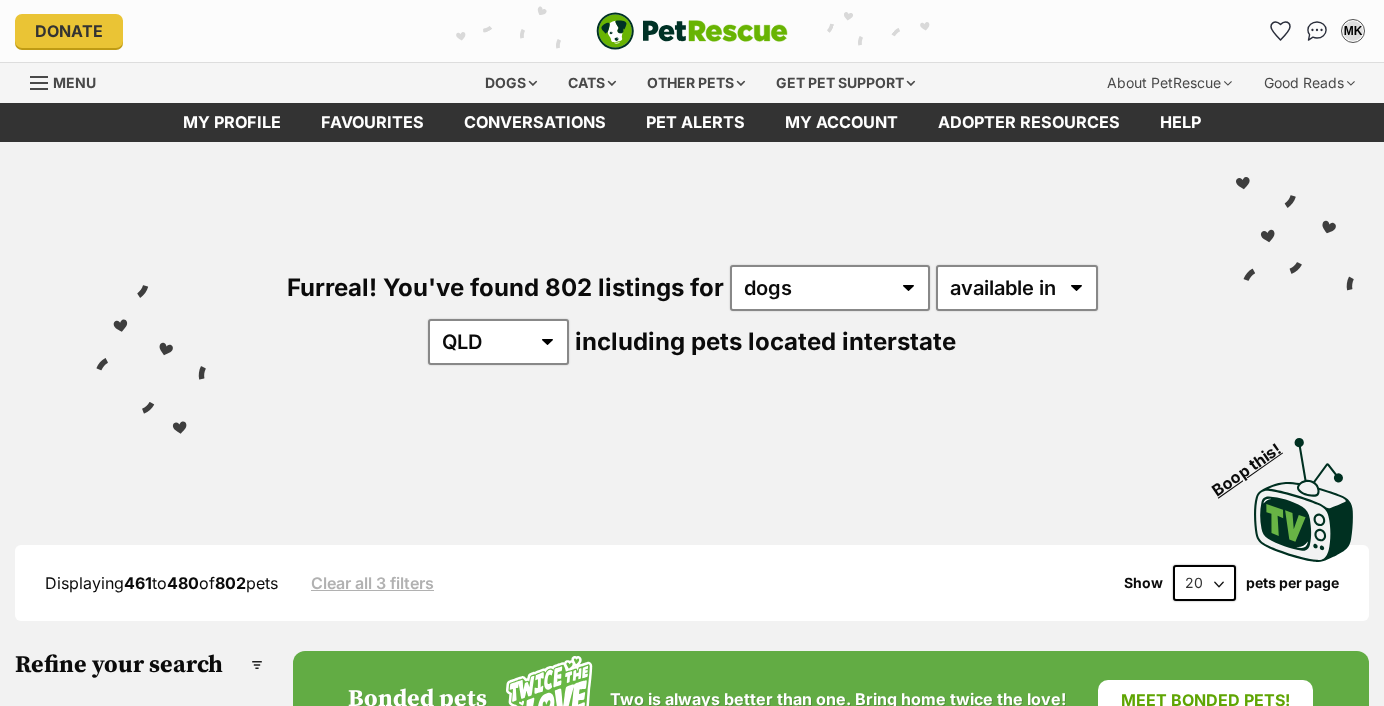 scroll, scrollTop: 0, scrollLeft: 0, axis: both 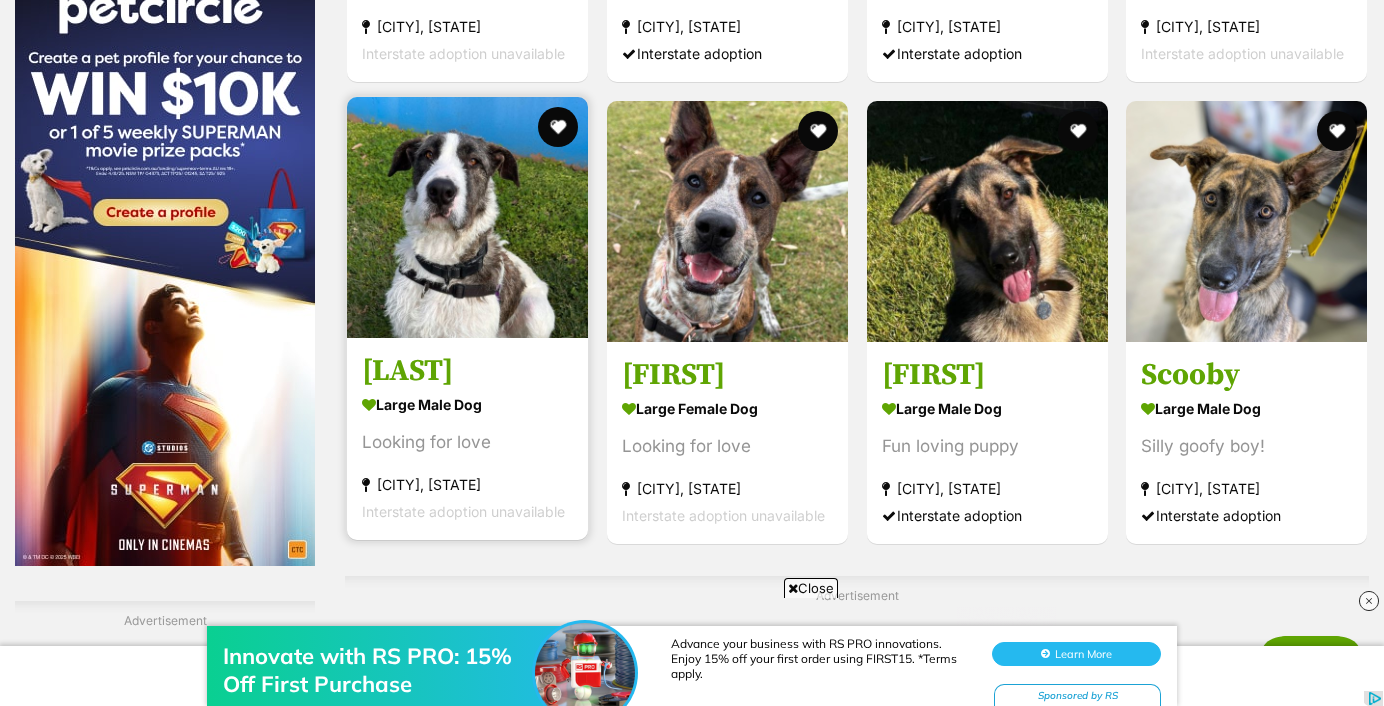click at bounding box center (467, 217) 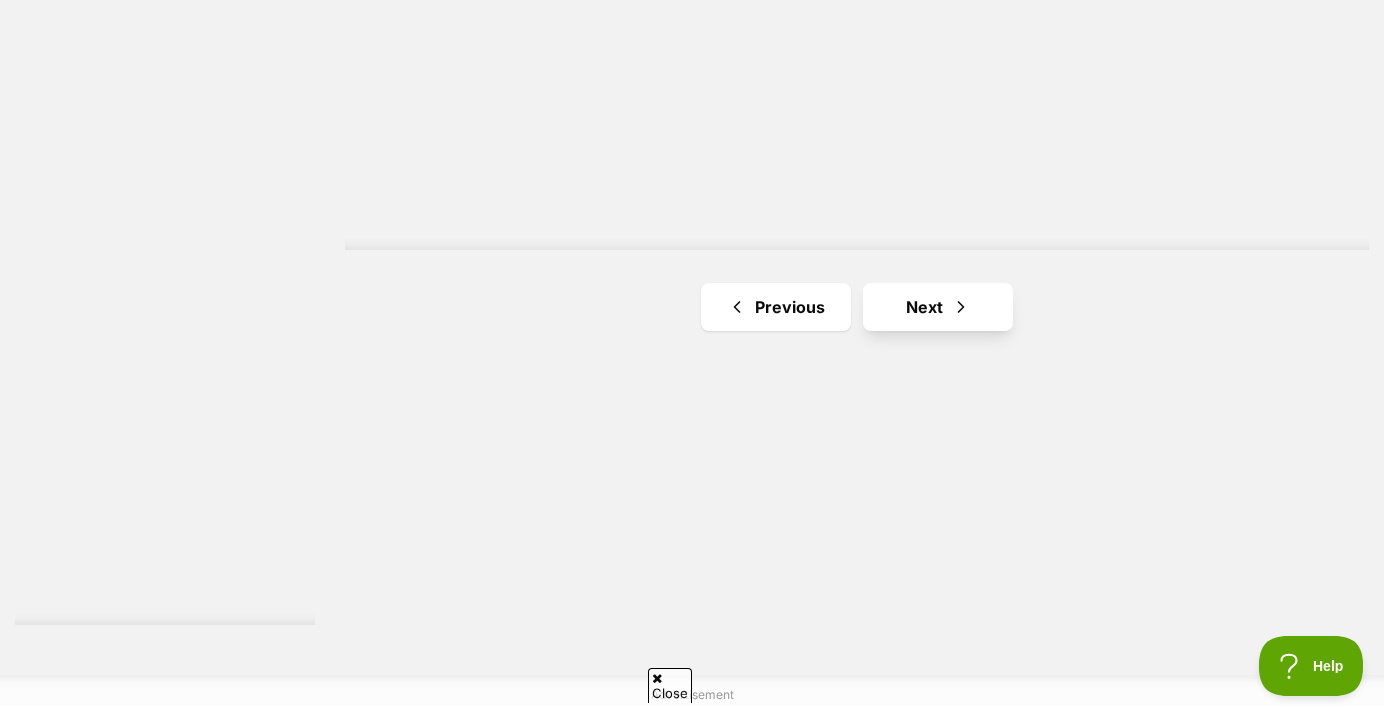scroll, scrollTop: 0, scrollLeft: 0, axis: both 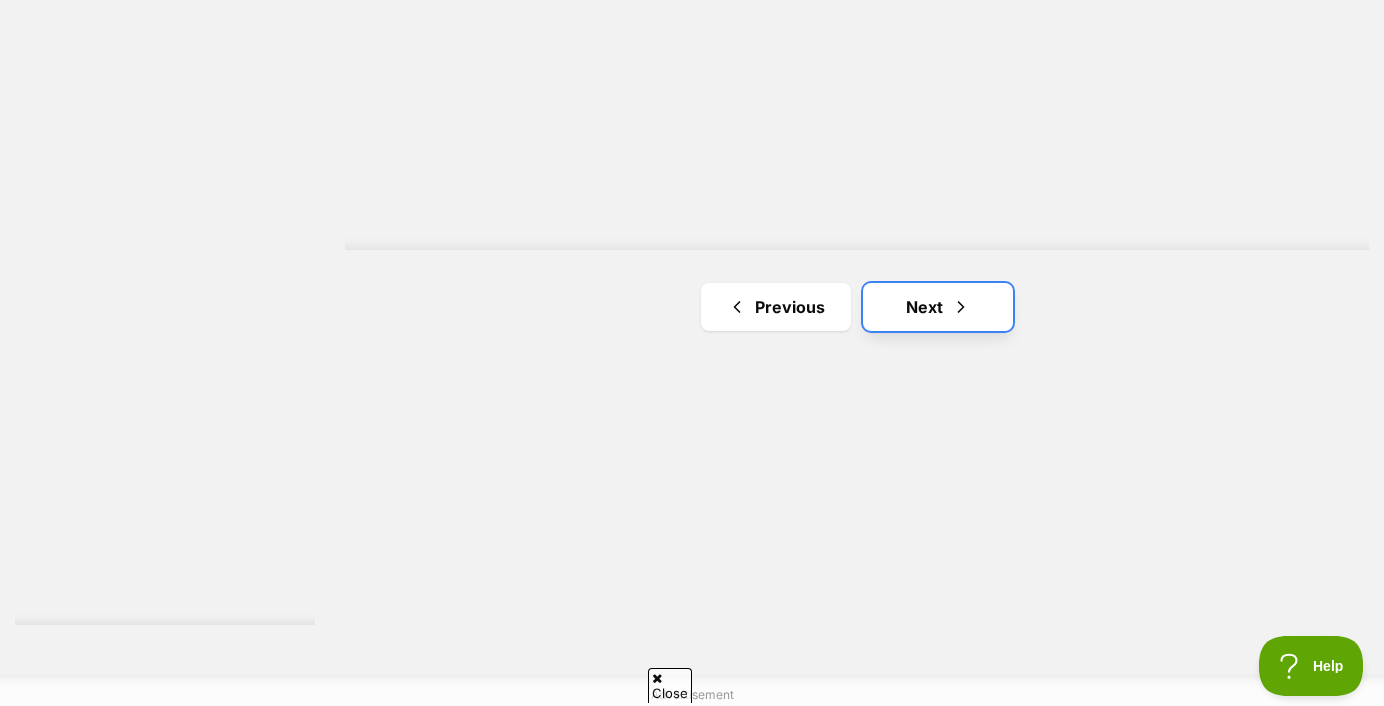 click on "Next" at bounding box center [938, 307] 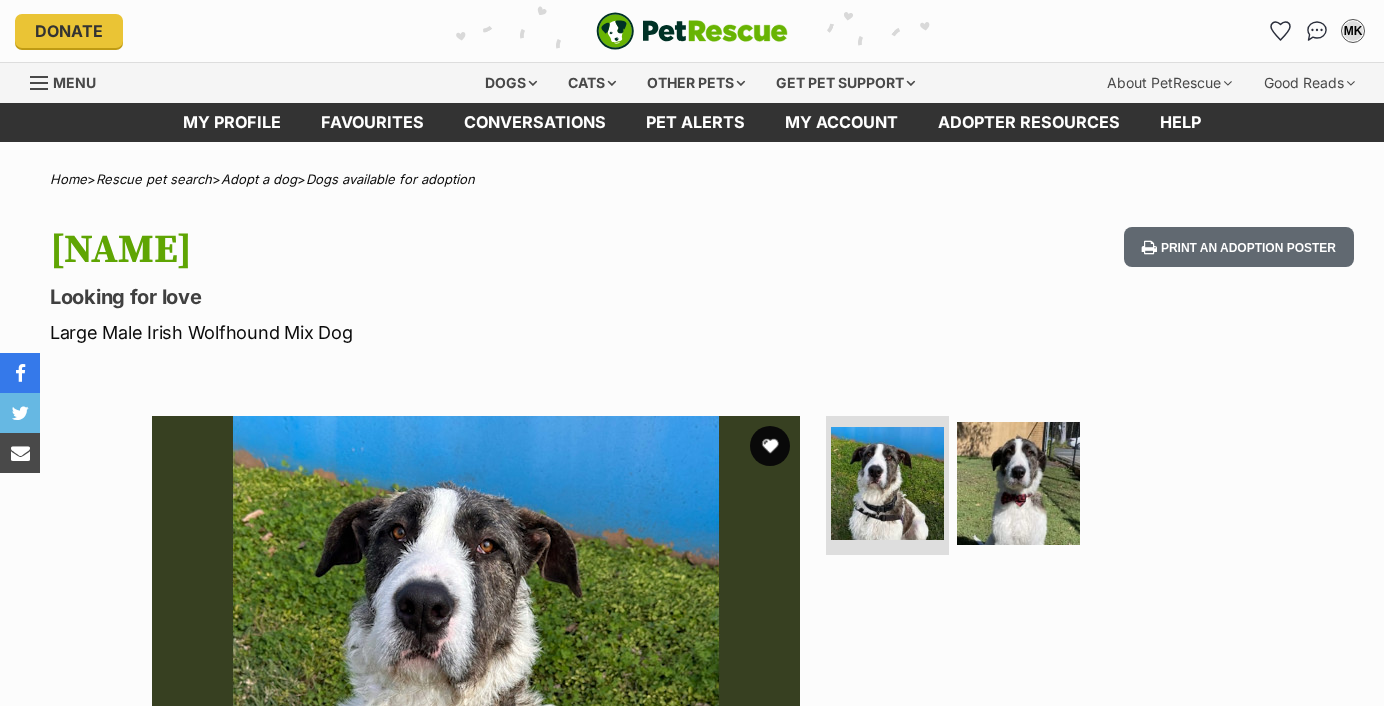 scroll, scrollTop: 0, scrollLeft: 0, axis: both 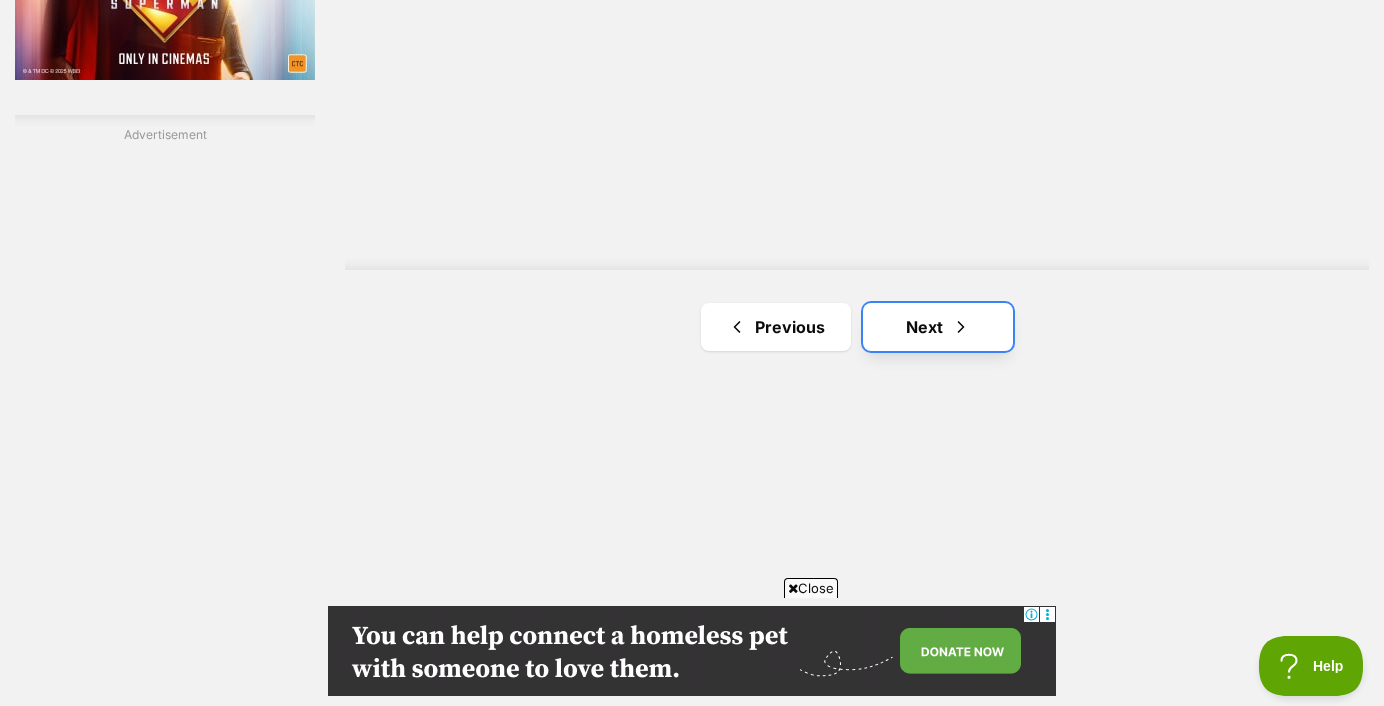 click on "Next" at bounding box center (938, 327) 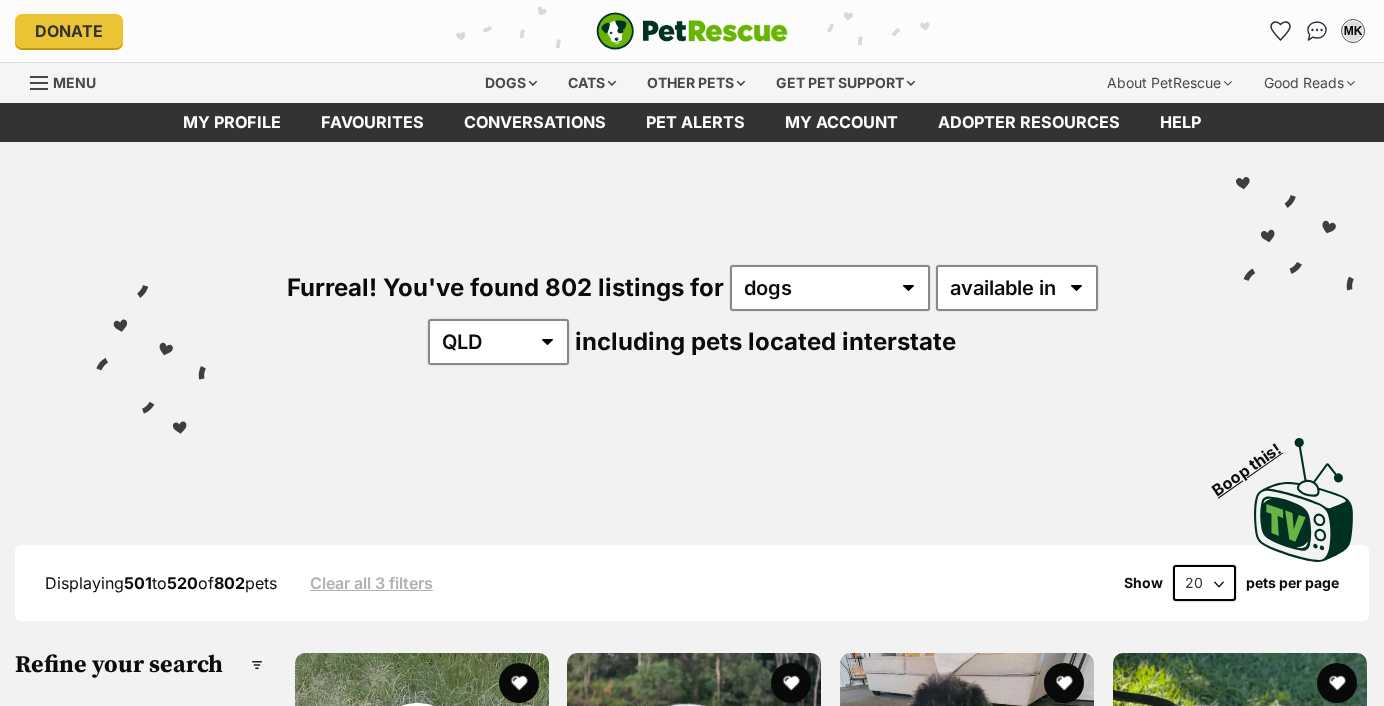 scroll, scrollTop: 0, scrollLeft: 0, axis: both 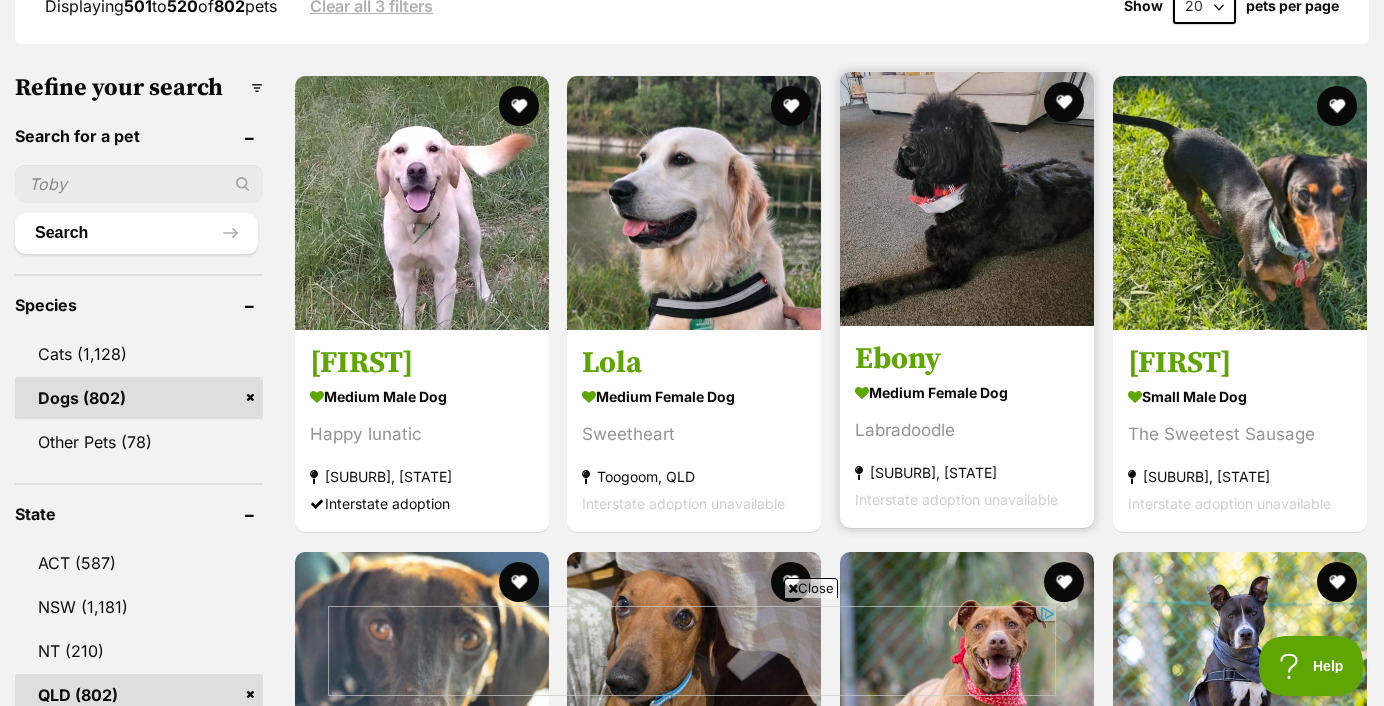click at bounding box center [967, 199] 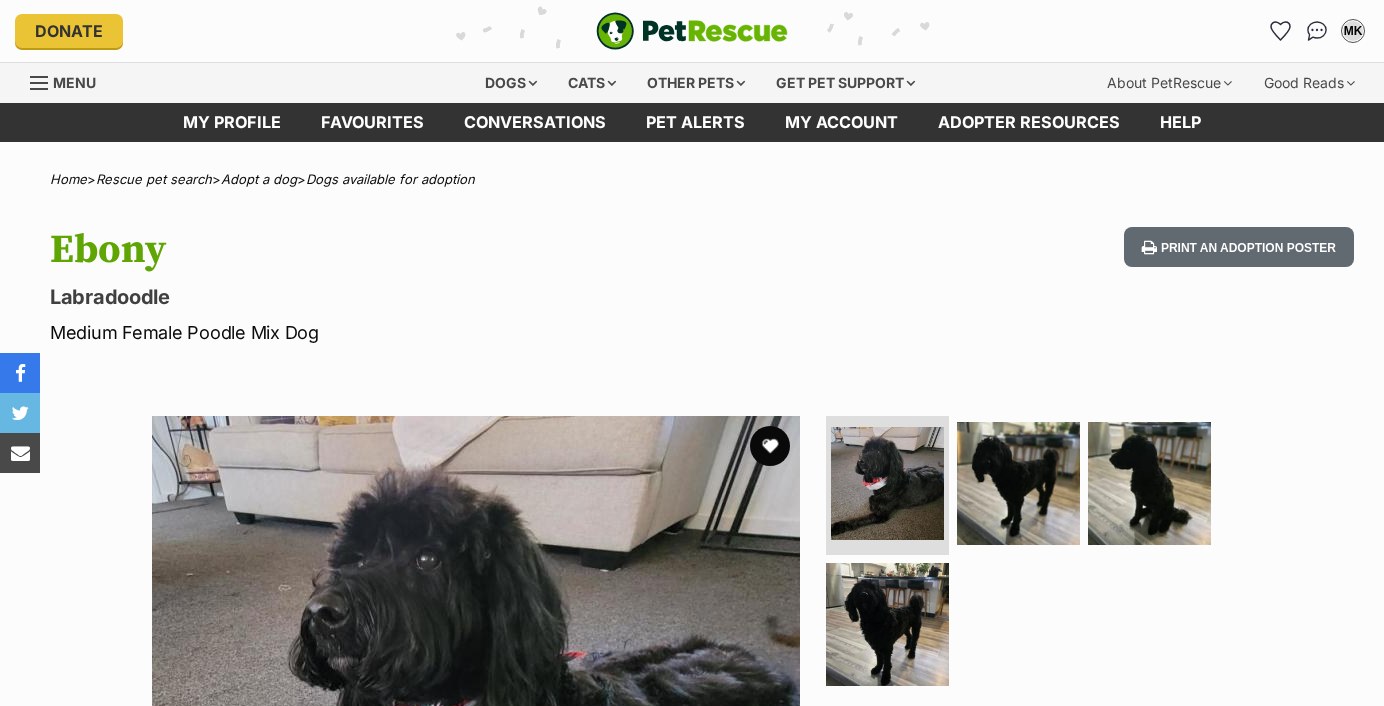 scroll, scrollTop: 0, scrollLeft: 0, axis: both 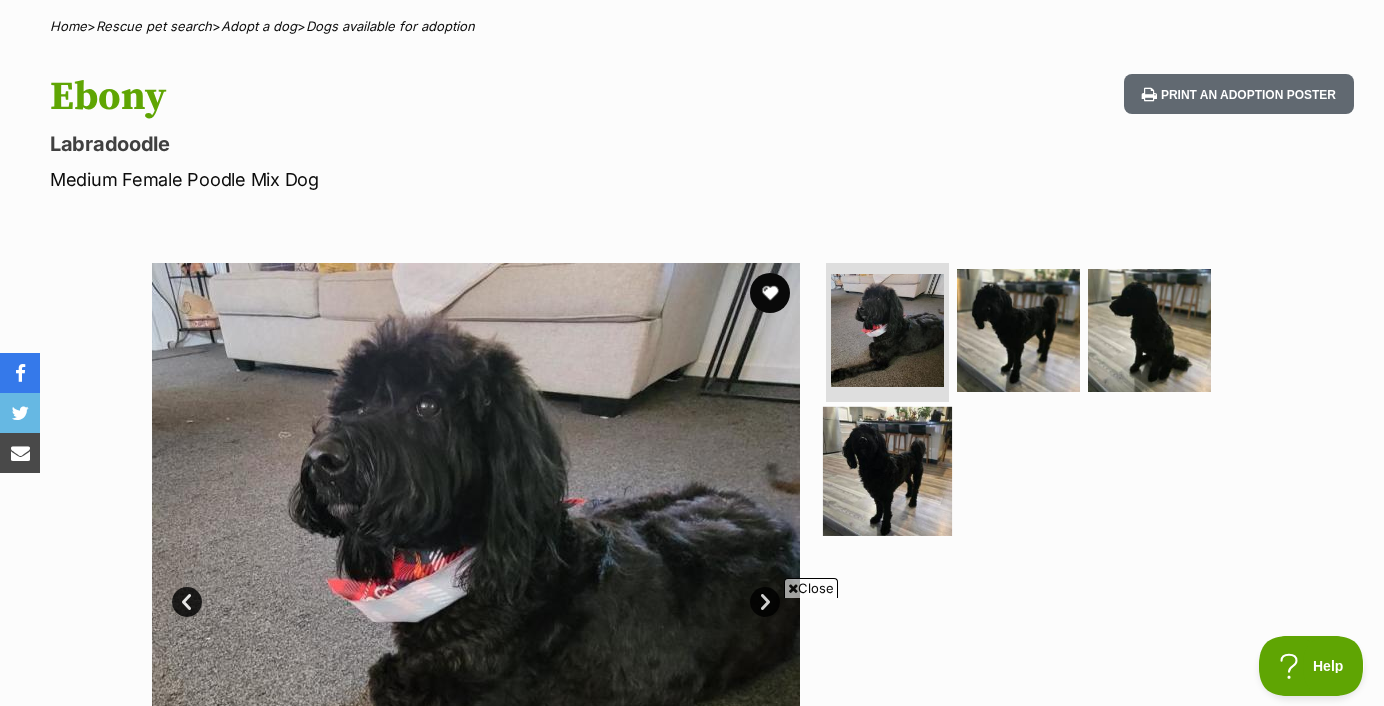 click at bounding box center (887, 471) 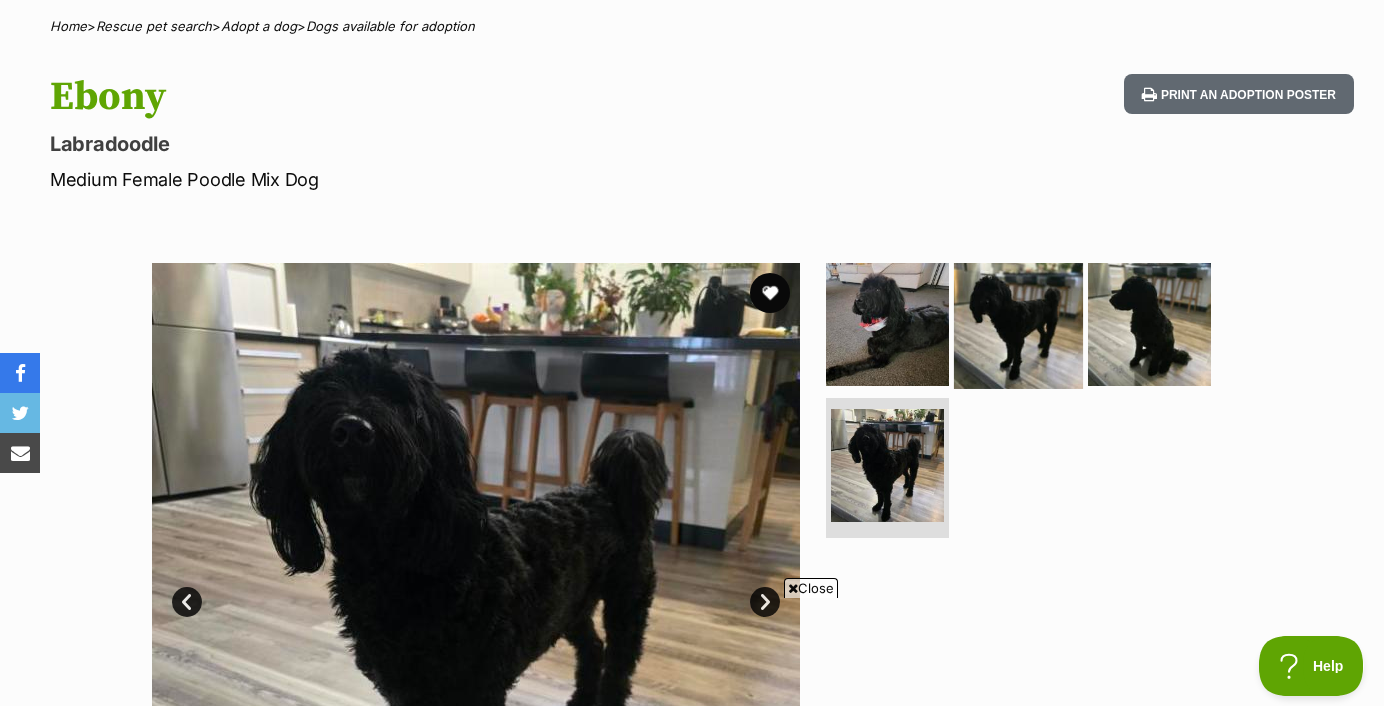 scroll, scrollTop: 0, scrollLeft: 0, axis: both 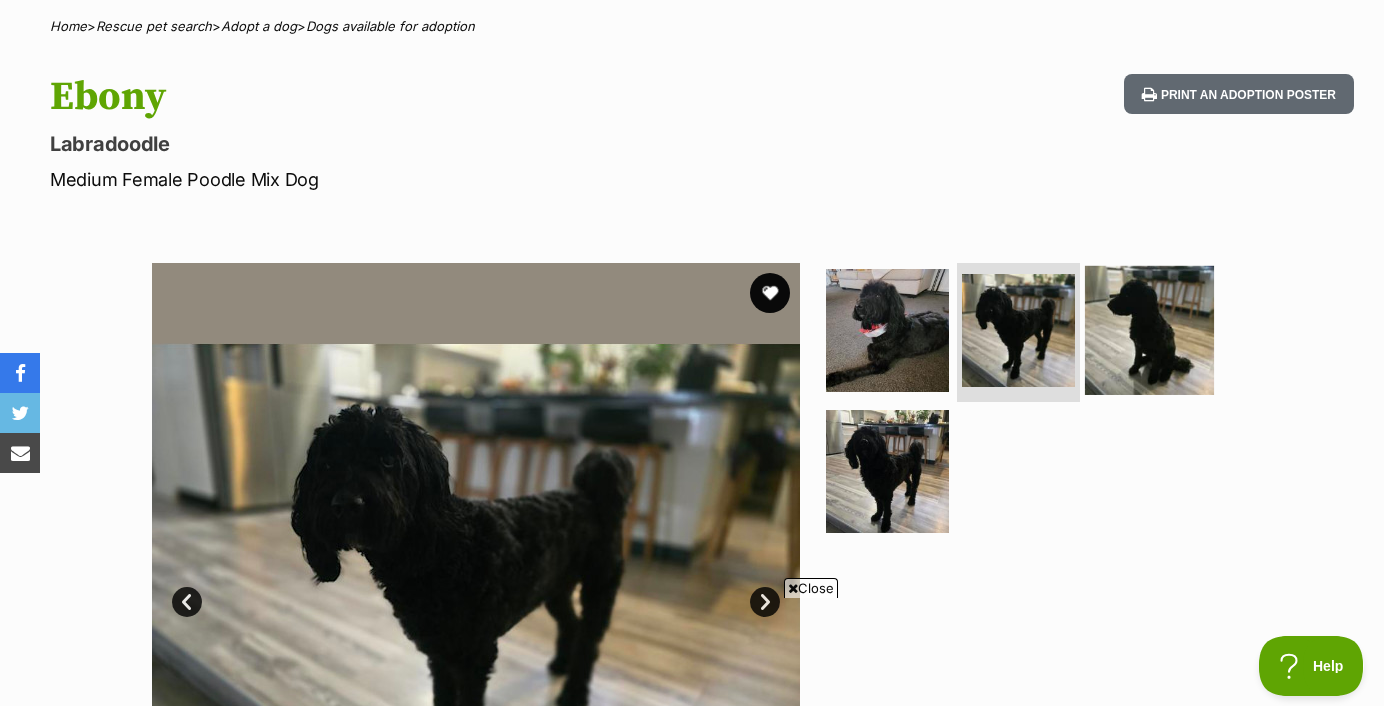 click at bounding box center (1149, 329) 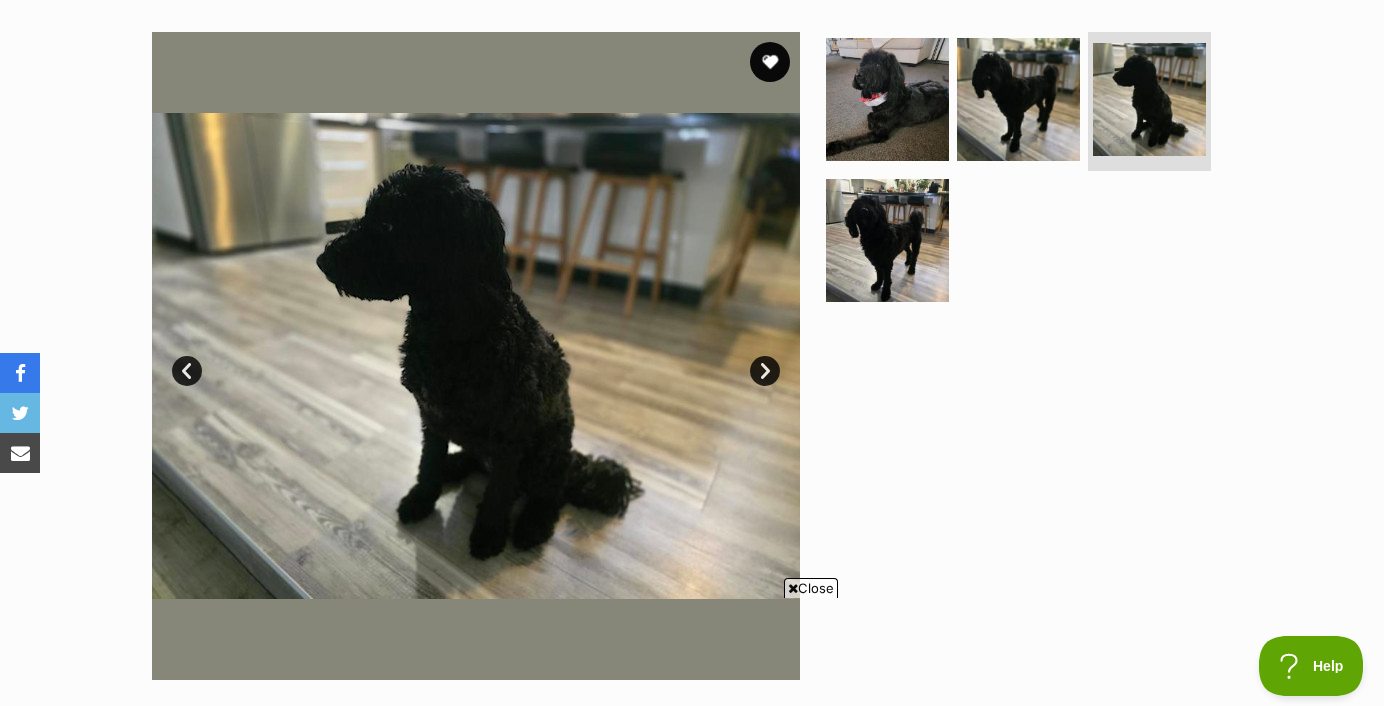 scroll, scrollTop: 388, scrollLeft: 0, axis: vertical 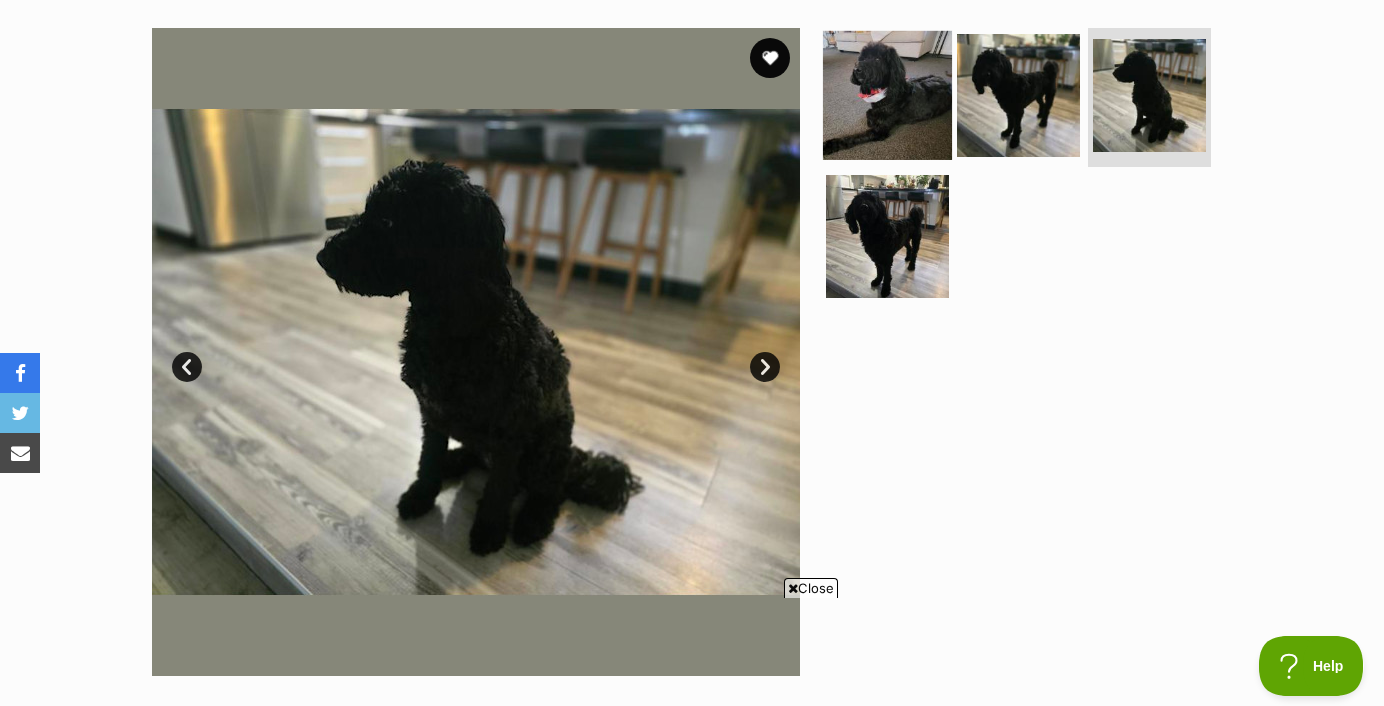 click at bounding box center (887, 94) 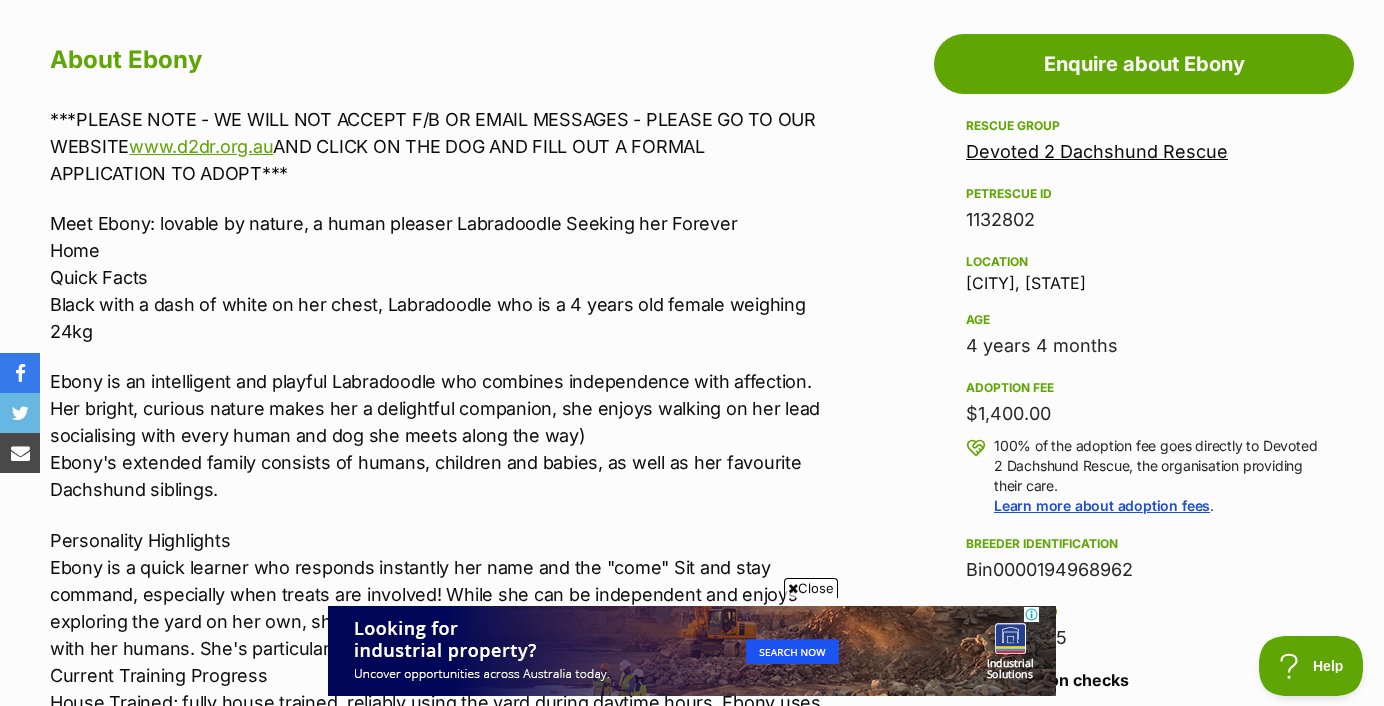 scroll, scrollTop: 1095, scrollLeft: 0, axis: vertical 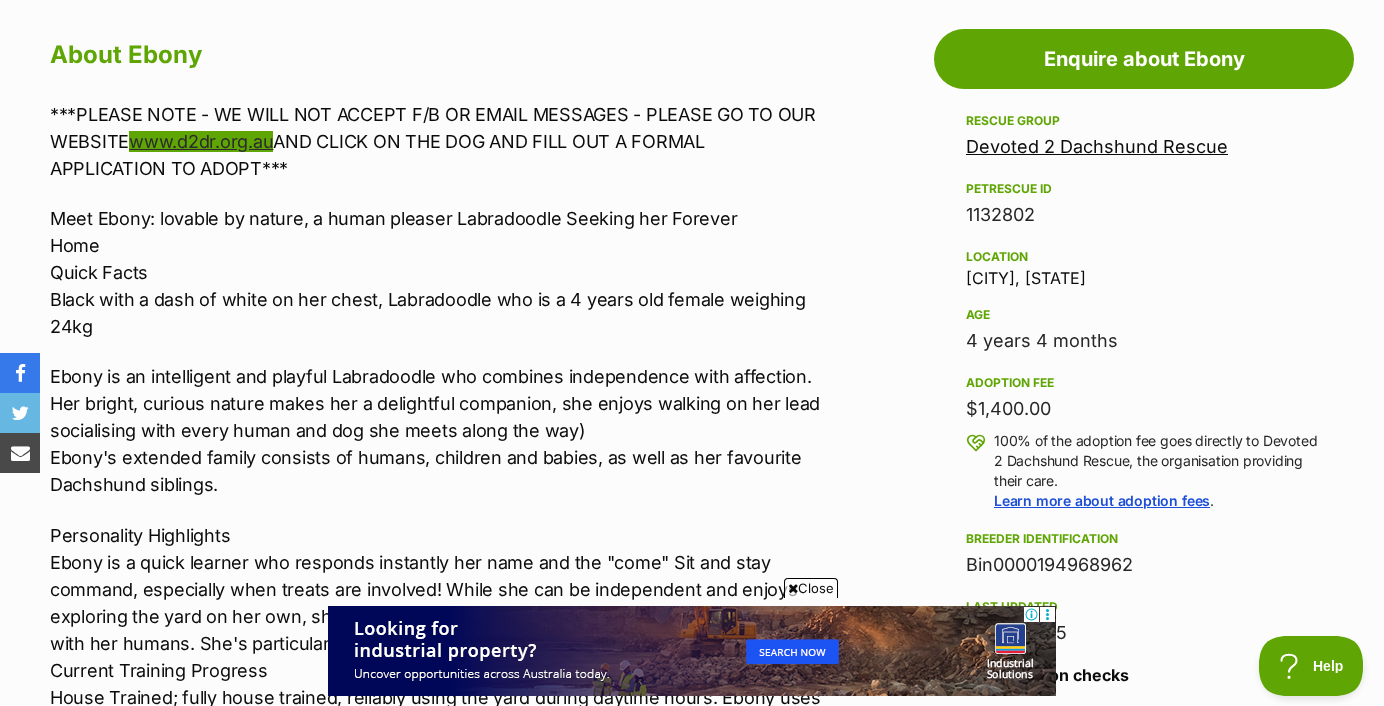 click on "www.d2dr.org.au" at bounding box center (201, 141) 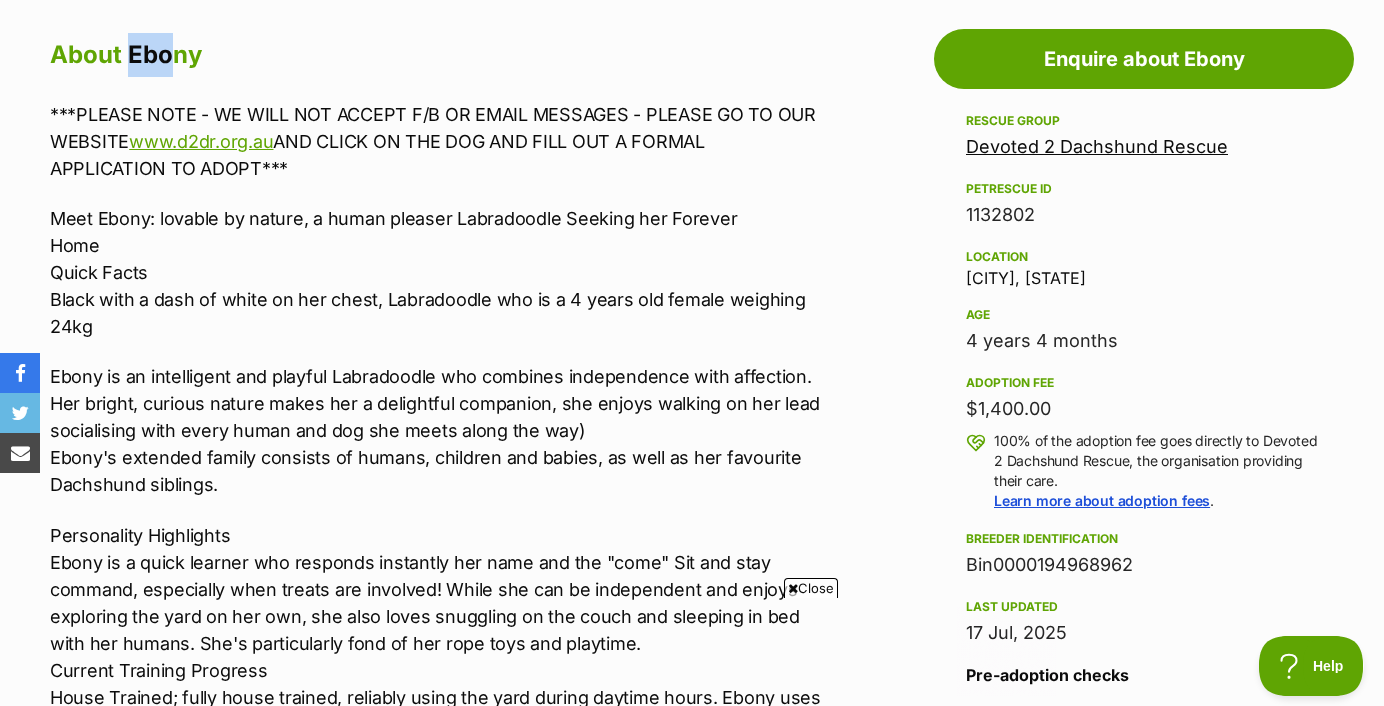 scroll, scrollTop: 0, scrollLeft: 0, axis: both 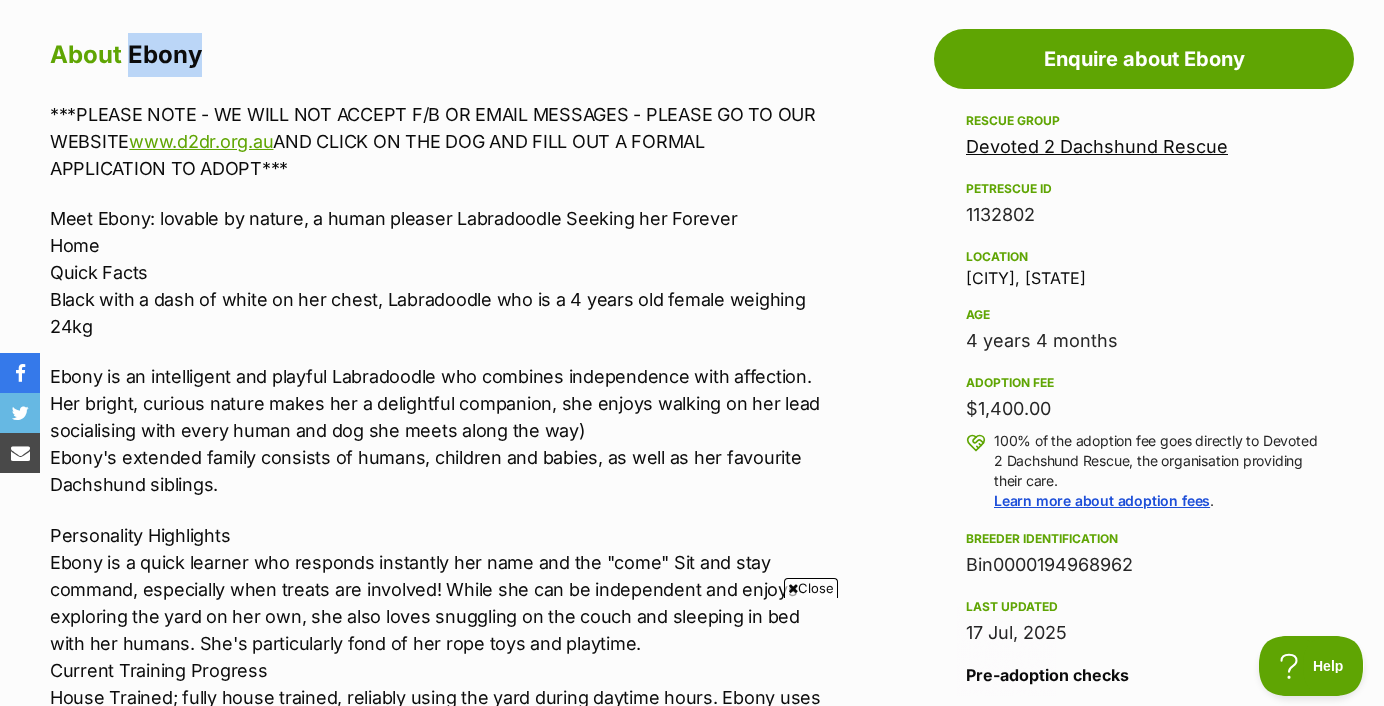 drag, startPoint x: 132, startPoint y: 55, endPoint x: 192, endPoint y: 59, distance: 60.133186 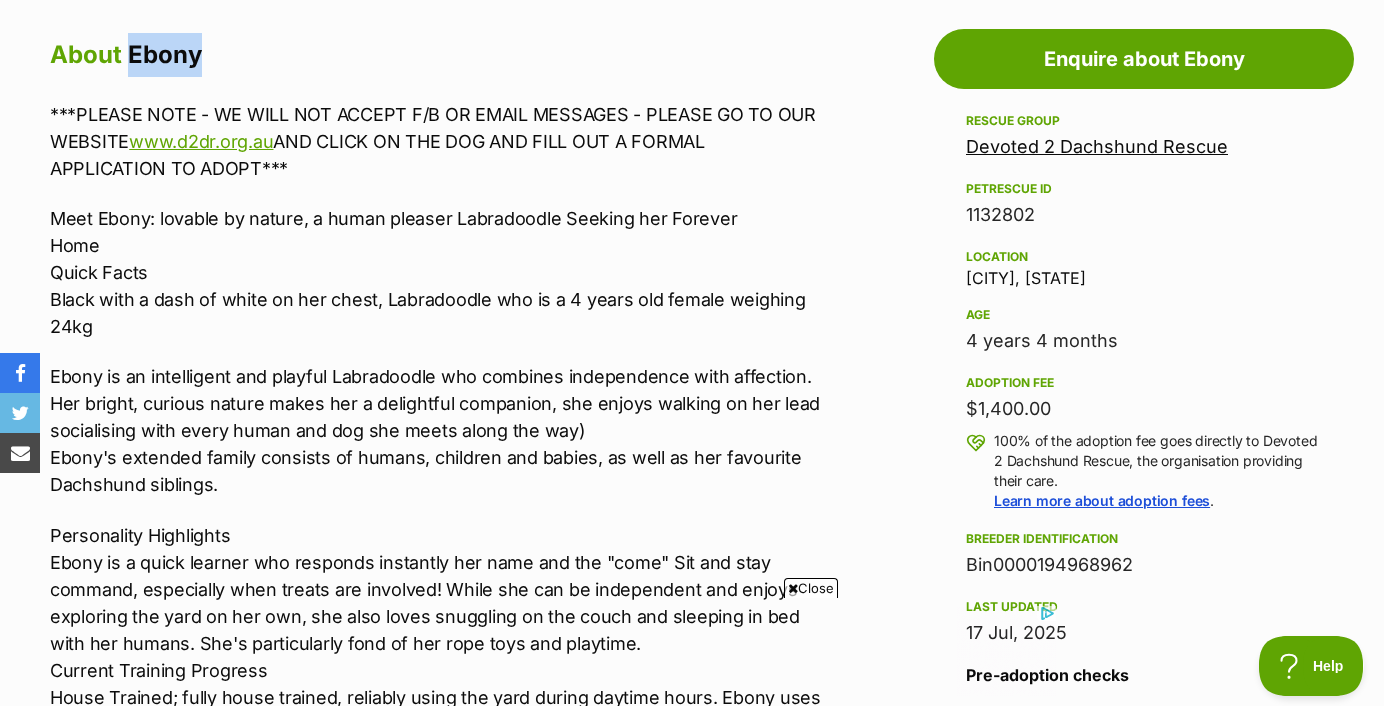 scroll, scrollTop: 0, scrollLeft: 0, axis: both 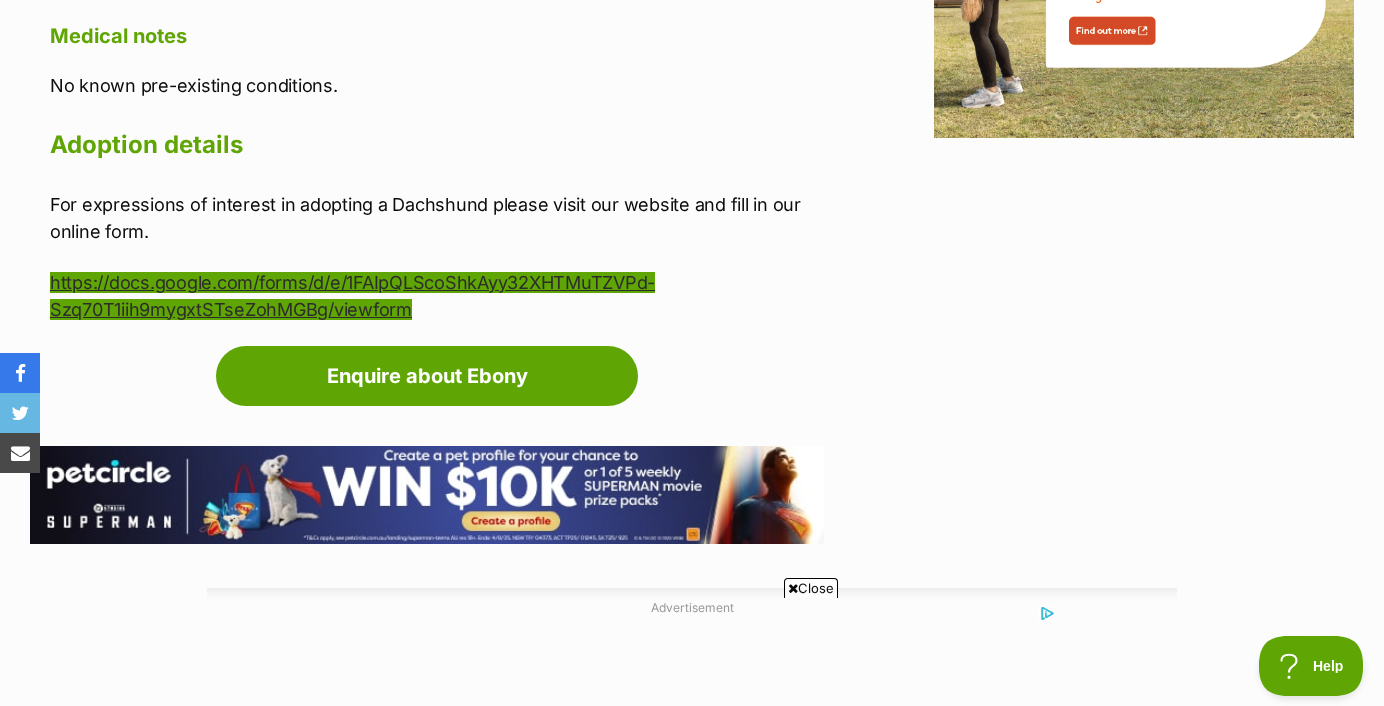 click on "https://docs.google.com/forms/d/e/1FAIpQLScoShkAyy32XHTMuTZVPd-Szq70T1iih9mygxtSTseZohMGBg/viewform" at bounding box center [352, 296] 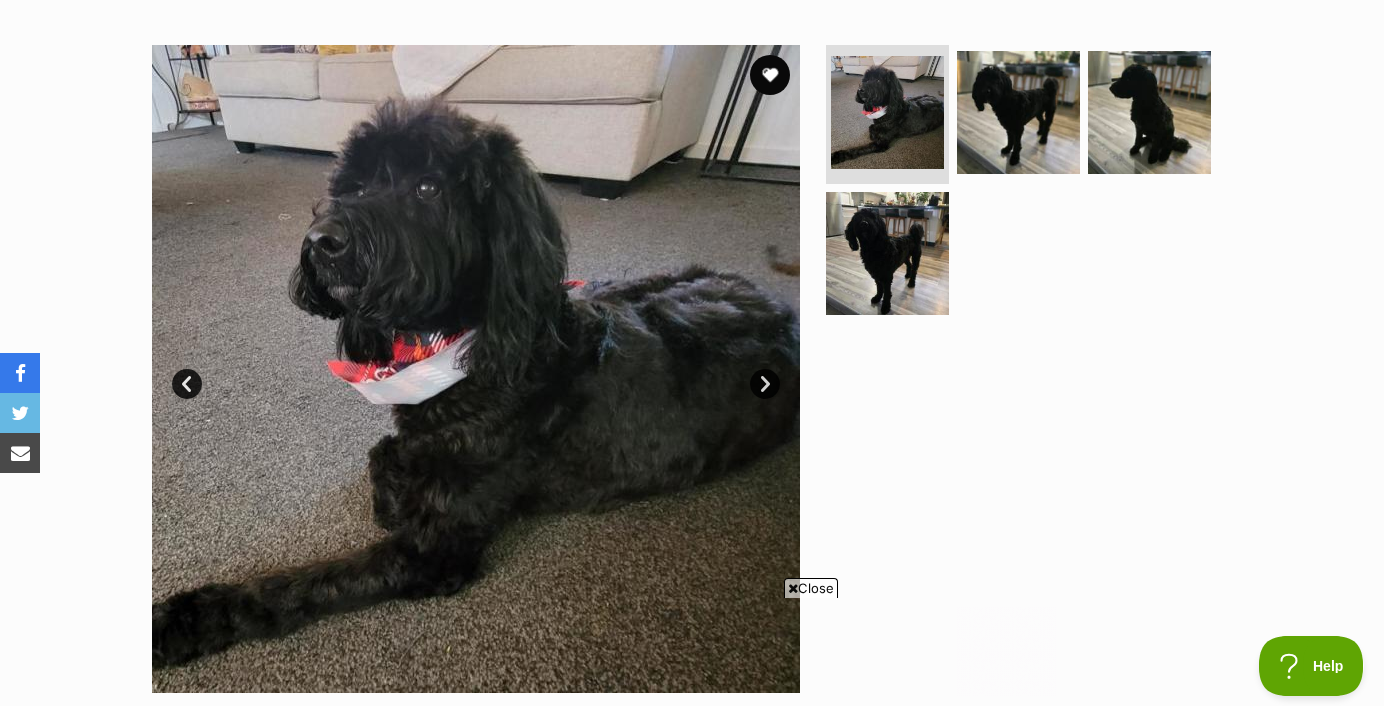 scroll, scrollTop: 0, scrollLeft: 0, axis: both 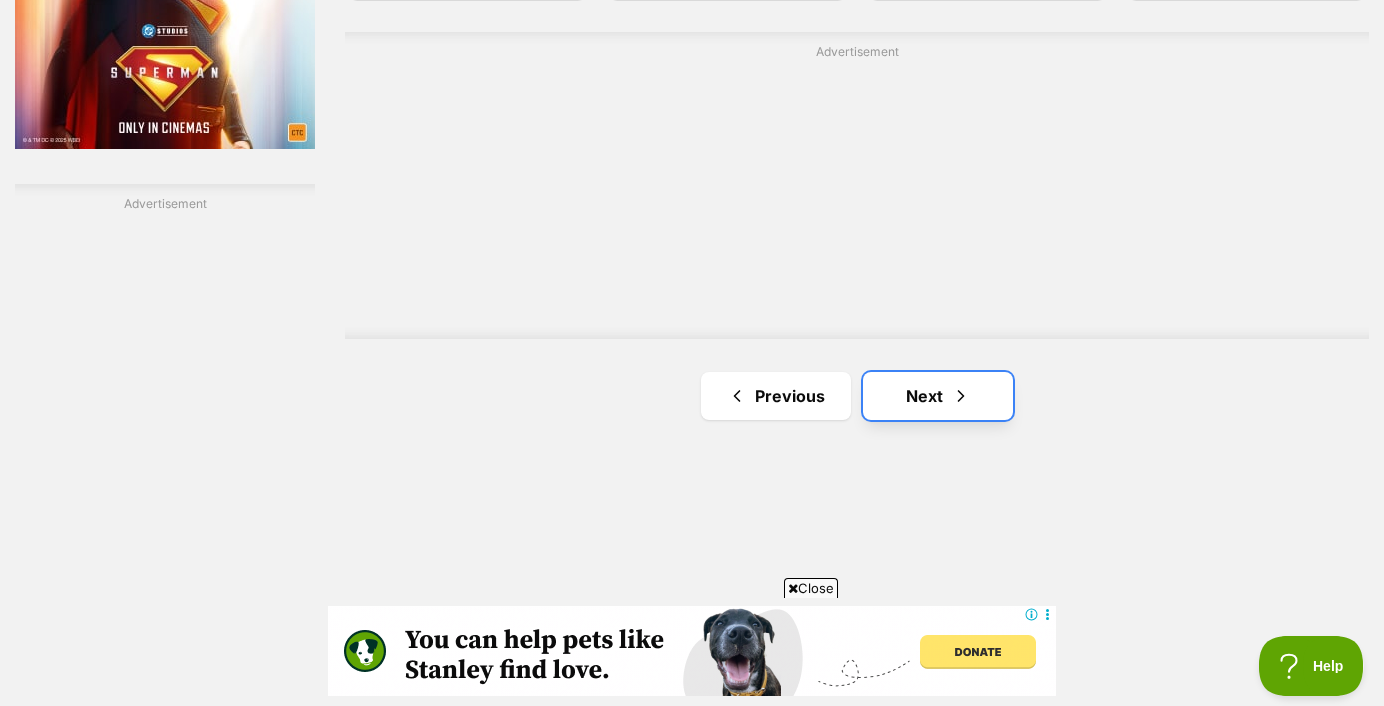 click on "Next" at bounding box center (938, 396) 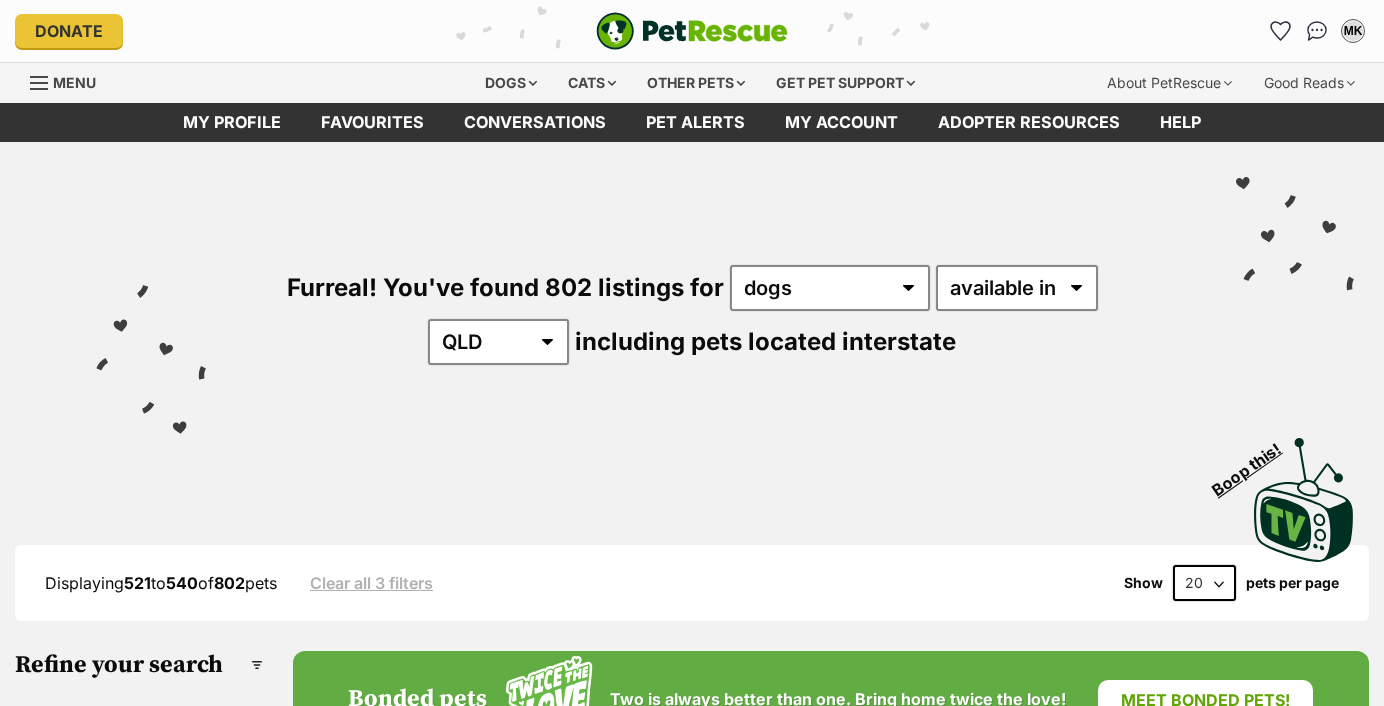 scroll, scrollTop: 0, scrollLeft: 0, axis: both 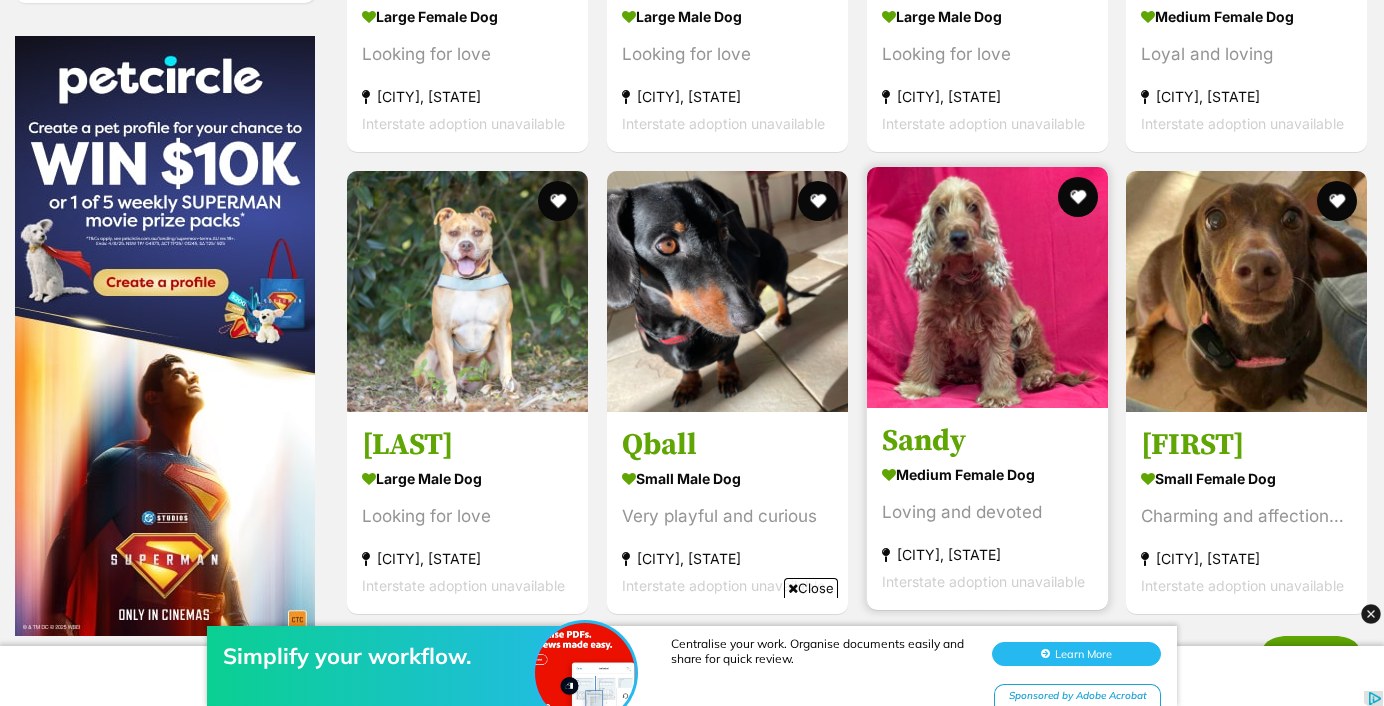 click at bounding box center (987, 287) 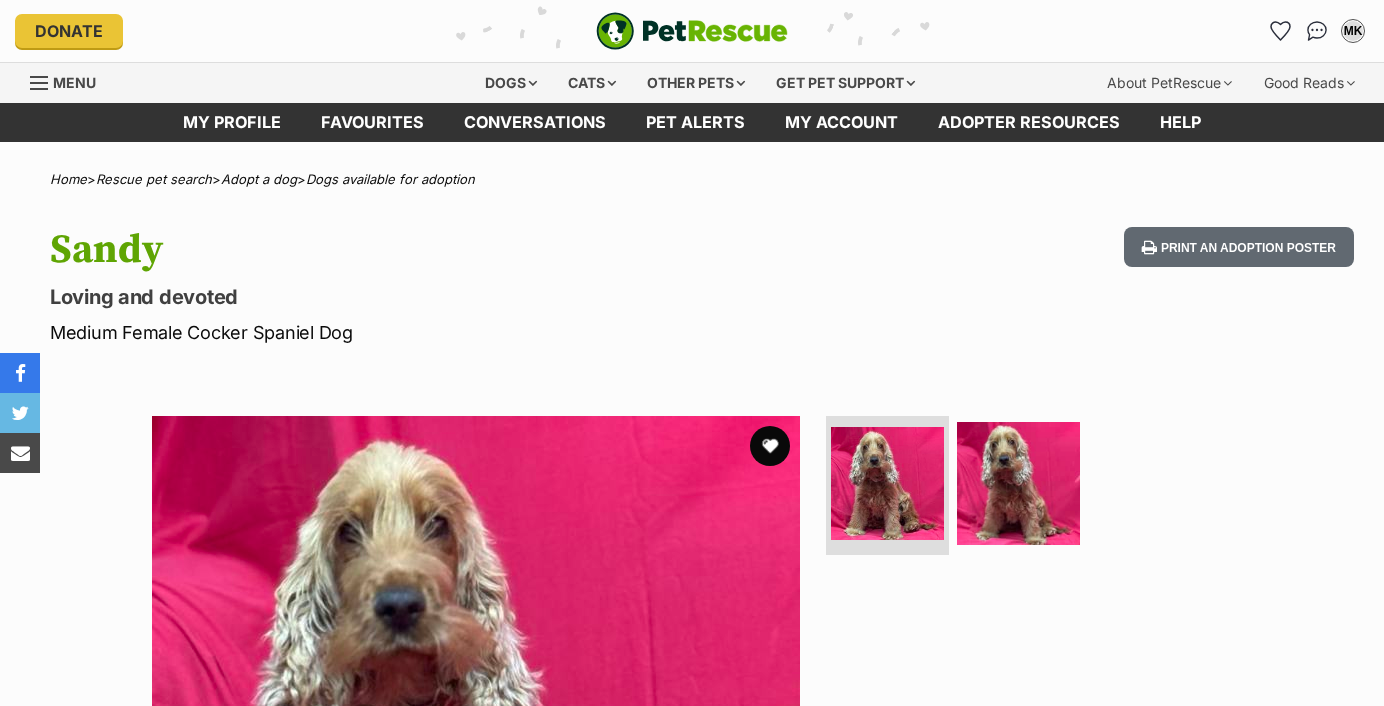 scroll, scrollTop: 0, scrollLeft: 0, axis: both 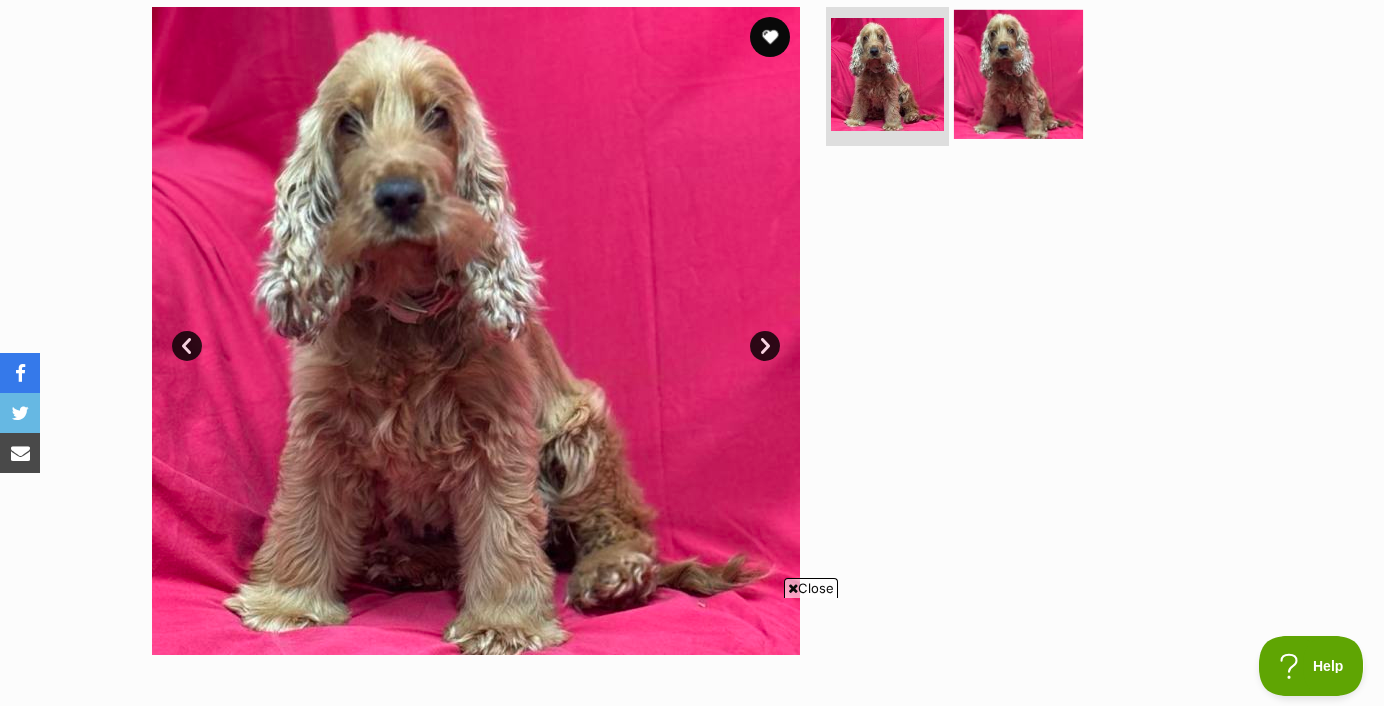 click at bounding box center (1018, 73) 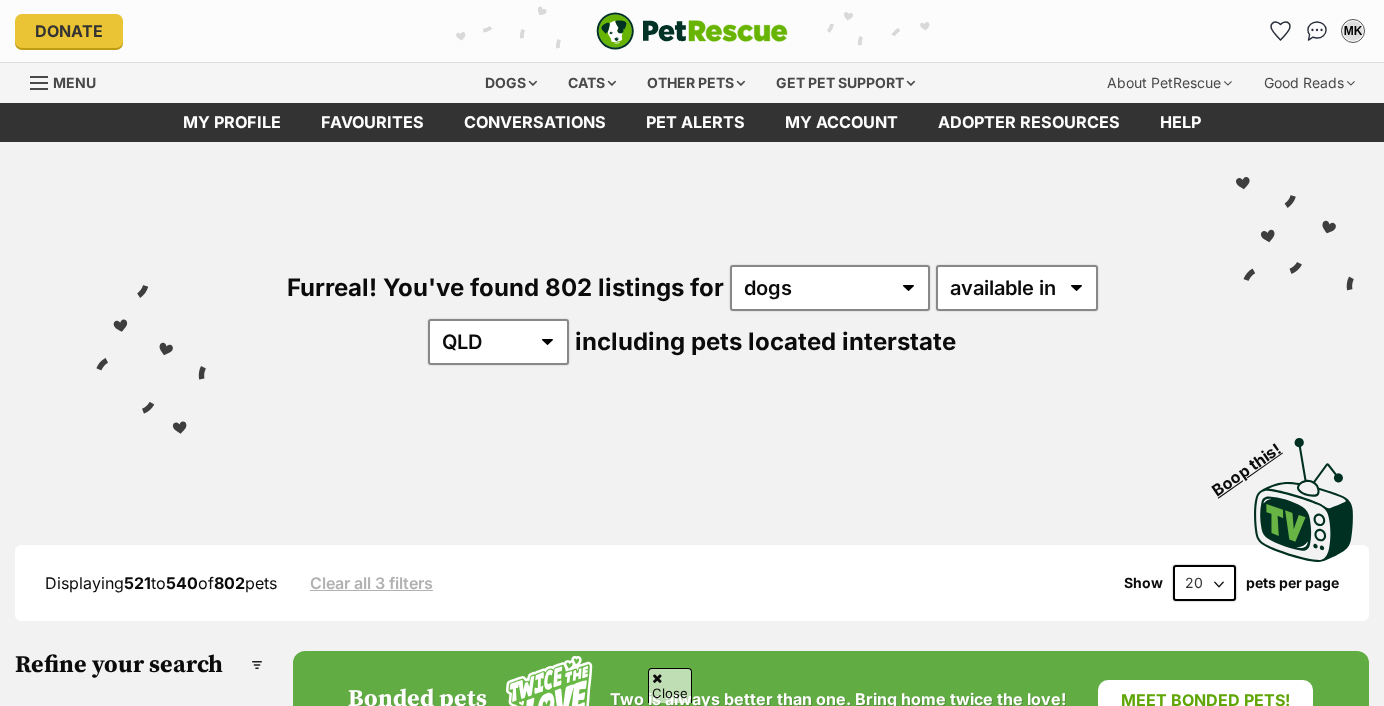scroll, scrollTop: 3033, scrollLeft: 0, axis: vertical 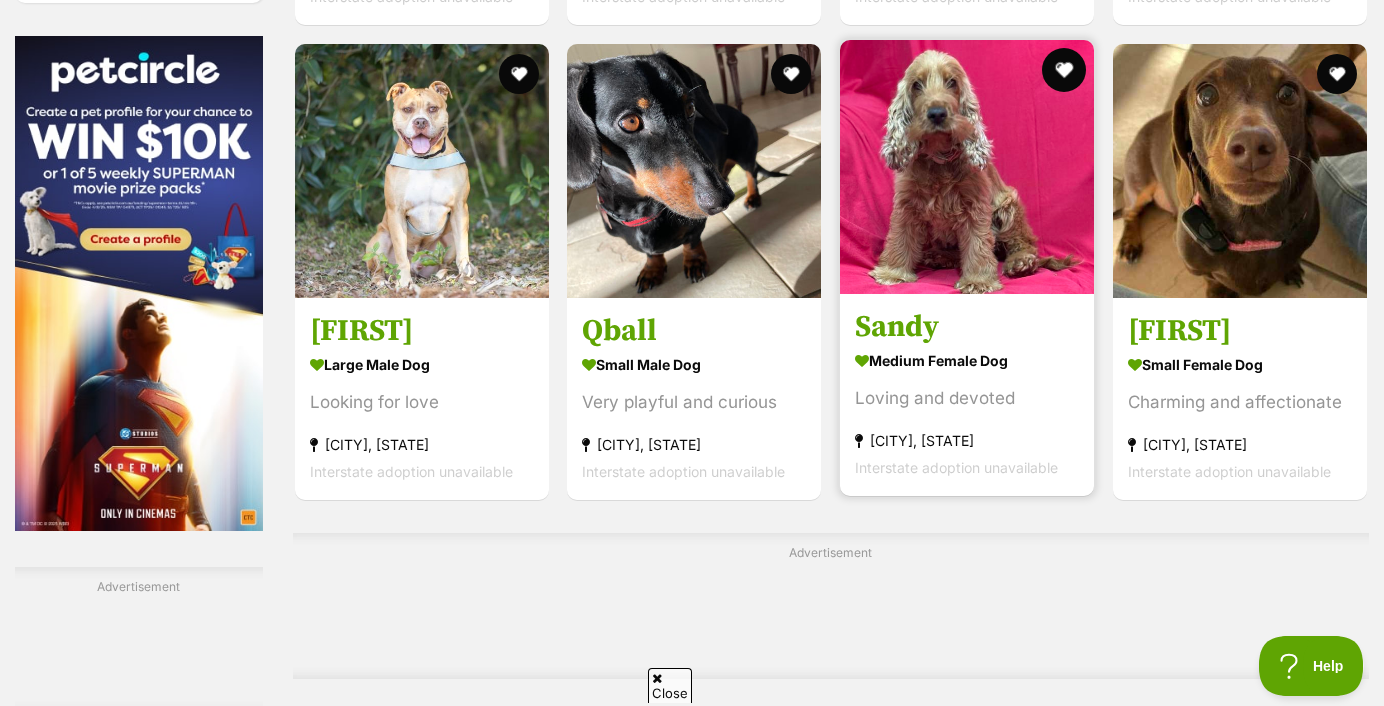 click at bounding box center (1064, 70) 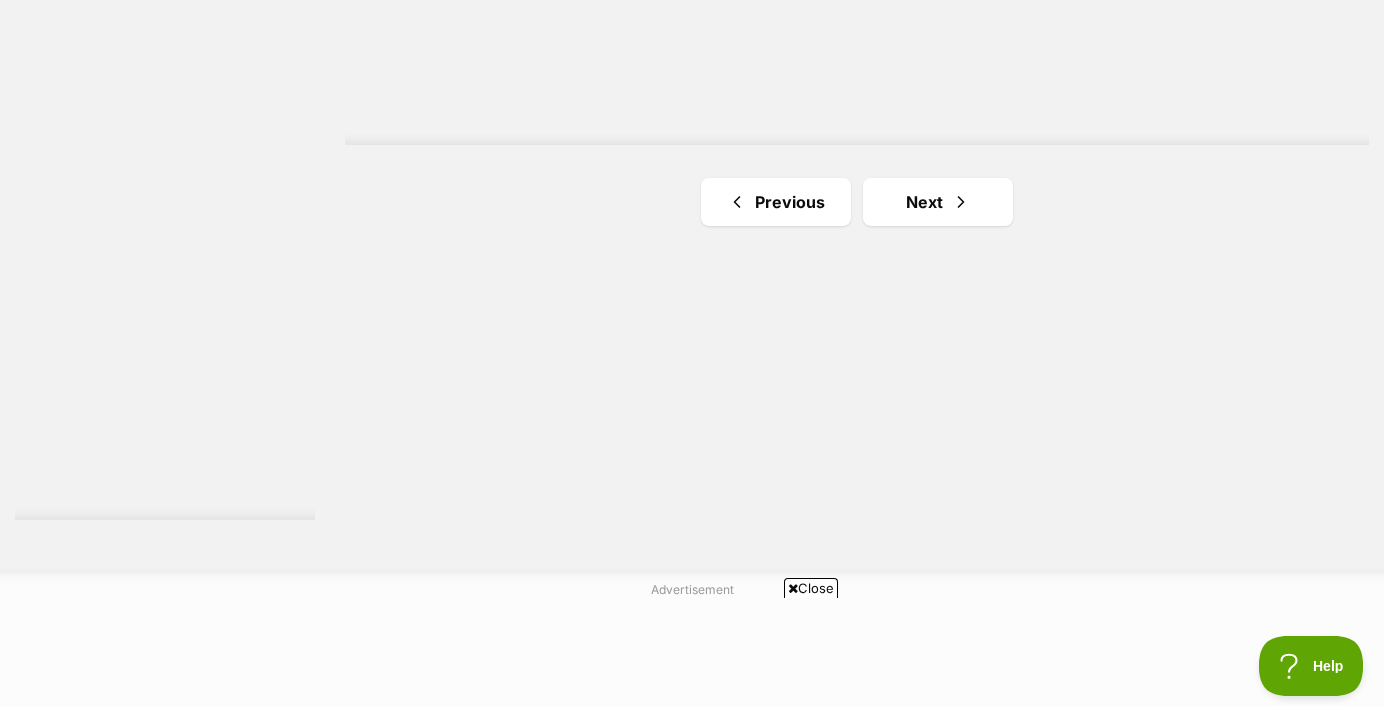 scroll, scrollTop: 3861, scrollLeft: 0, axis: vertical 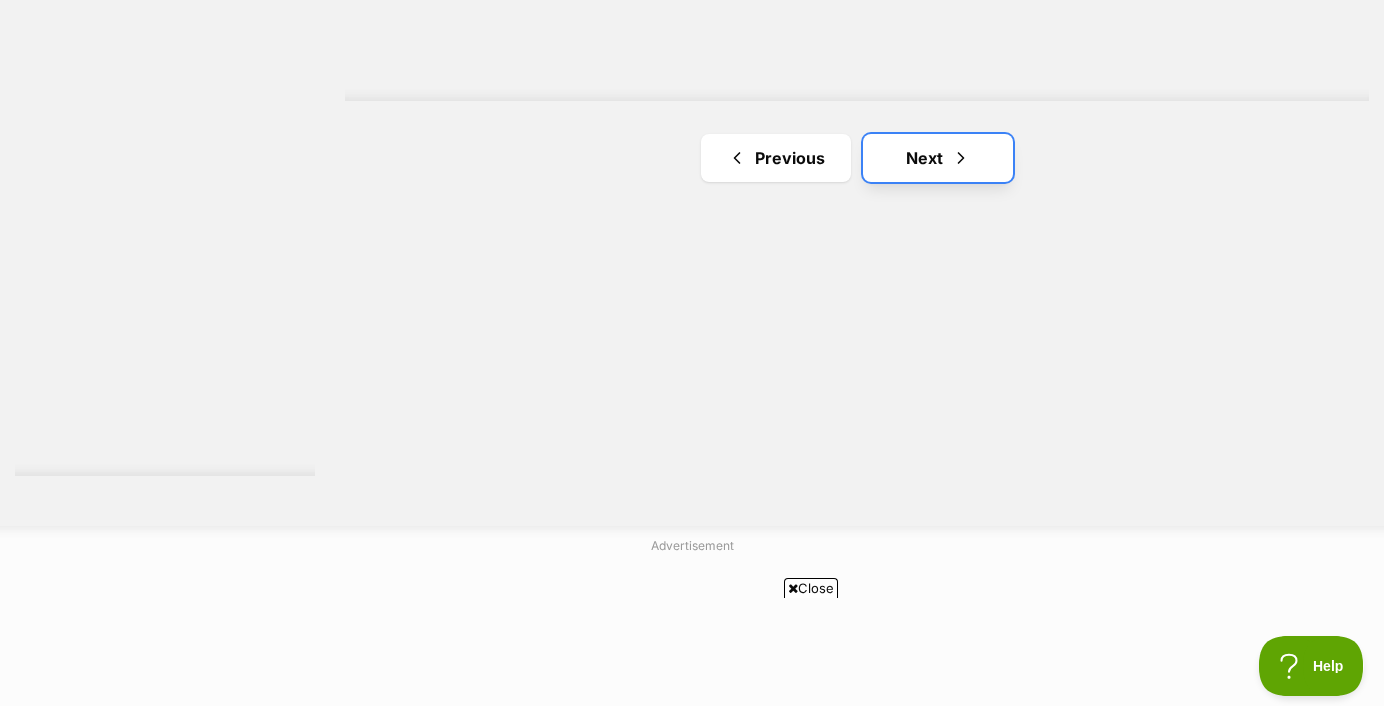 click on "Next" at bounding box center (938, 158) 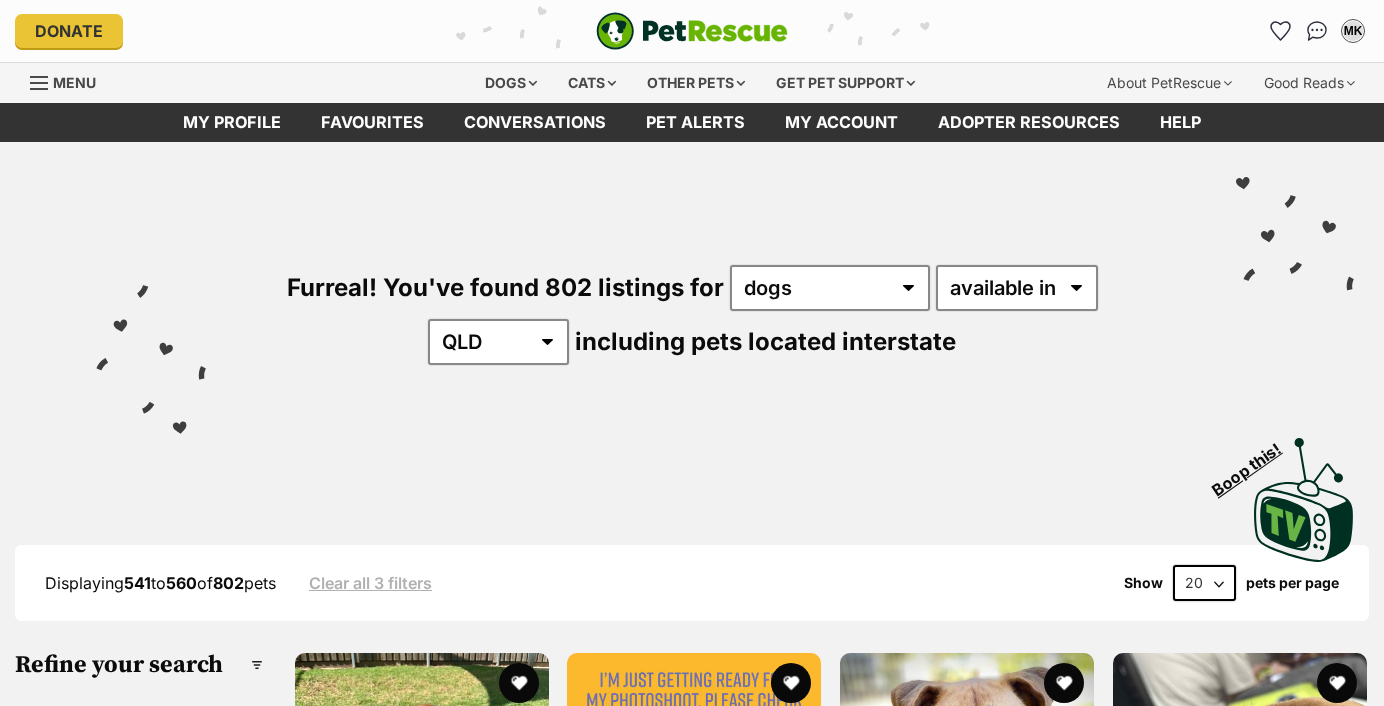scroll, scrollTop: 0, scrollLeft: 0, axis: both 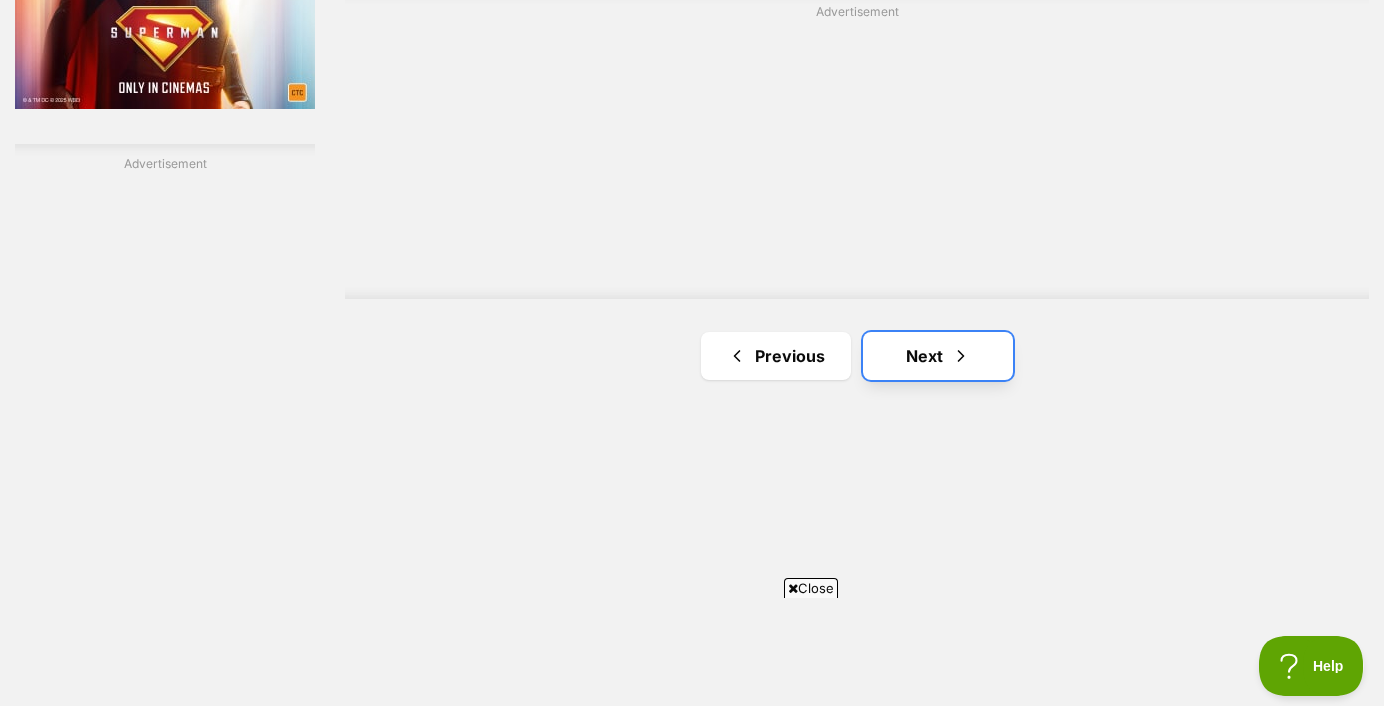 click on "Next" at bounding box center (938, 356) 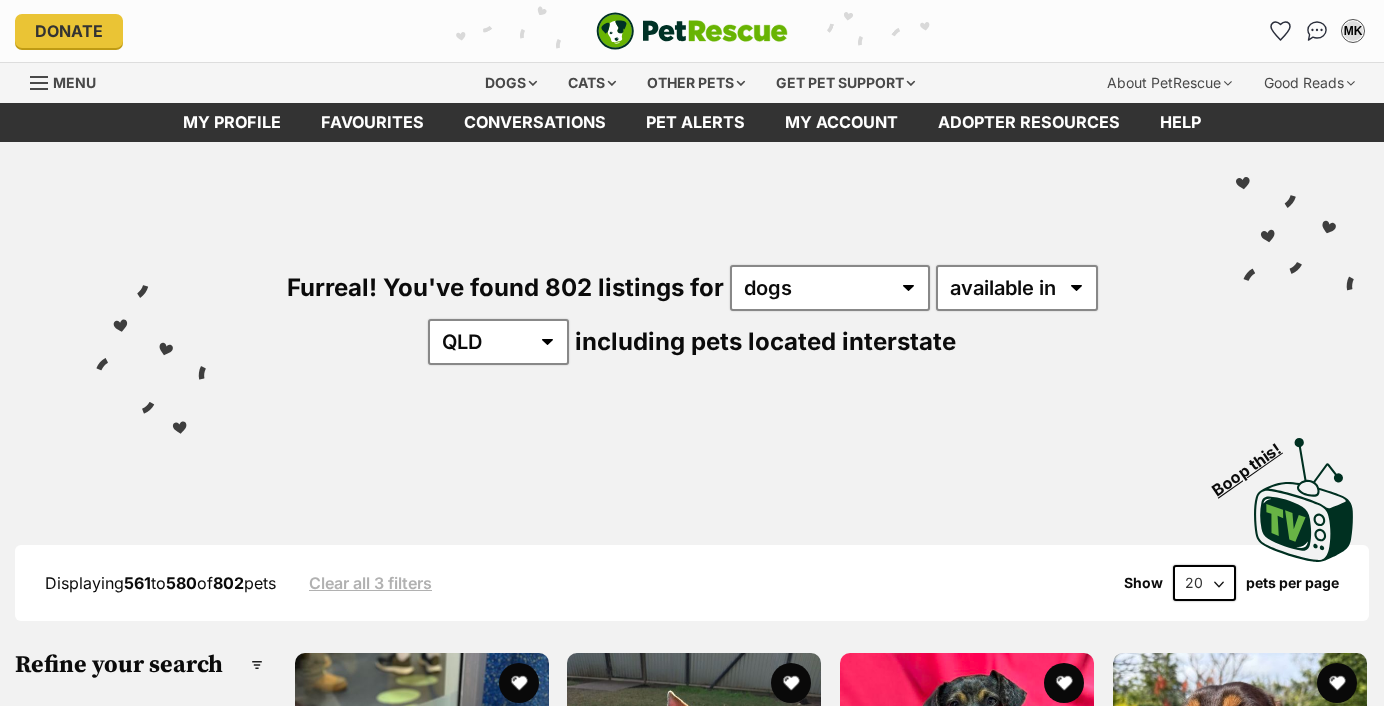 scroll, scrollTop: 0, scrollLeft: 0, axis: both 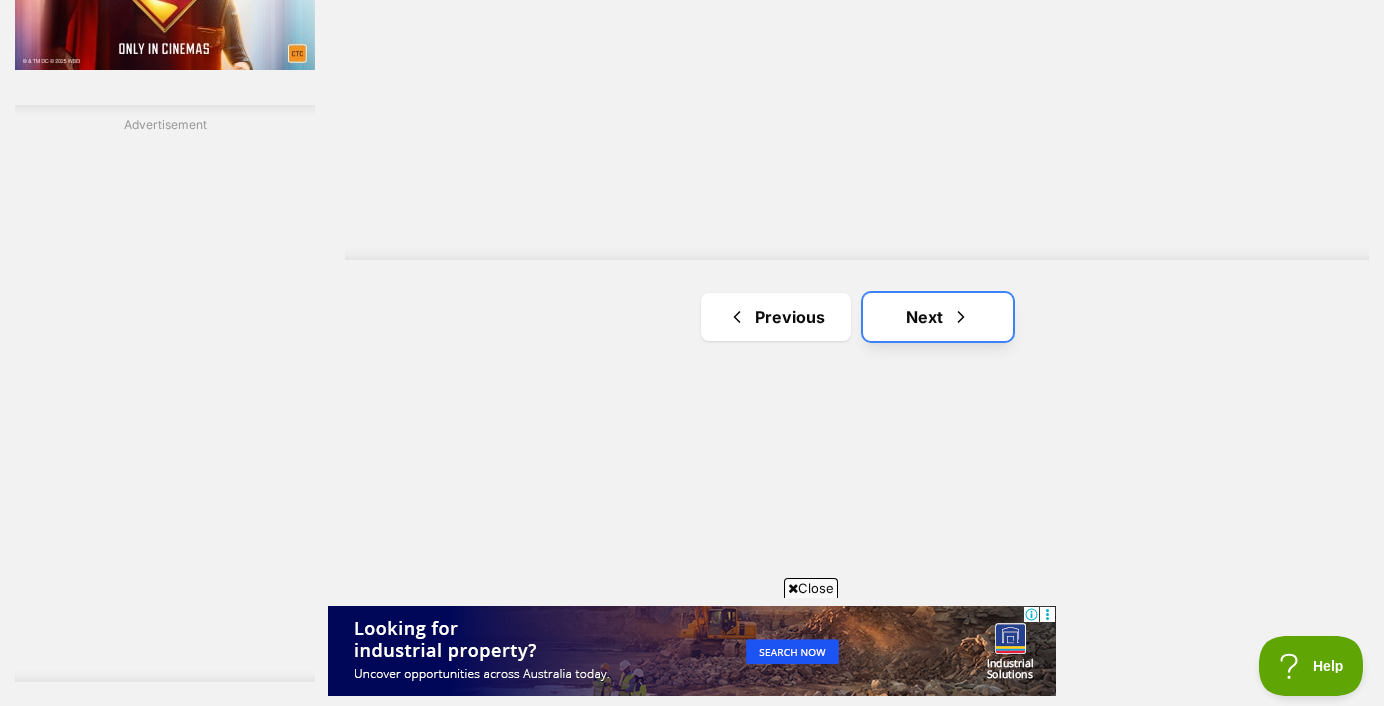 click on "Next" at bounding box center [938, 317] 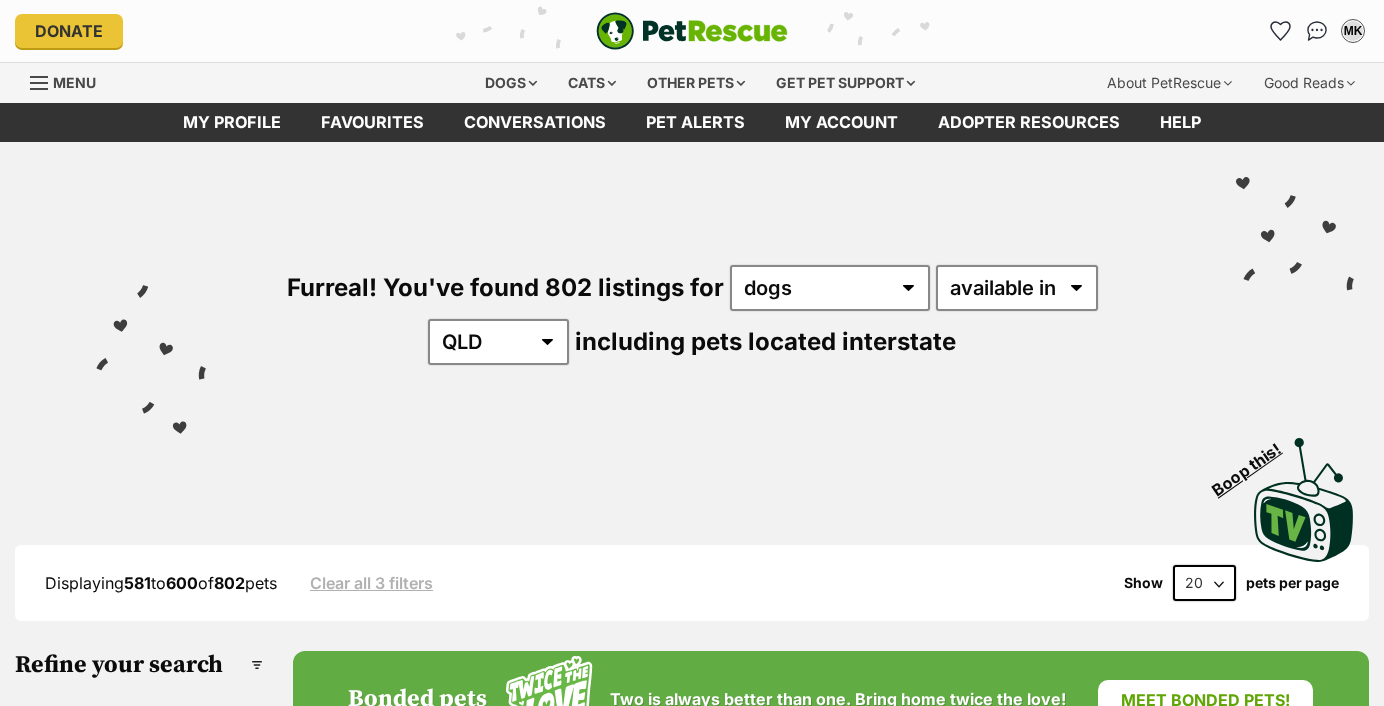 scroll, scrollTop: 0, scrollLeft: 0, axis: both 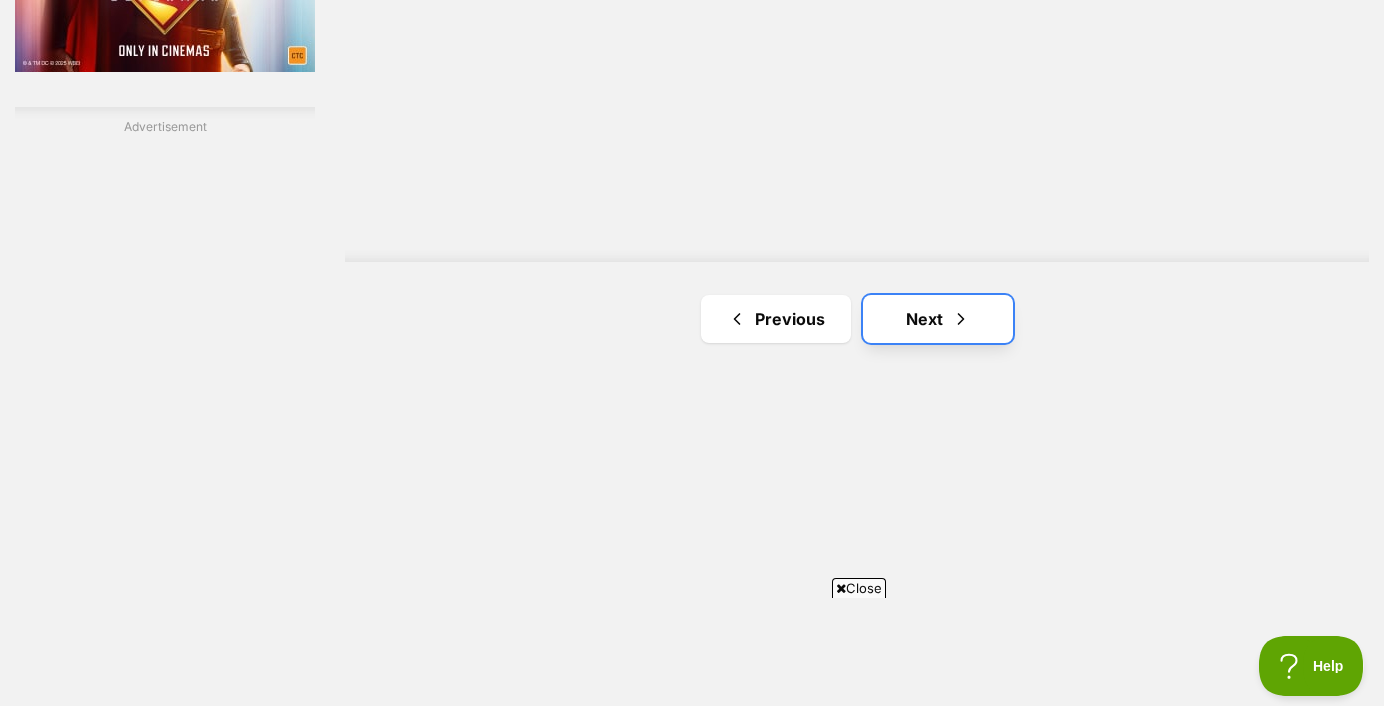 click at bounding box center (961, 319) 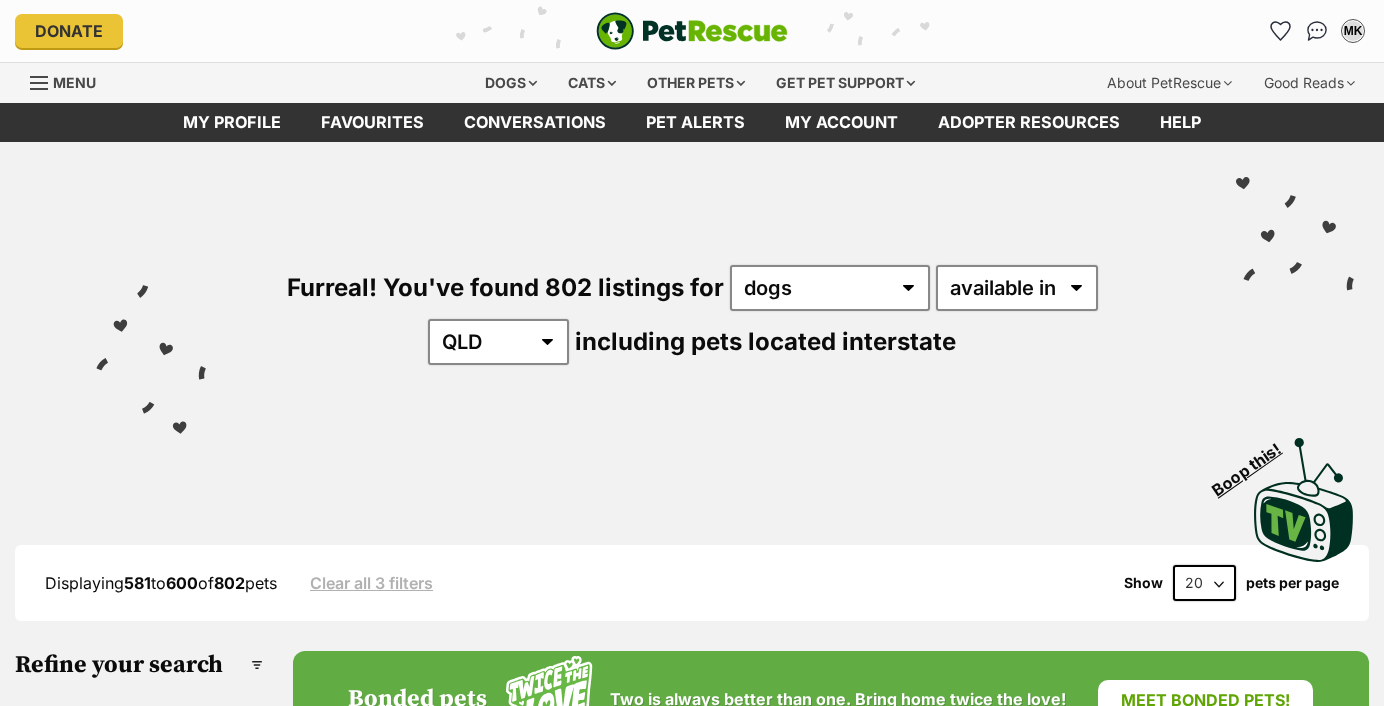 scroll, scrollTop: 0, scrollLeft: 0, axis: both 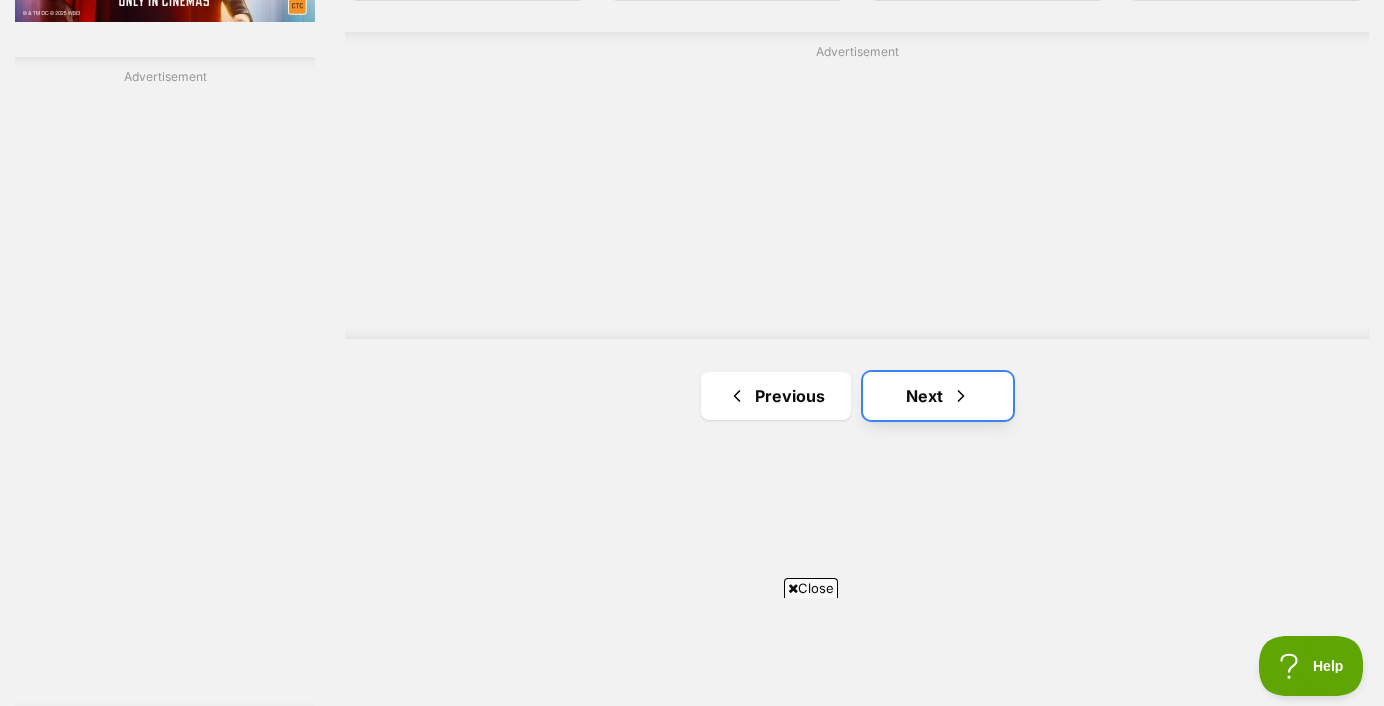 click on "Next" at bounding box center (938, 396) 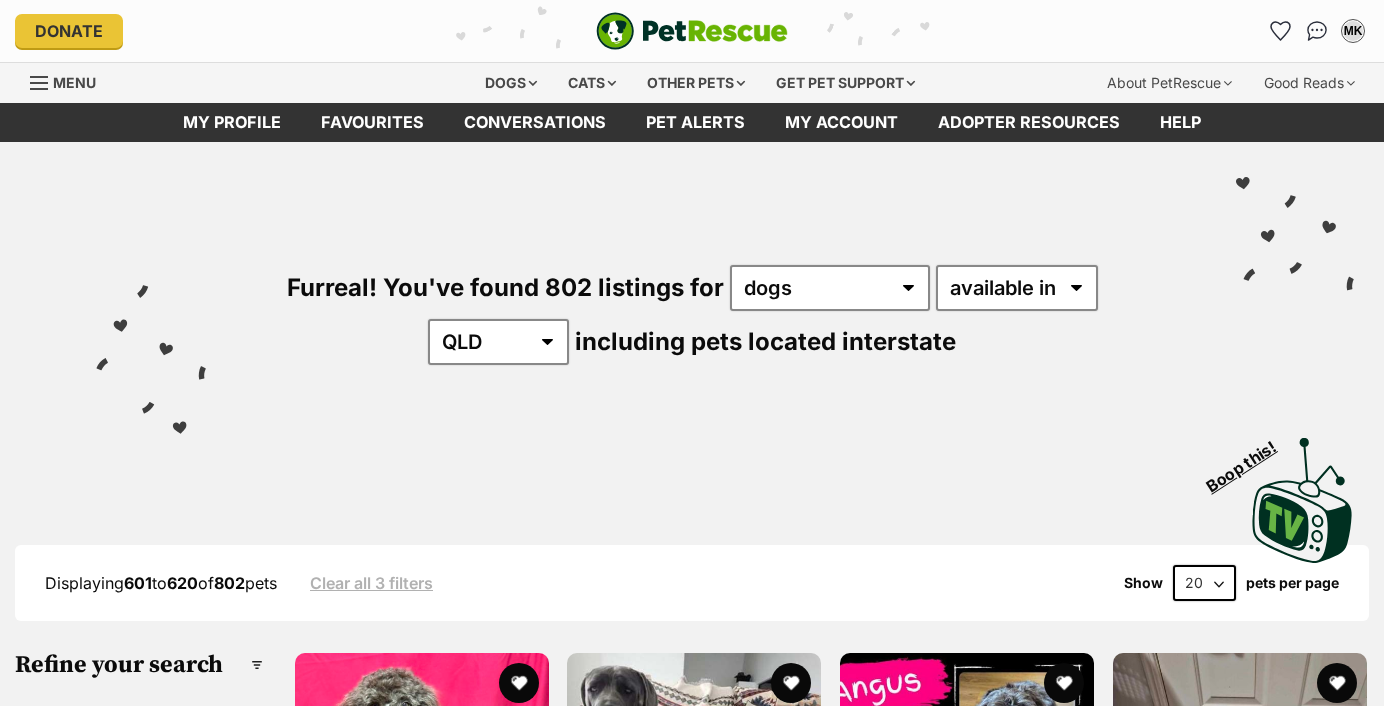 scroll, scrollTop: 0, scrollLeft: 0, axis: both 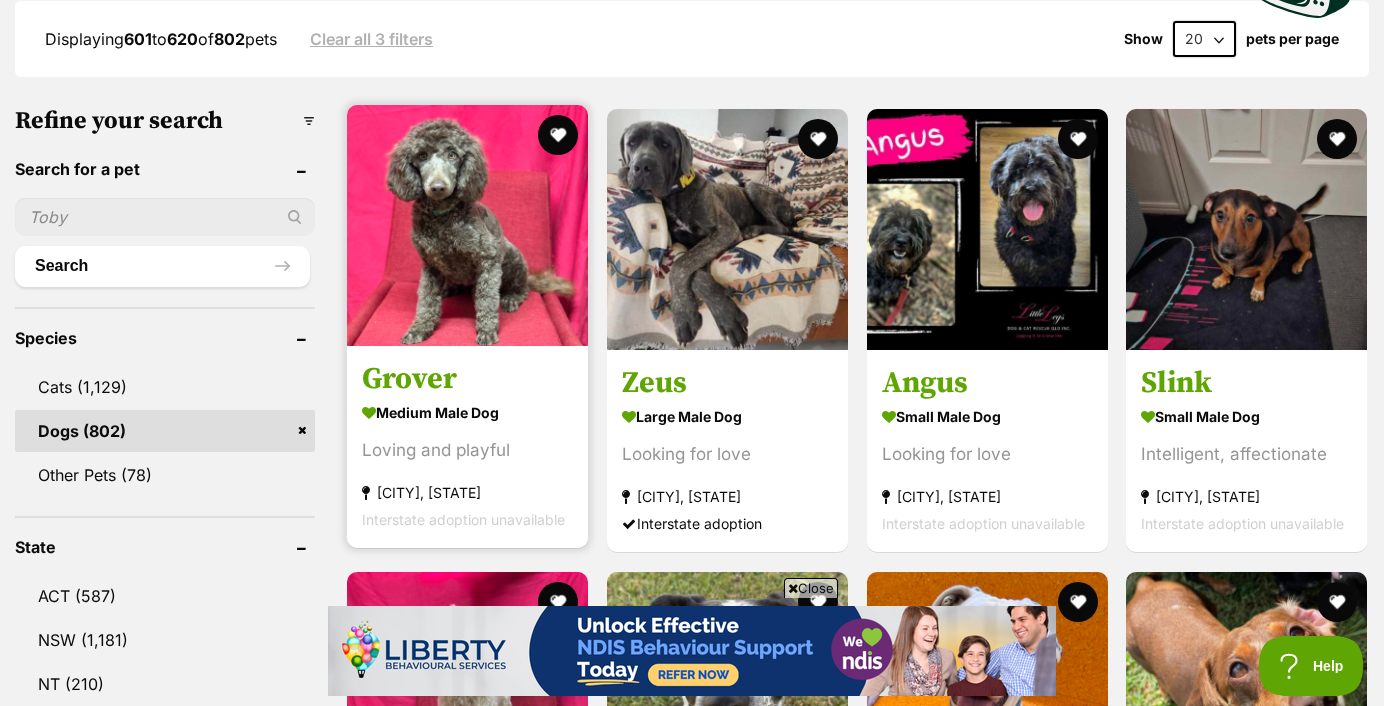 click at bounding box center [467, 225] 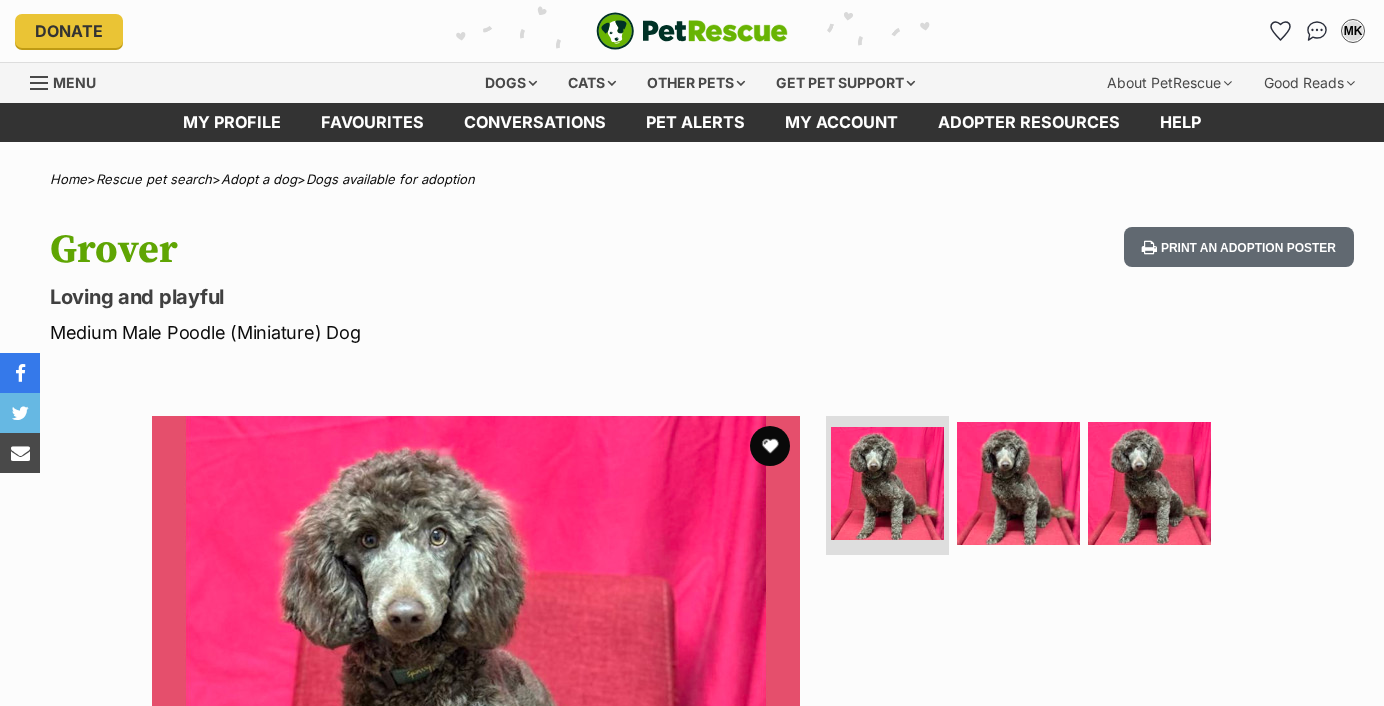 scroll, scrollTop: 0, scrollLeft: 0, axis: both 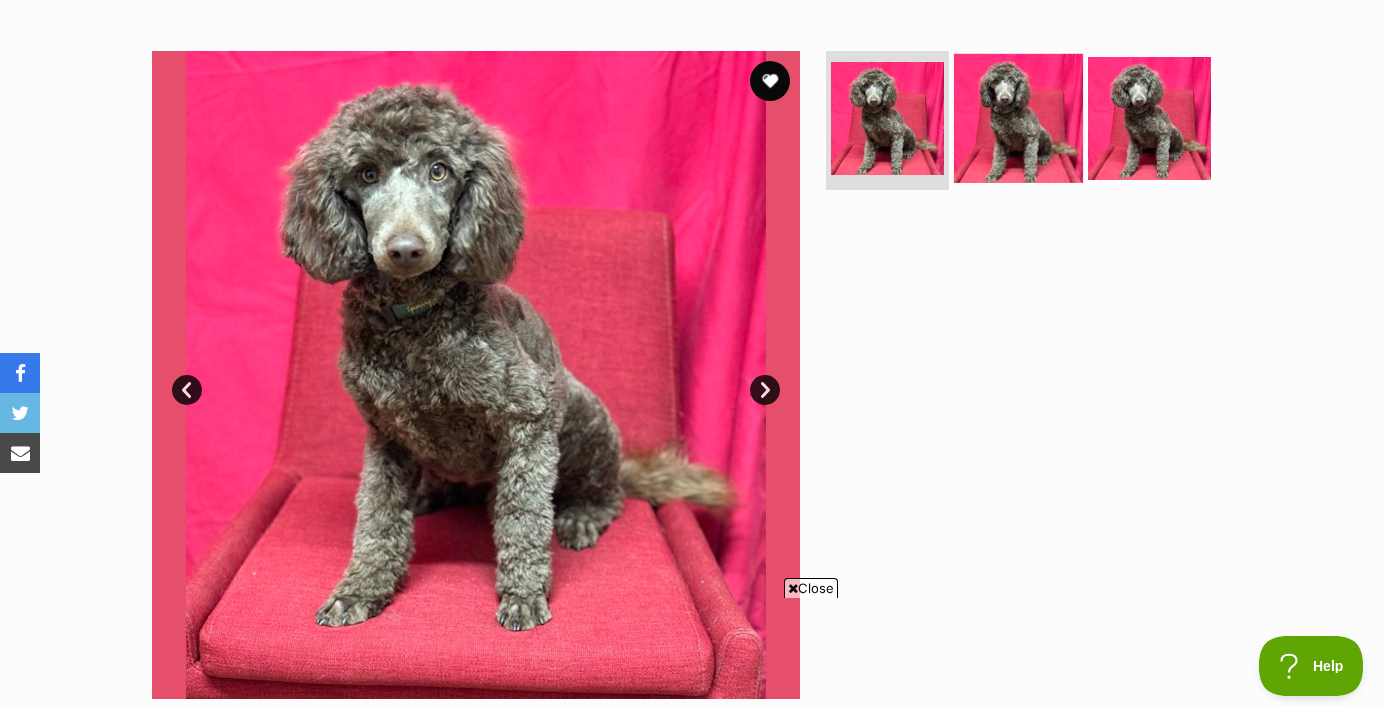 click at bounding box center (1018, 117) 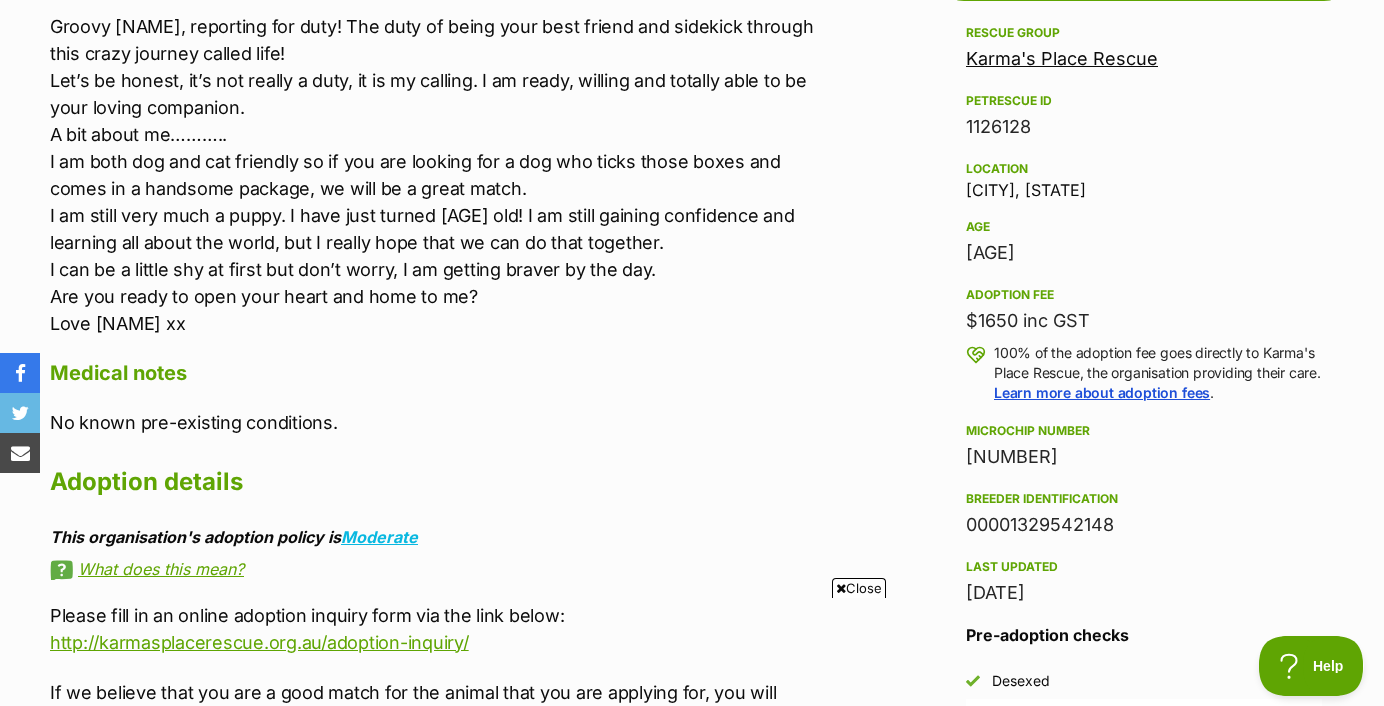 scroll, scrollTop: 1172, scrollLeft: 0, axis: vertical 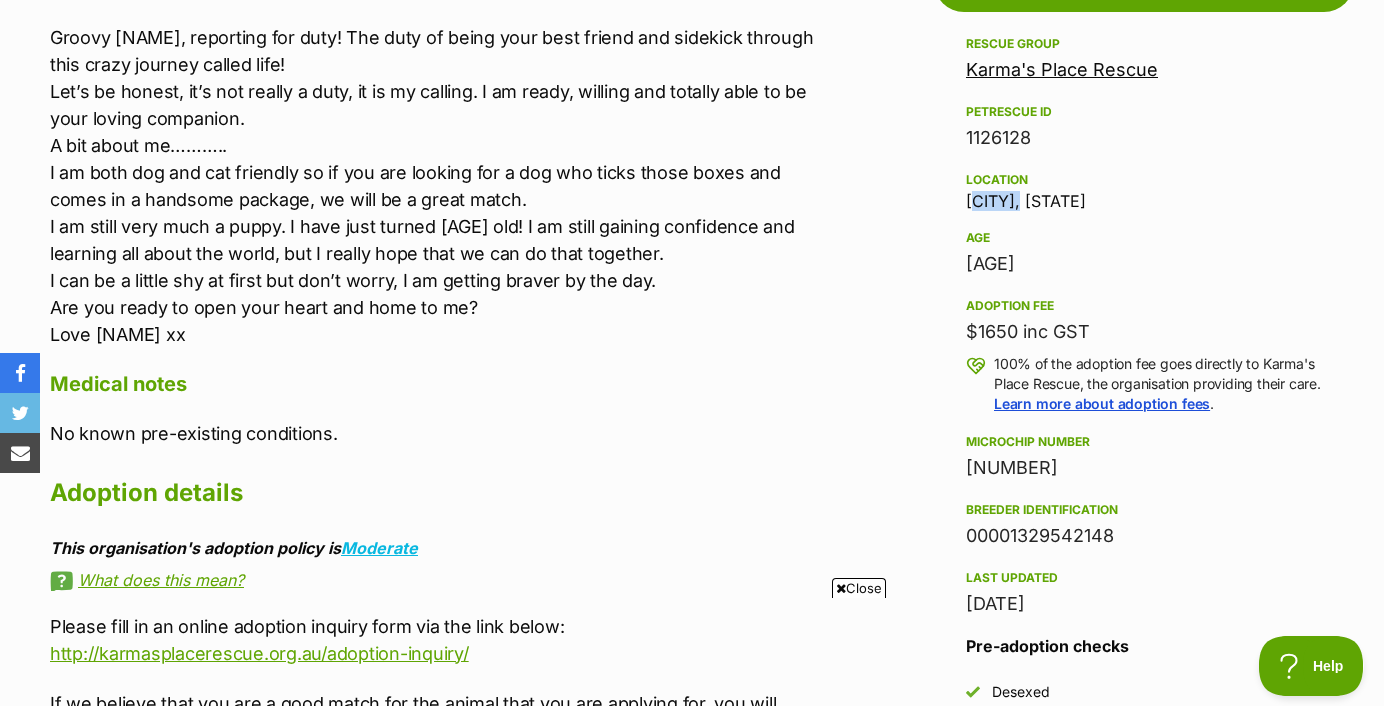 drag, startPoint x: 966, startPoint y: 197, endPoint x: 1024, endPoint y: 199, distance: 58.034473 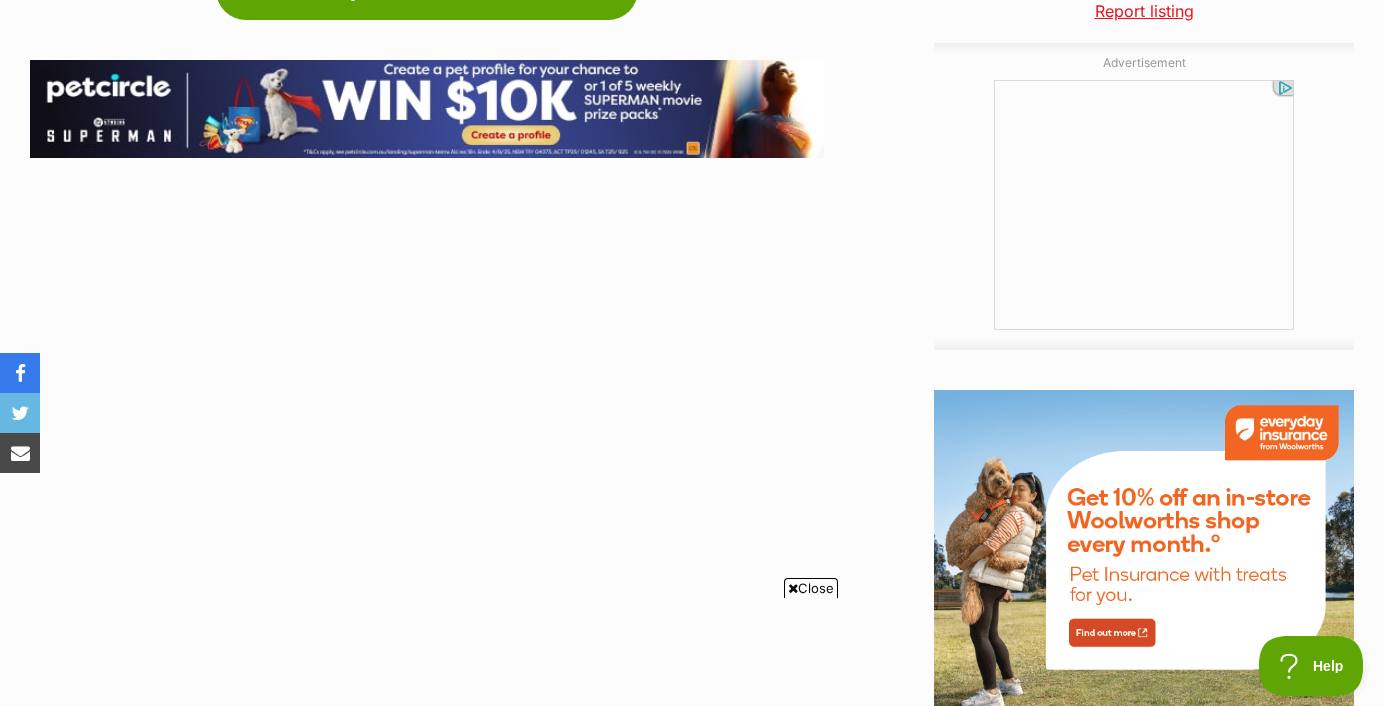 scroll, scrollTop: 0, scrollLeft: 0, axis: both 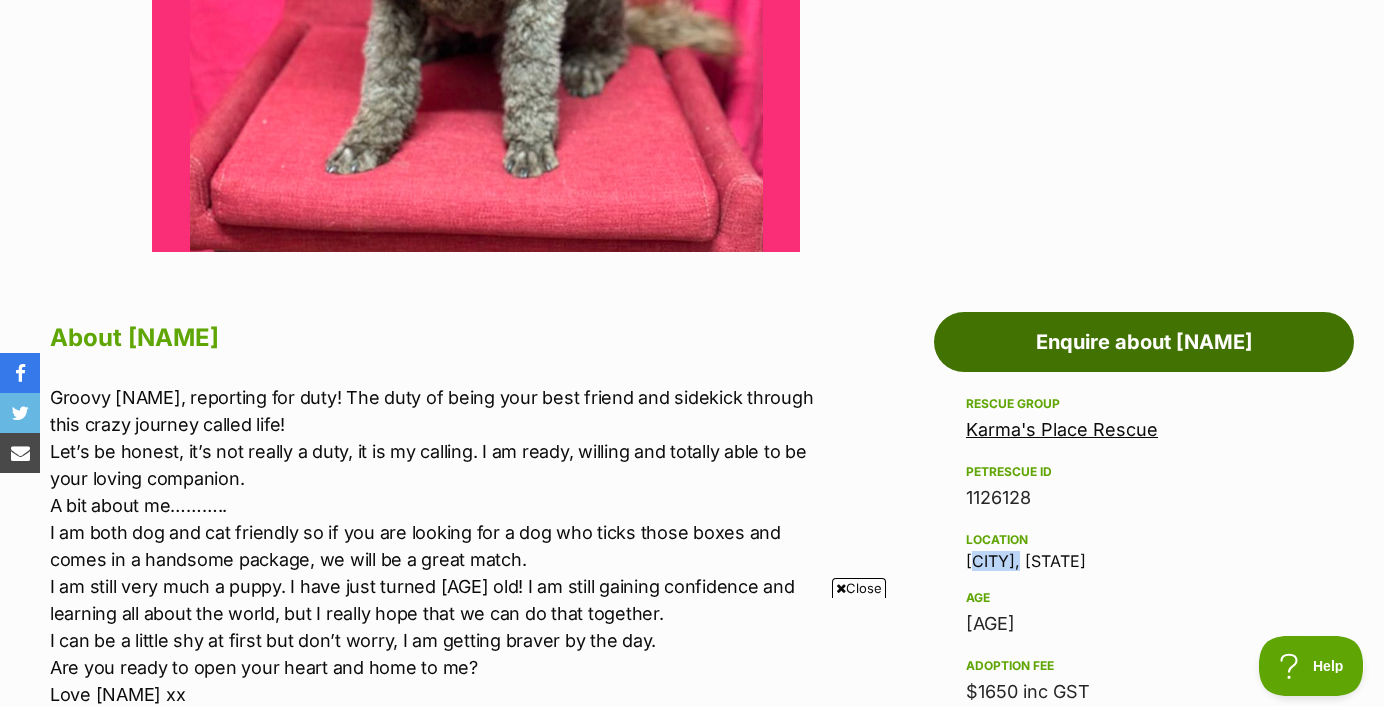click on "Enquire about Grover" at bounding box center (1144, 342) 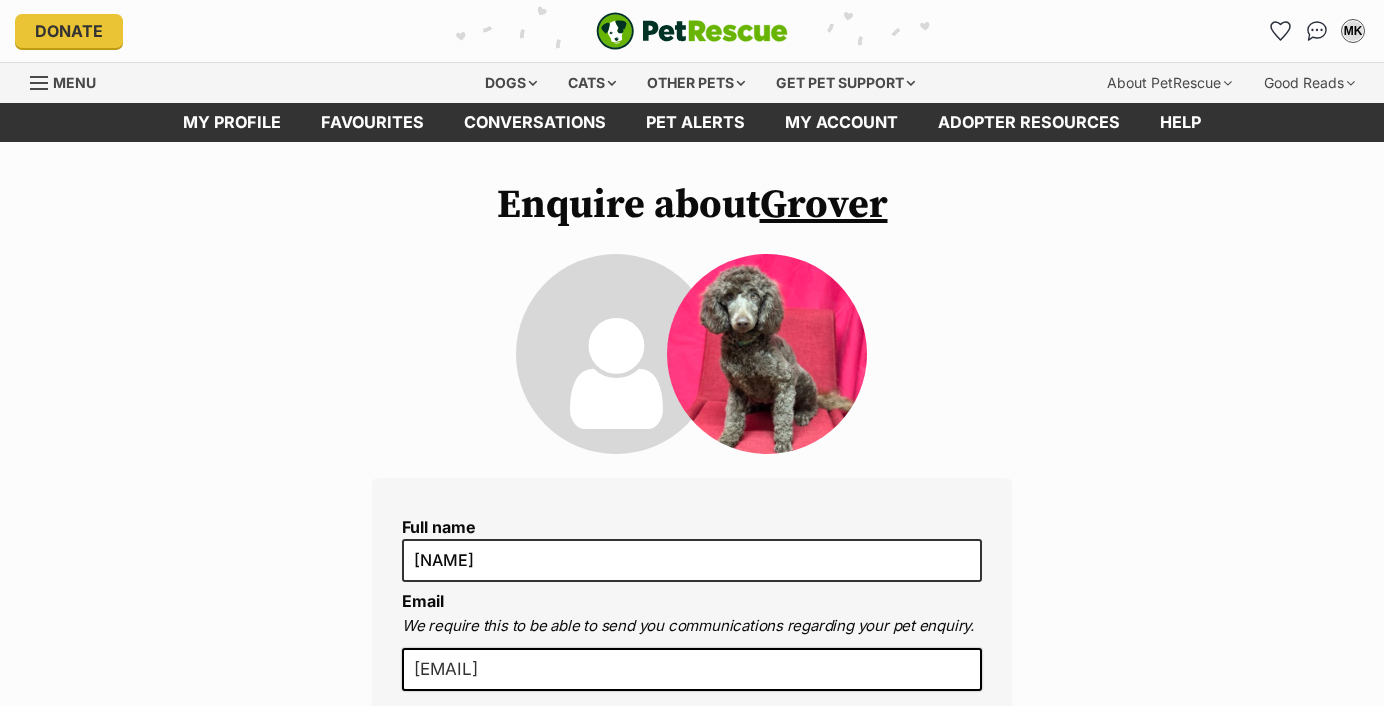 scroll, scrollTop: 0, scrollLeft: 0, axis: both 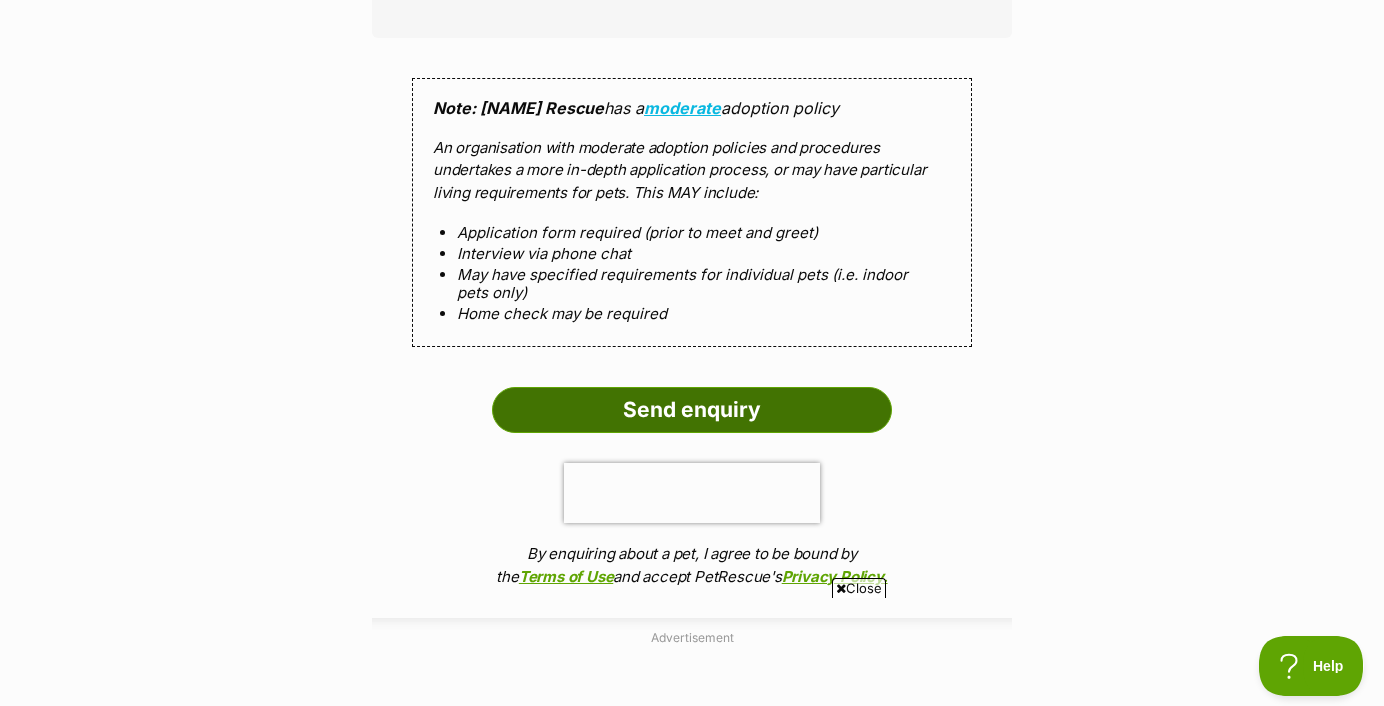 click on "Send enquiry" at bounding box center (692, 410) 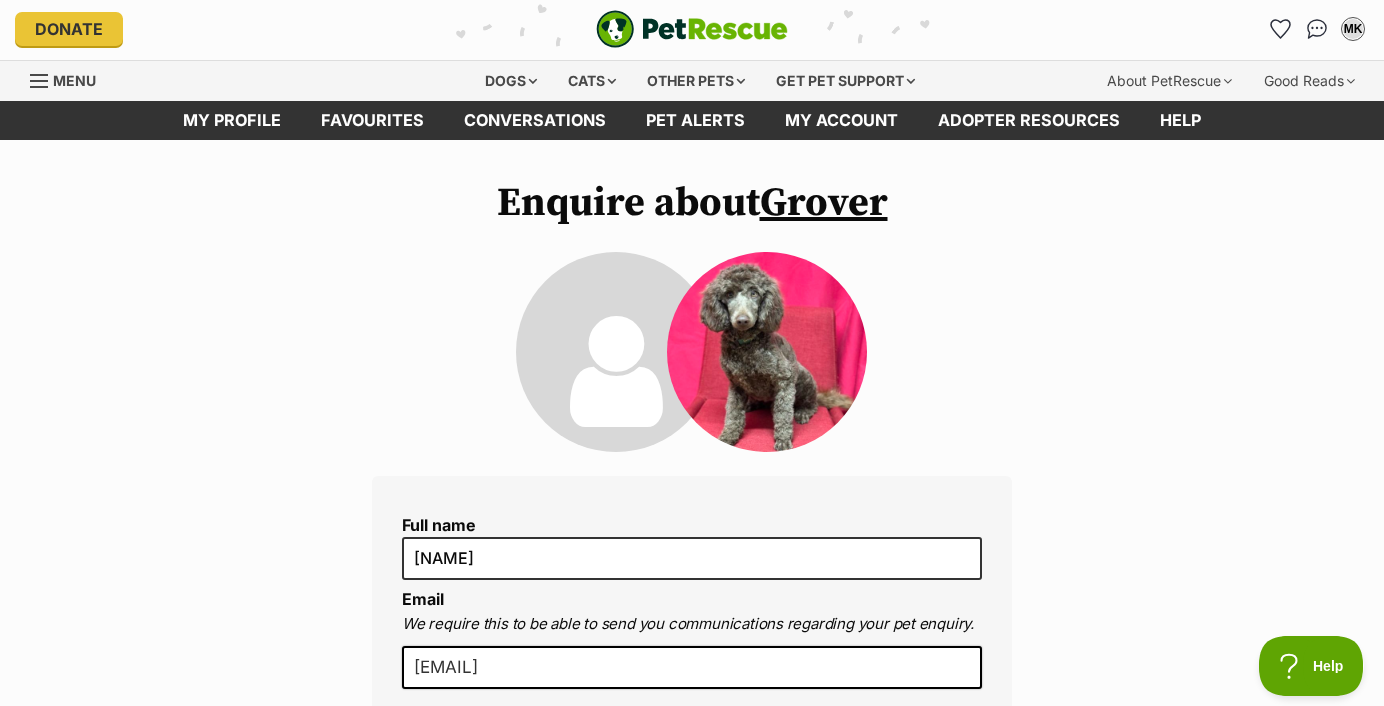 scroll, scrollTop: 0, scrollLeft: 0, axis: both 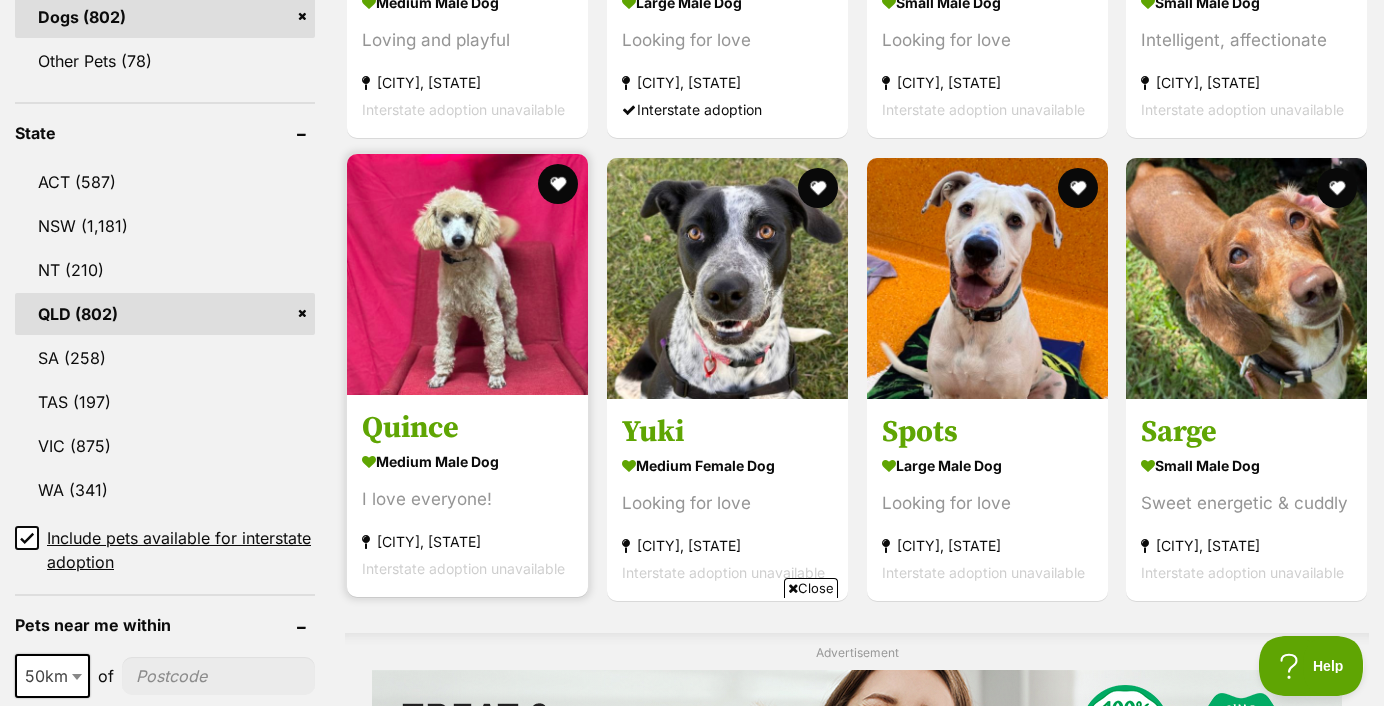 click at bounding box center [467, 274] 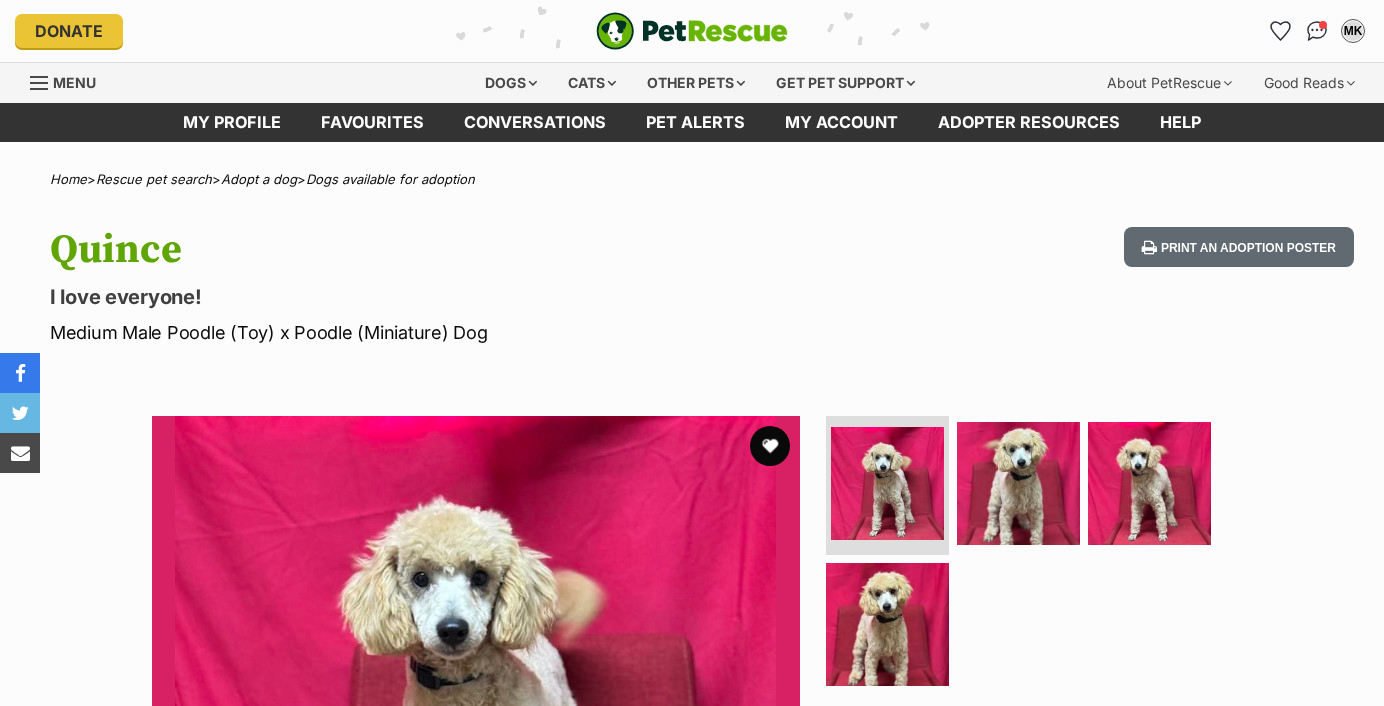scroll, scrollTop: 0, scrollLeft: 0, axis: both 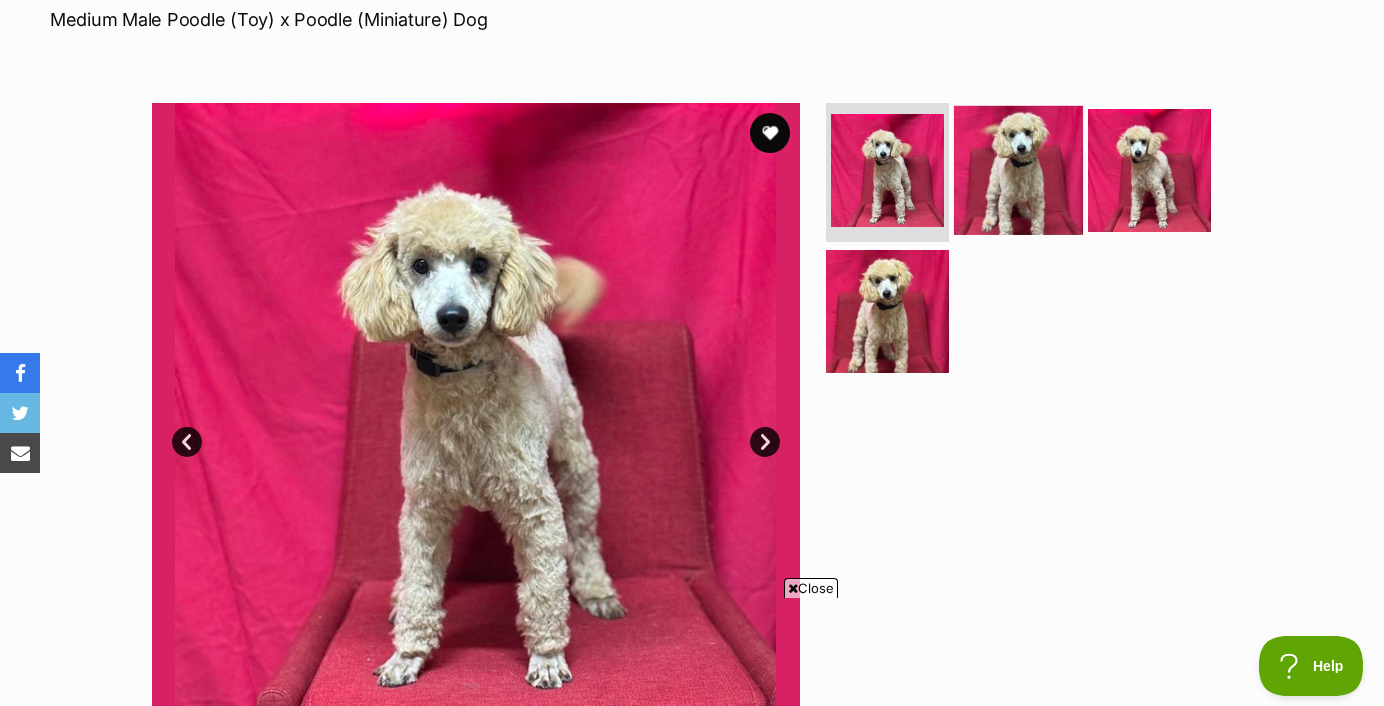 click at bounding box center (1018, 169) 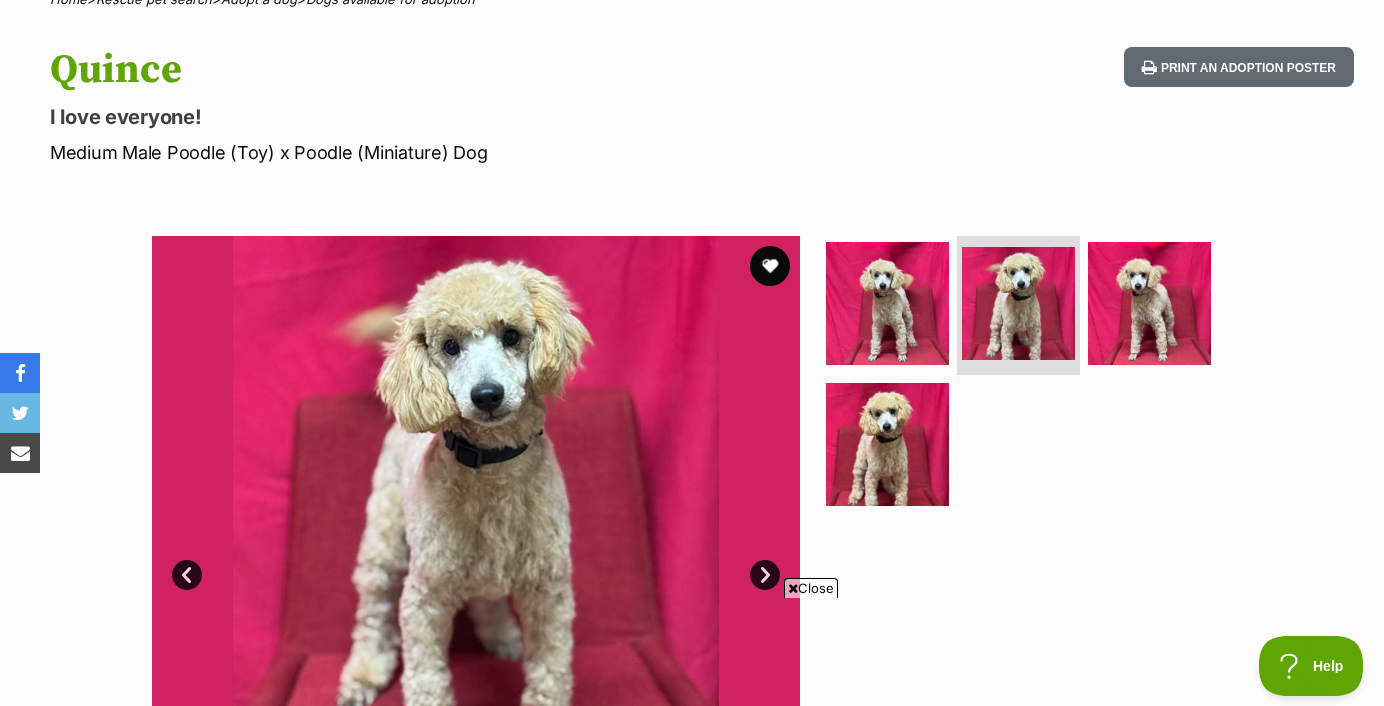 scroll, scrollTop: 98, scrollLeft: 0, axis: vertical 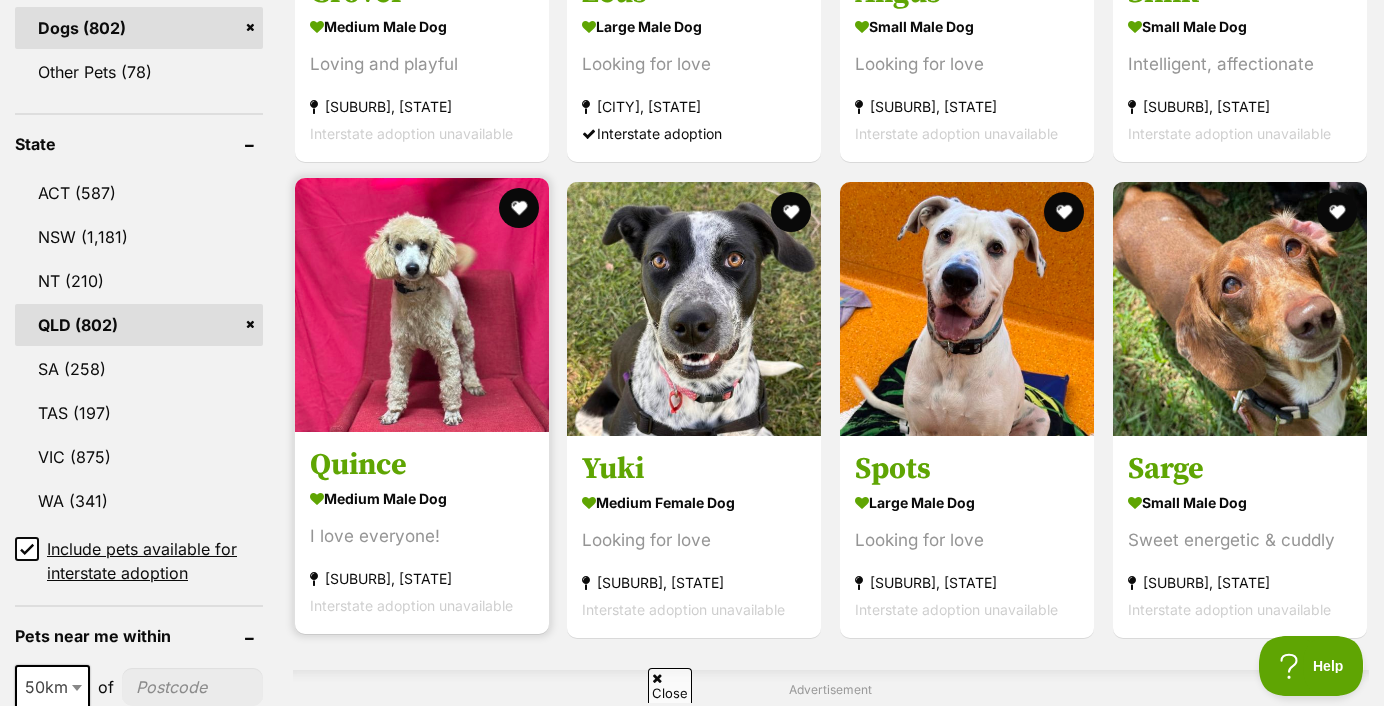 click at bounding box center (422, 305) 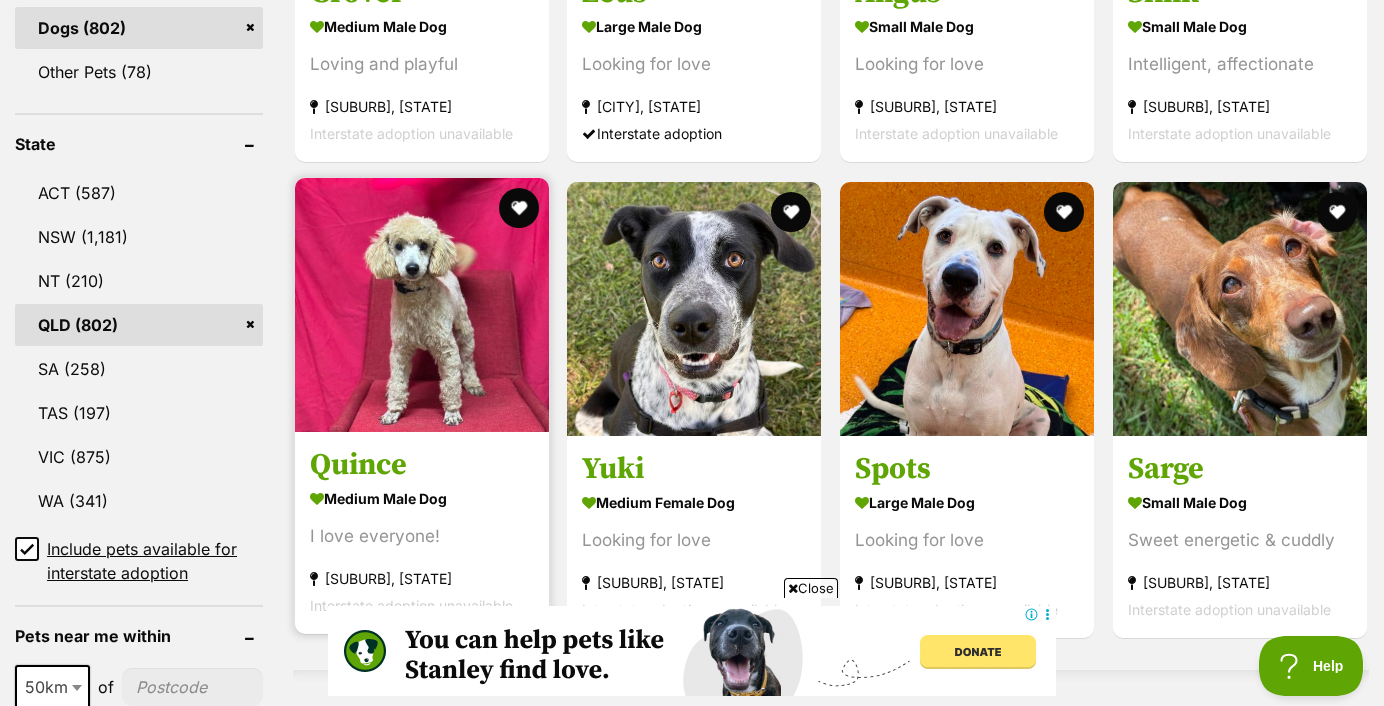 scroll, scrollTop: 0, scrollLeft: 0, axis: both 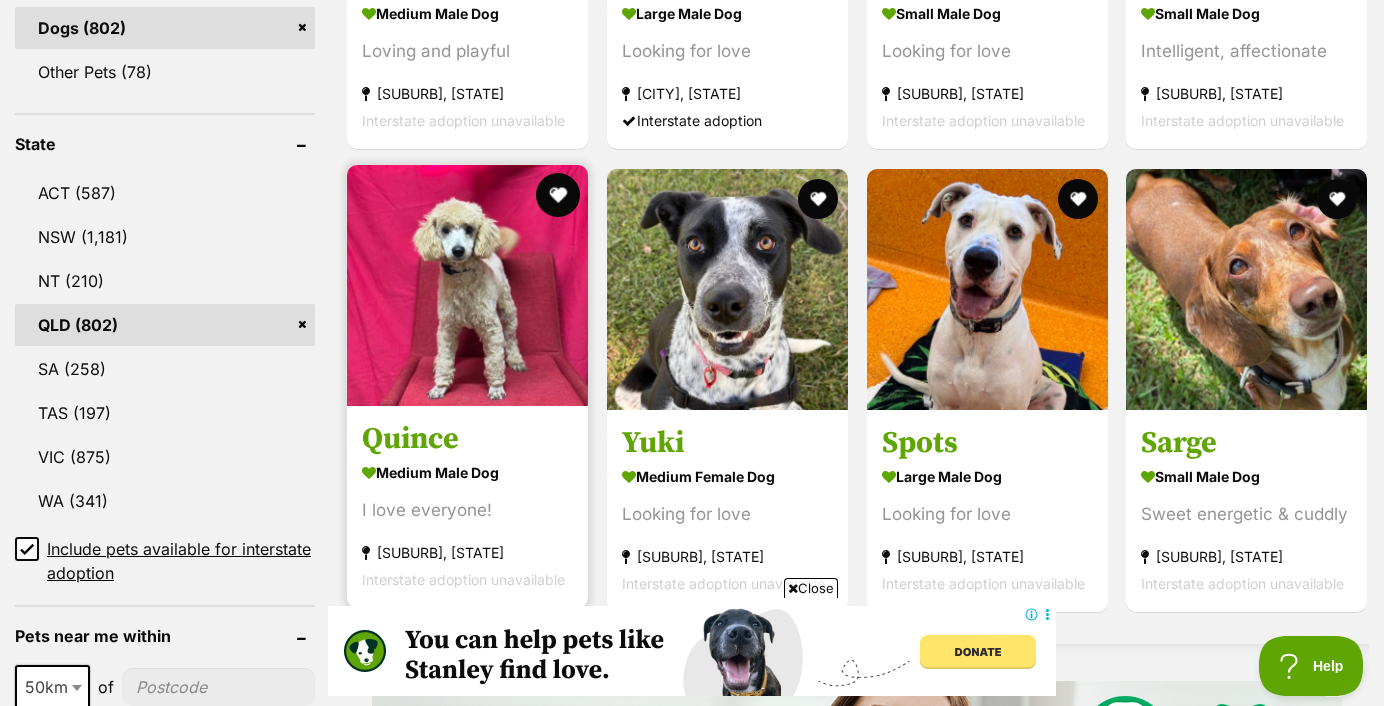 click at bounding box center (558, 195) 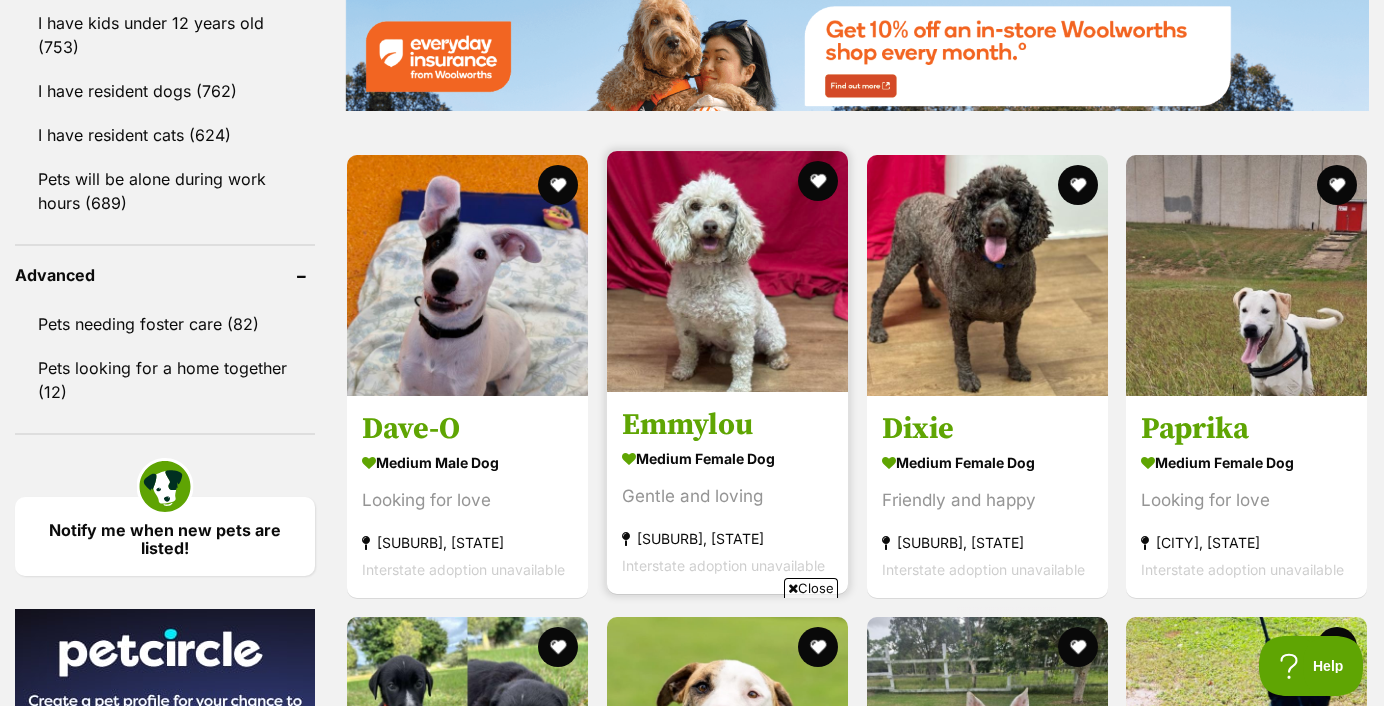 scroll, scrollTop: 0, scrollLeft: 0, axis: both 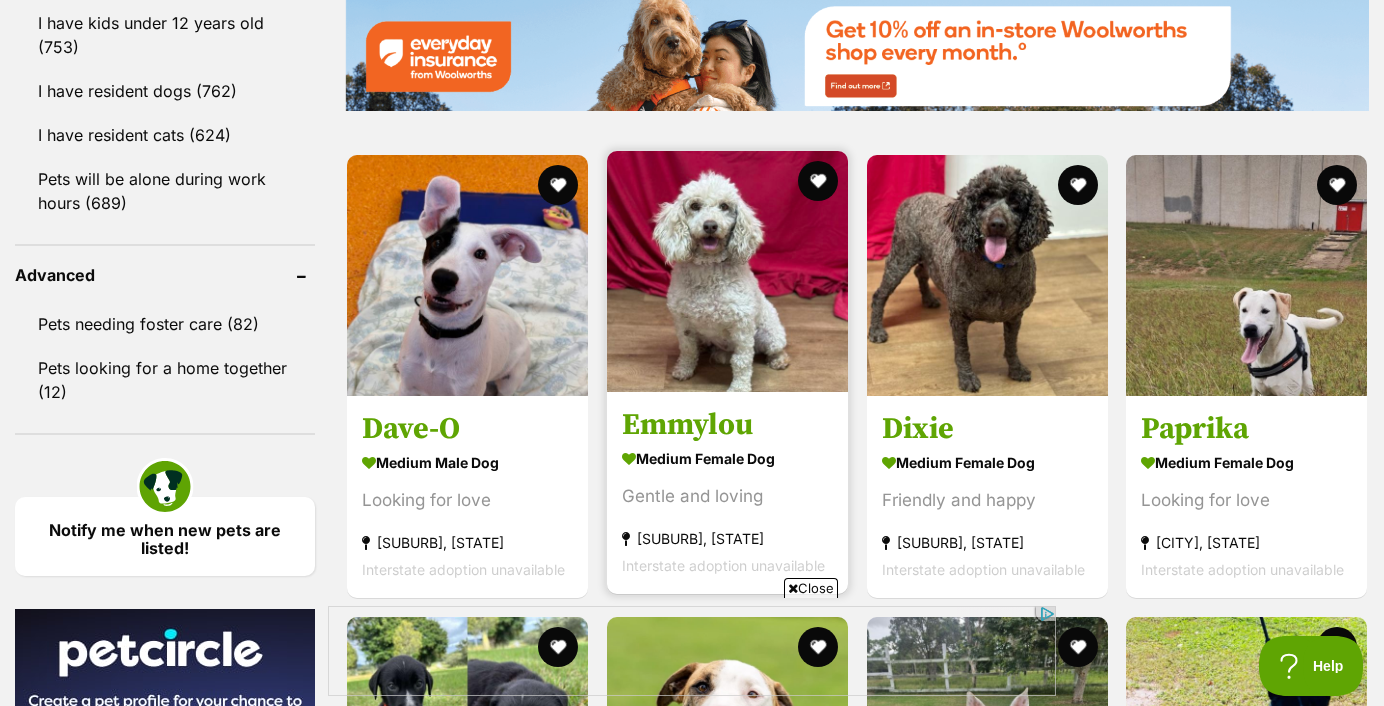 click at bounding box center (727, 271) 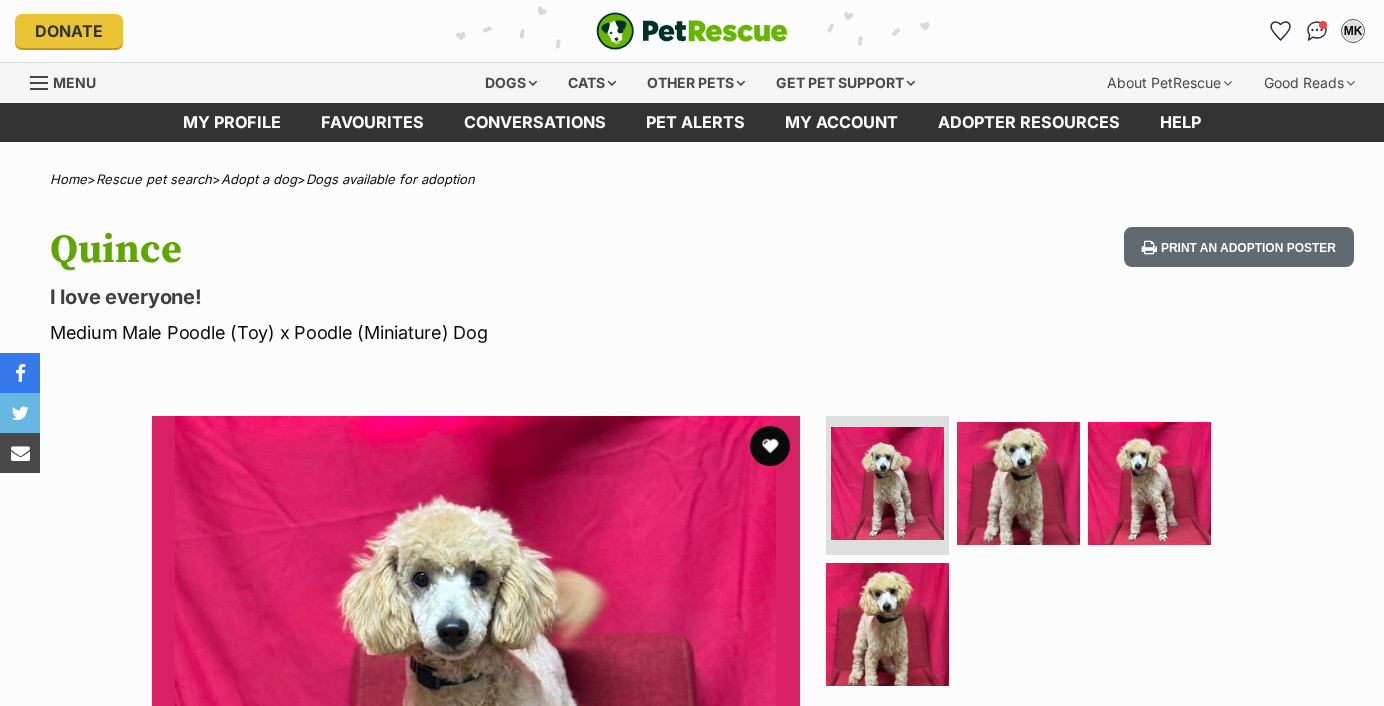 scroll, scrollTop: 0, scrollLeft: 0, axis: both 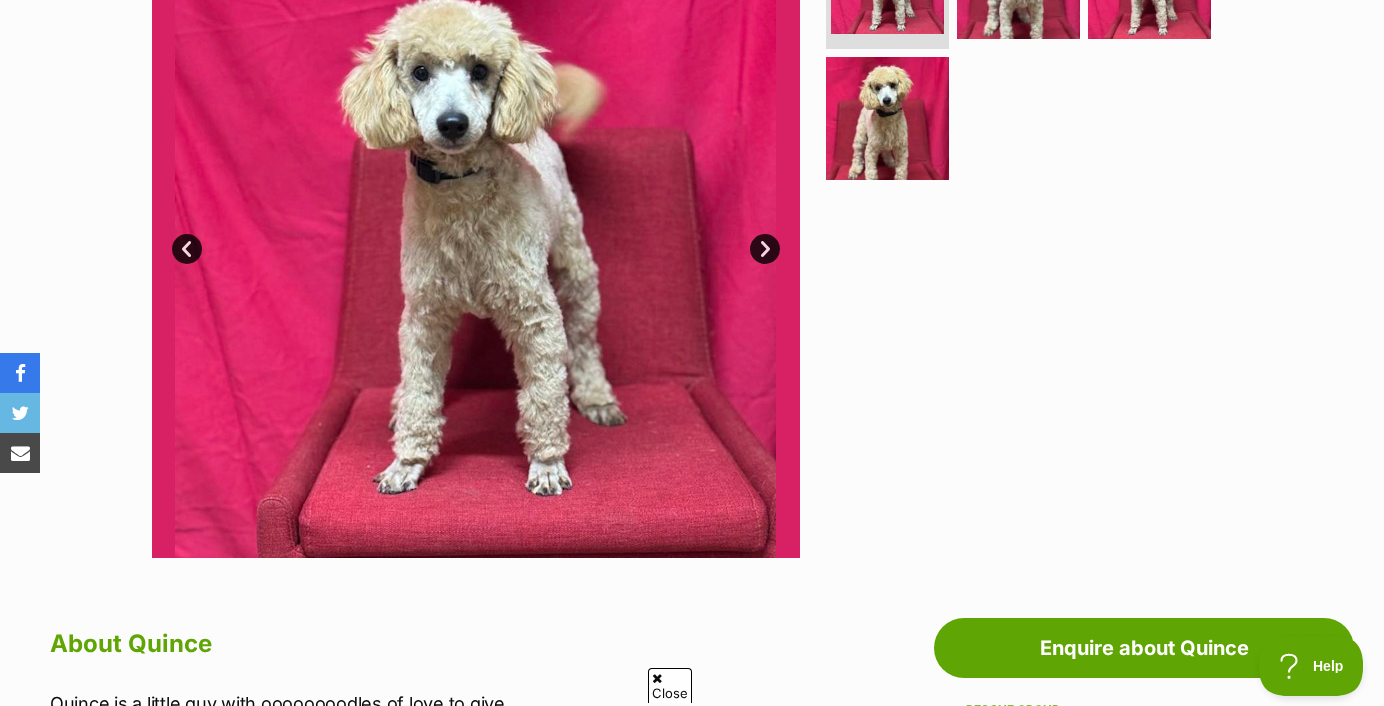 click on "Home
>
Rescue pet search
>
Adopt a dog
>
Dogs available for adoption
Quince
I love everyone!
Medium Male Poodle (Toy) x Poodle (Miniature) Dog
Print an adoption poster
Available
1
of 4 images
1
of 4 images
1
of 4 images
1
of 4 images
Next Prev 1 2 3 4
Advertisement
Adoption information
I've been adopted!
This pet is no longer available
On Hold
Enquire about Quince
Find available pets like this!
Rescue group
Karma's Place Rescue
PetRescue ID
1125701
Location
Kingaroy, QLD
Age
8 months
Adoption fee
$1650 inc GST
100% of the adoption fee goes directly to Karma's Place Rescue, the organisation providing their care.
Learn more about adoption fees .
Microchip number
953010007740206" at bounding box center (692, 1087) 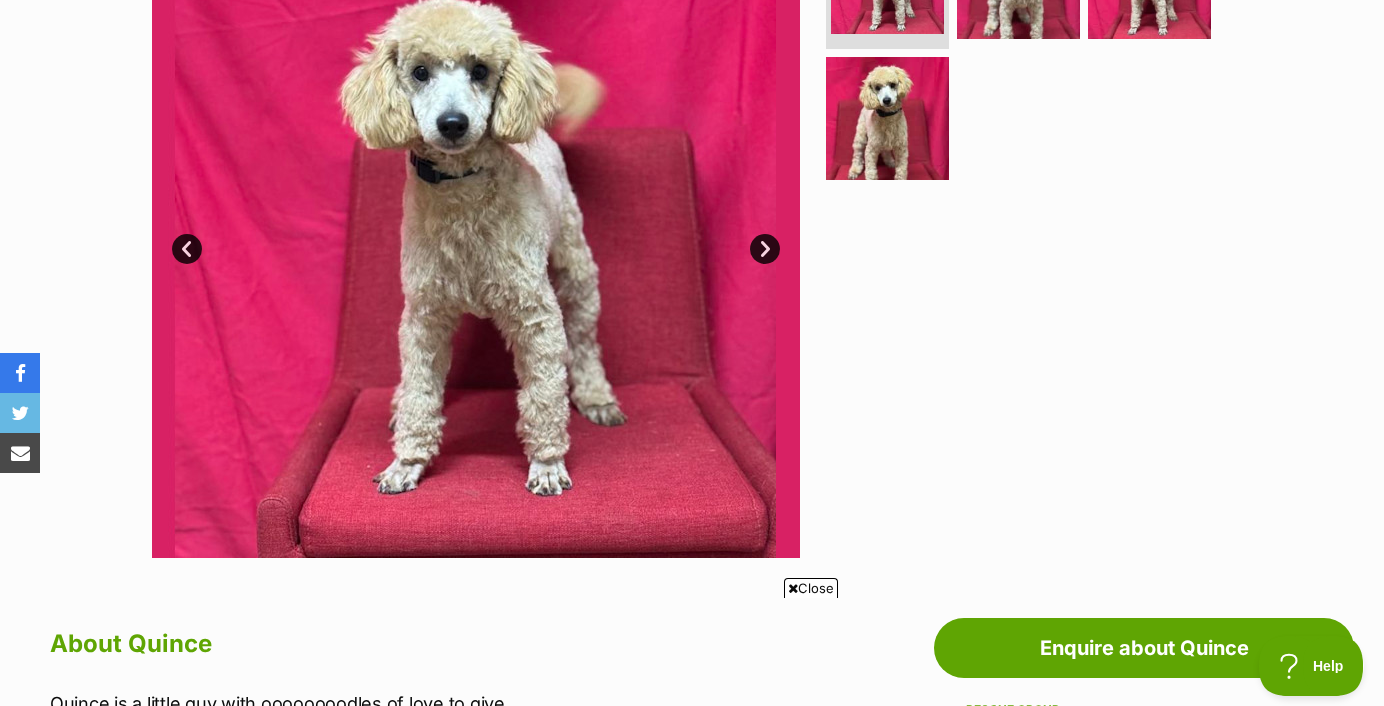 scroll, scrollTop: 0, scrollLeft: 0, axis: both 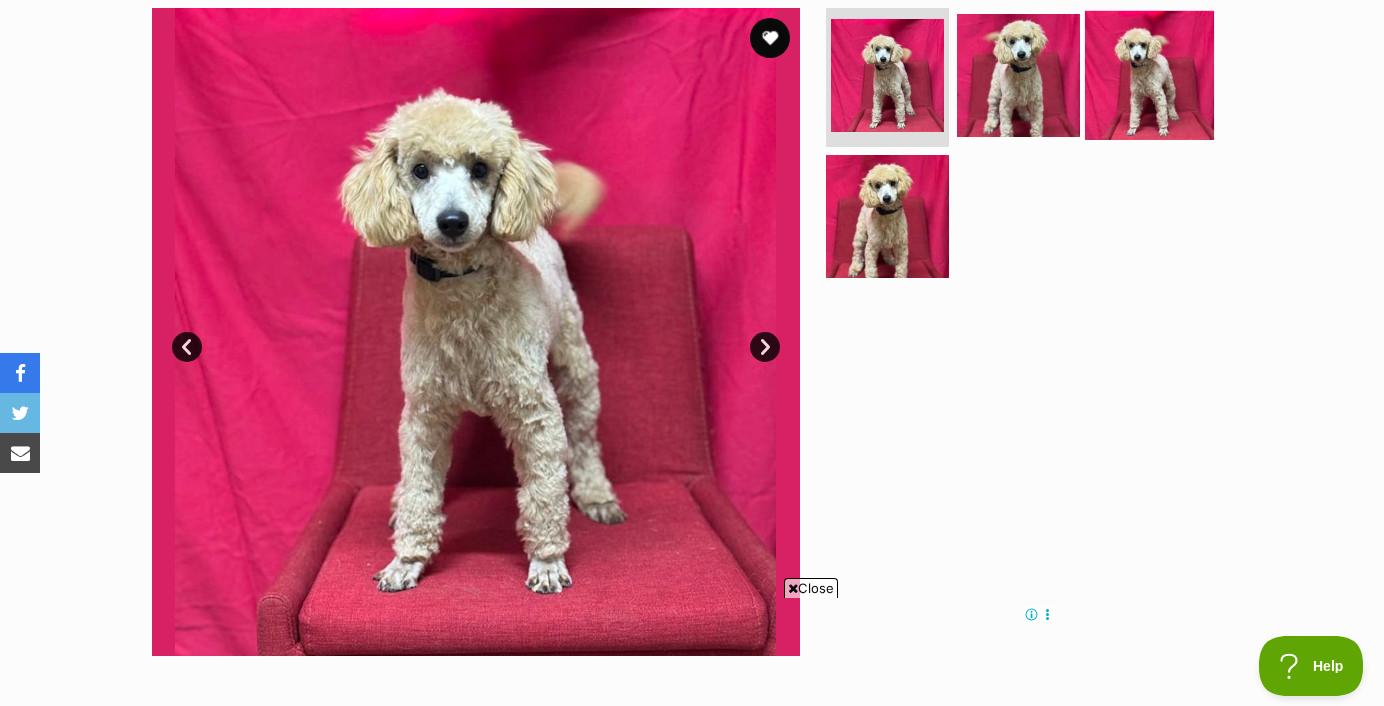 click at bounding box center [1149, 74] 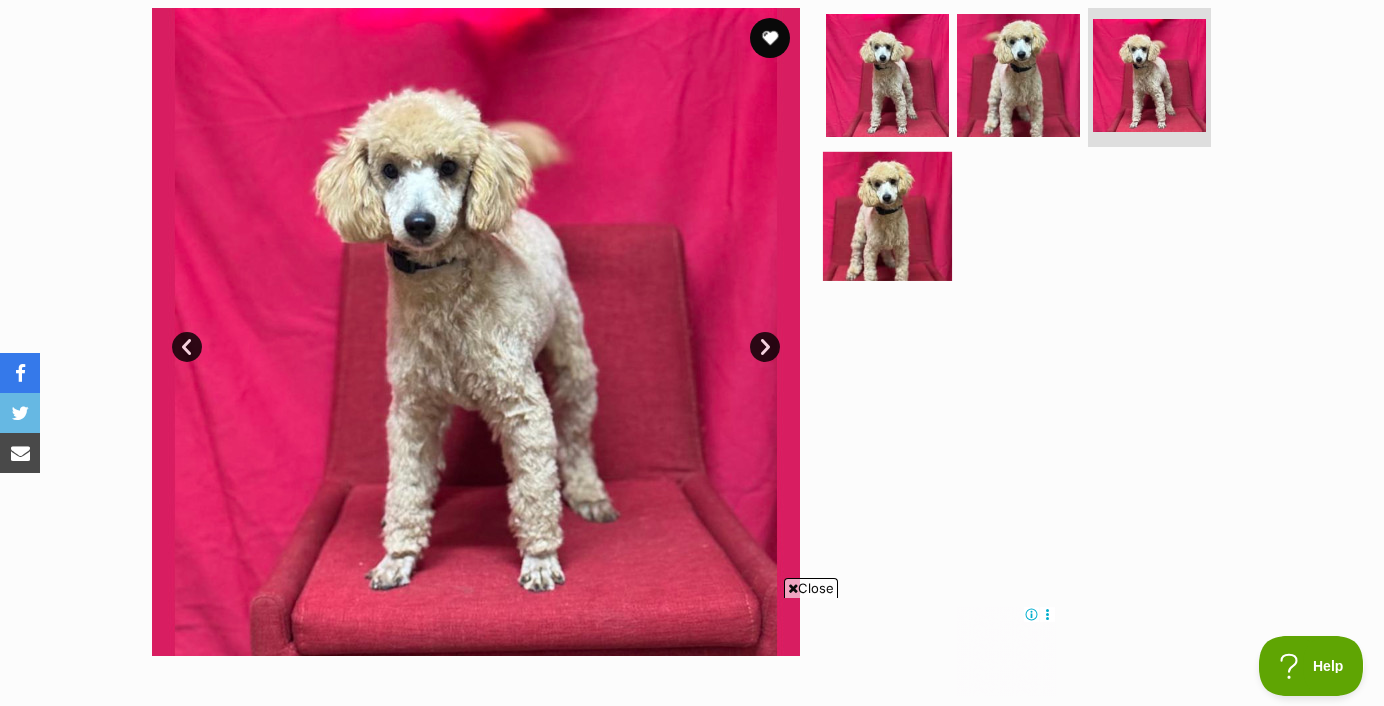 click at bounding box center (887, 216) 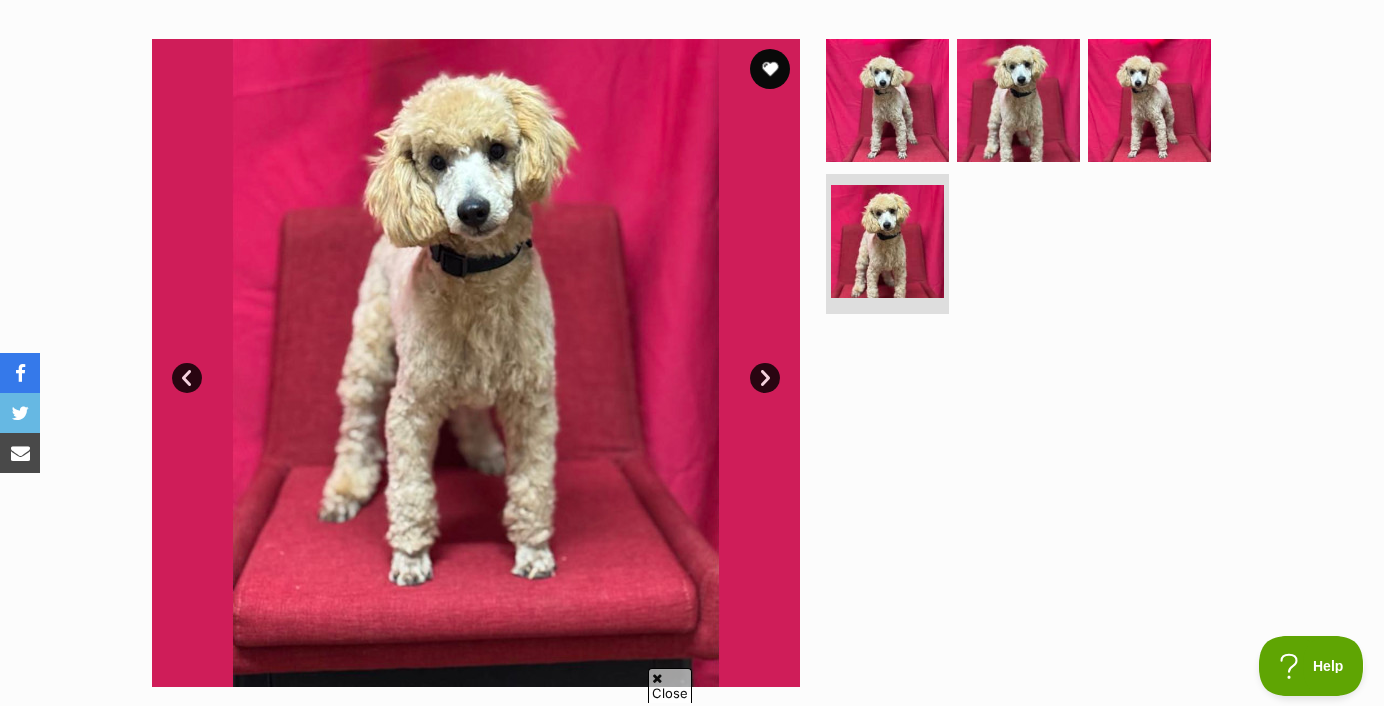 scroll, scrollTop: 349, scrollLeft: 0, axis: vertical 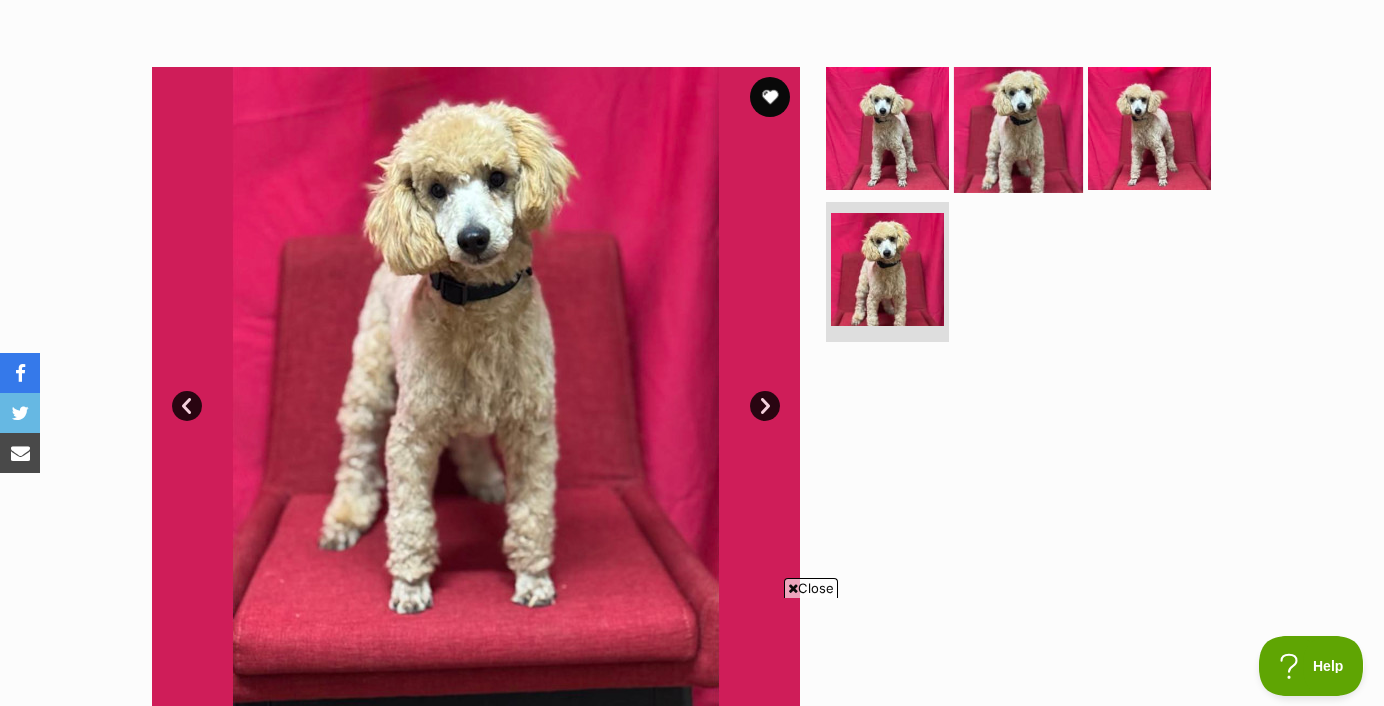 click at bounding box center [1018, 127] 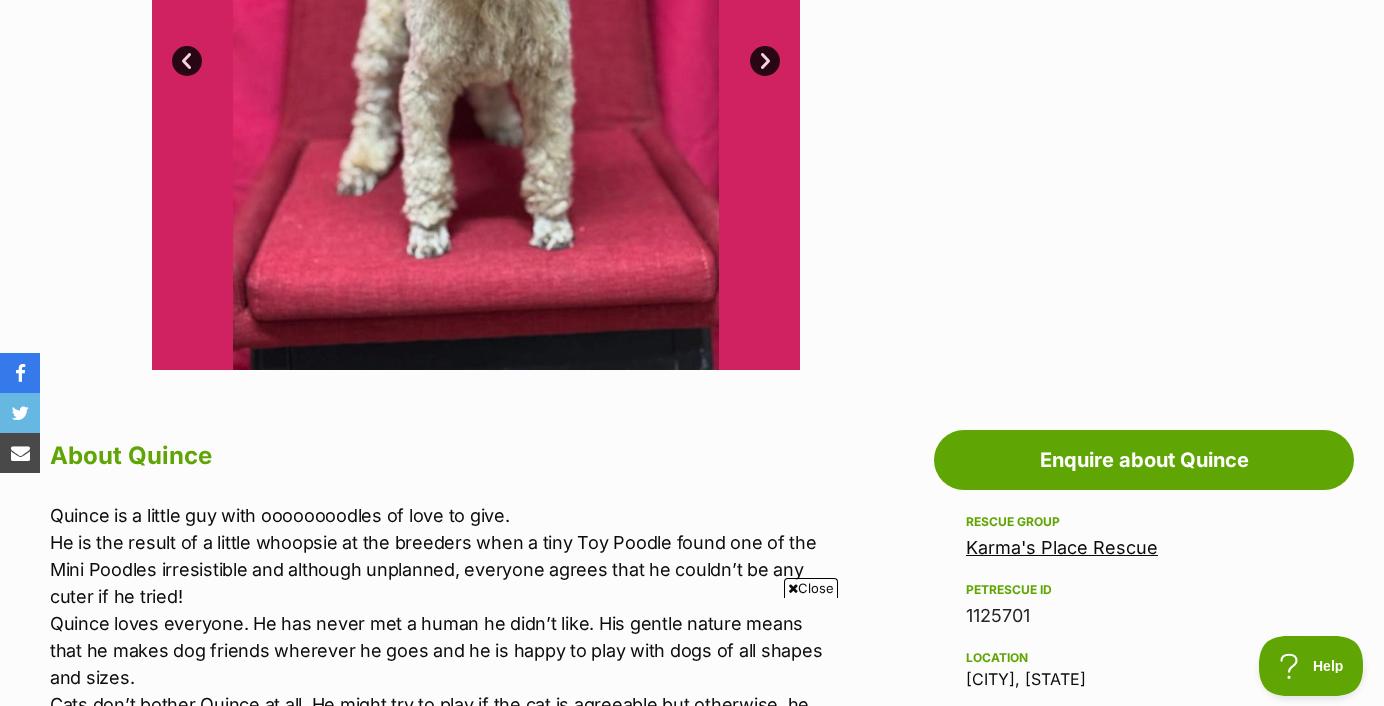 scroll, scrollTop: 706, scrollLeft: 0, axis: vertical 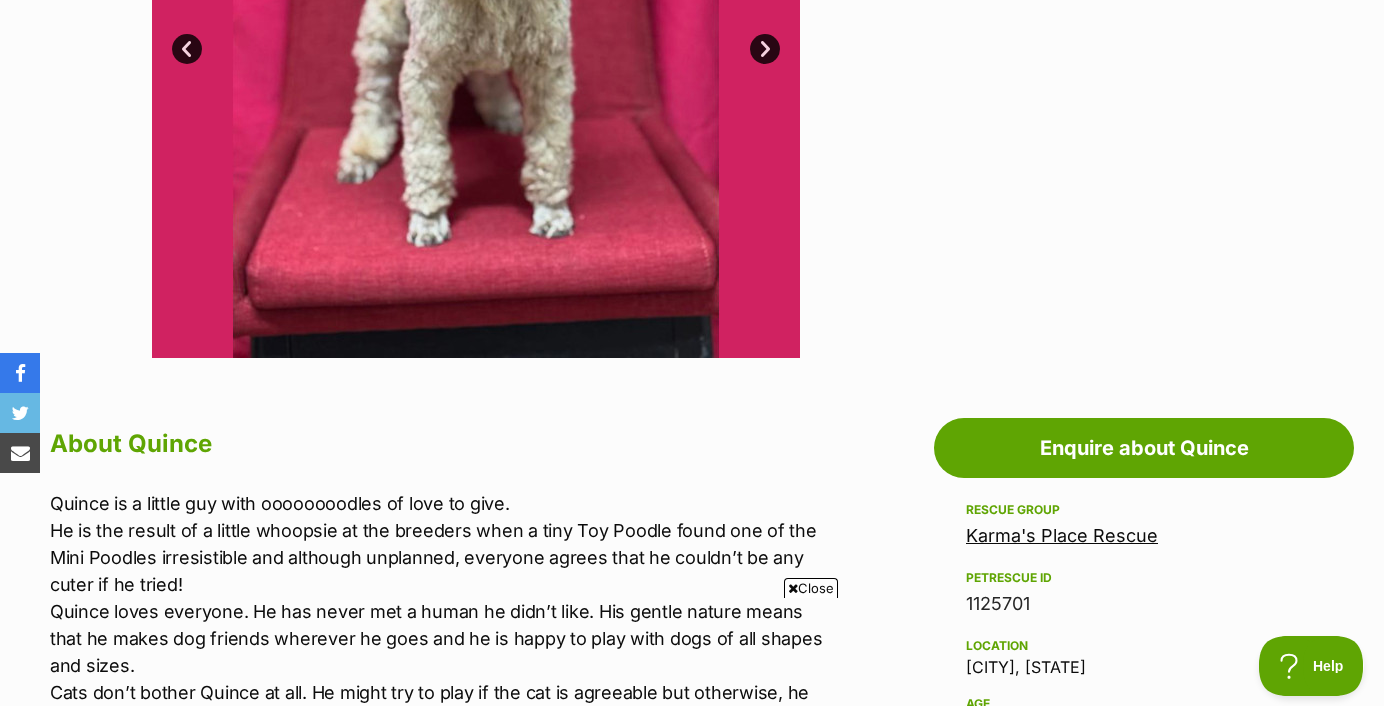 click at bounding box center (793, 588) 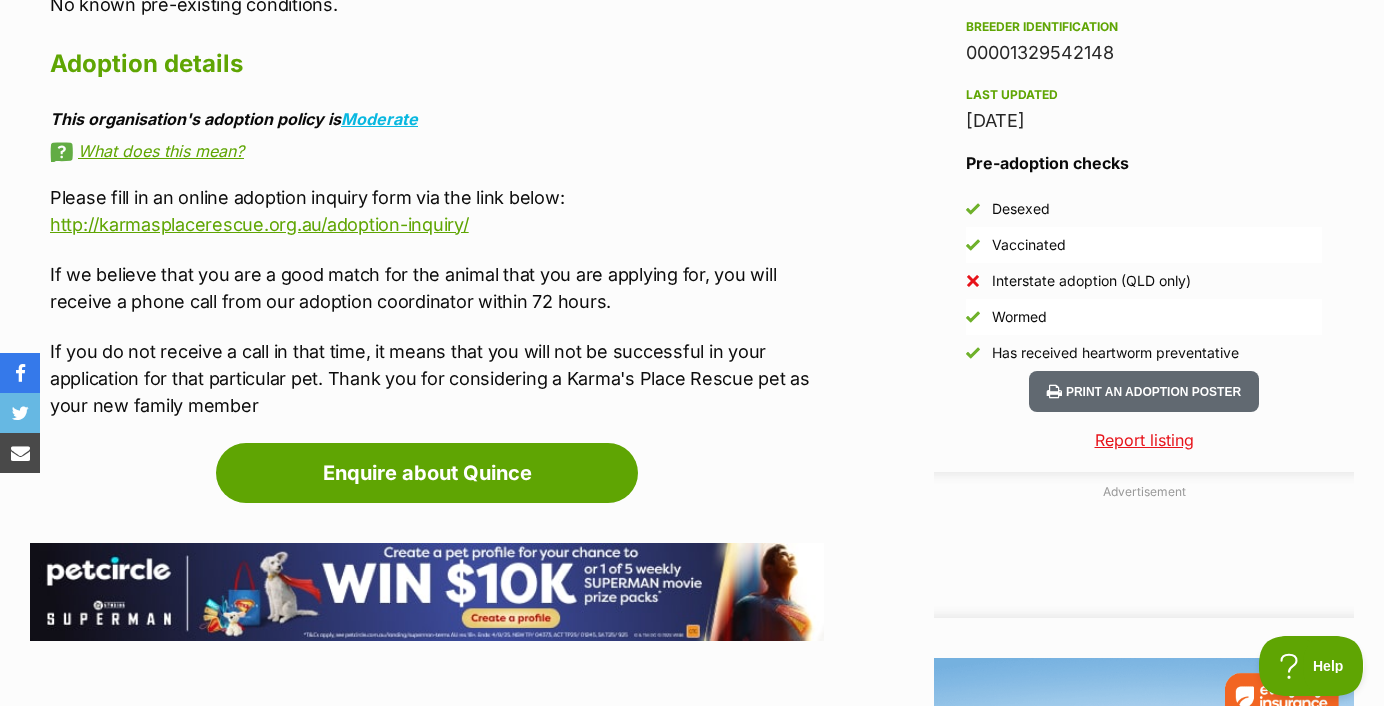 scroll, scrollTop: 0, scrollLeft: 0, axis: both 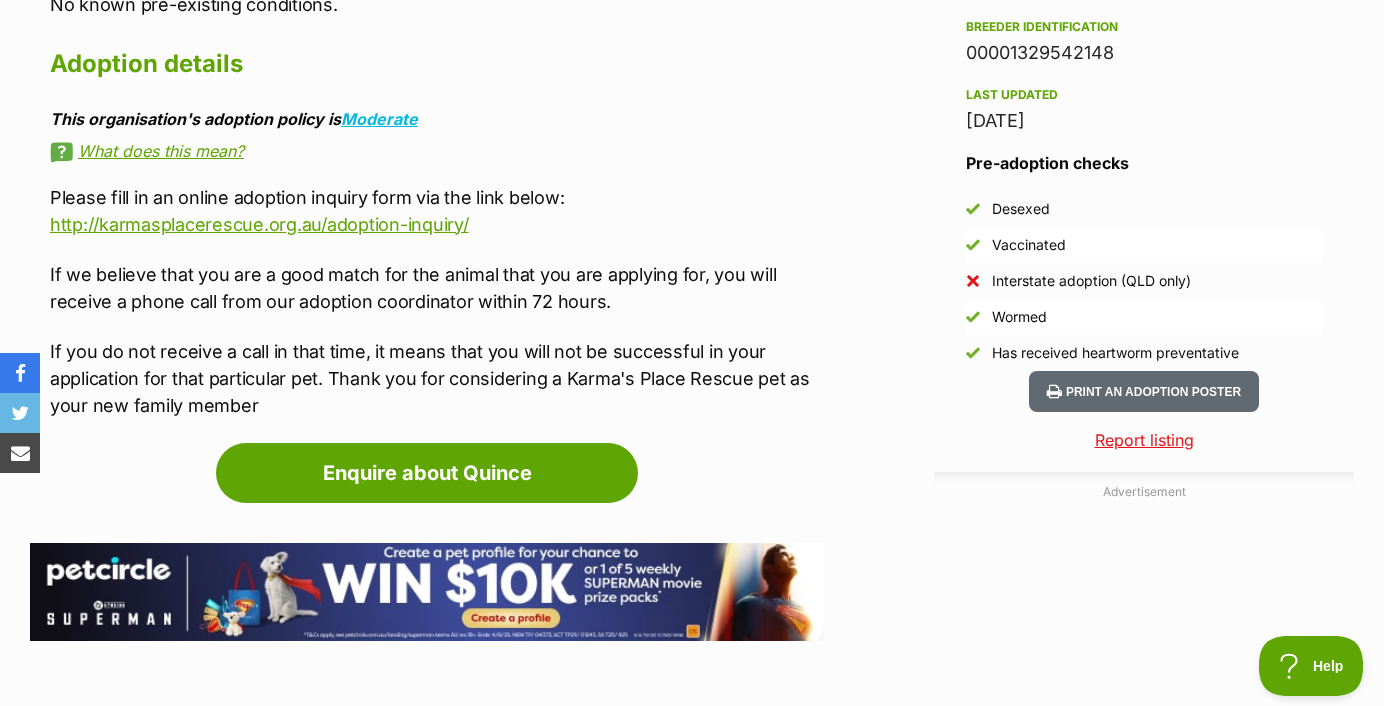 click on "What does this mean?" at bounding box center (437, 151) 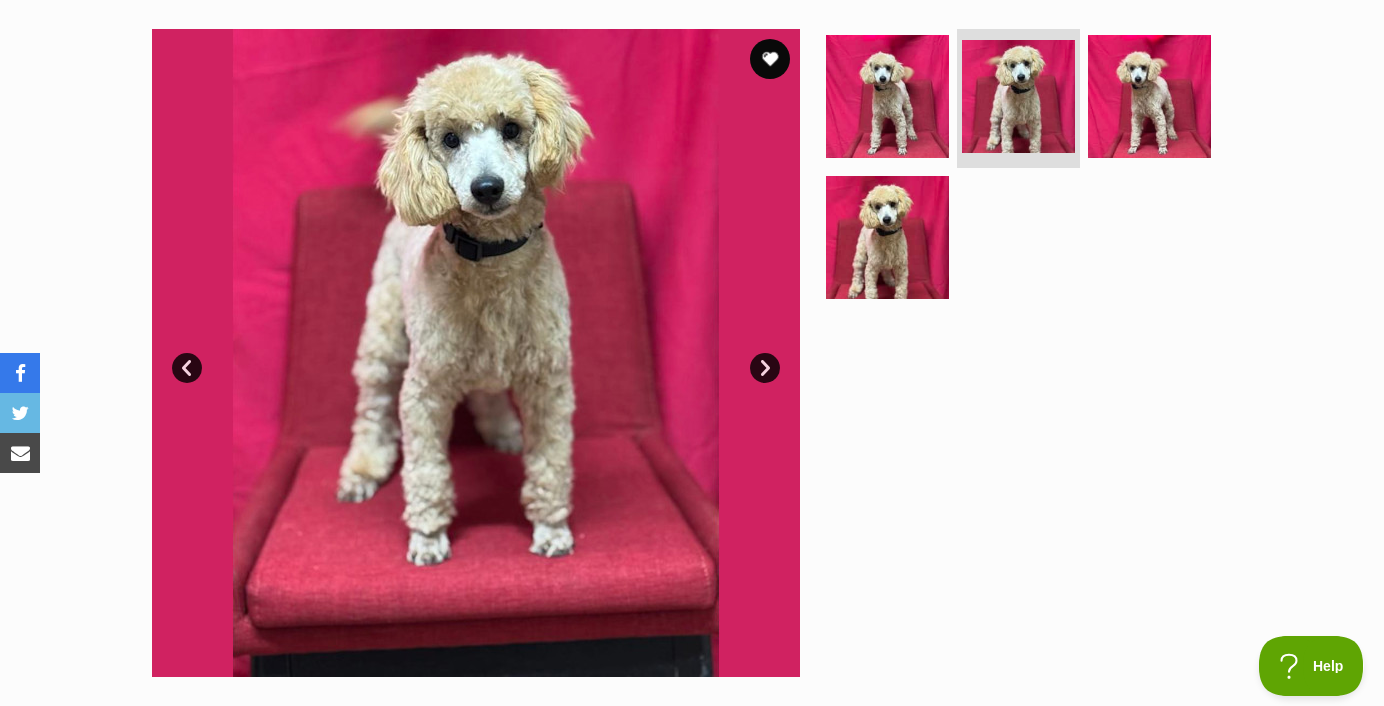 scroll, scrollTop: 361, scrollLeft: 0, axis: vertical 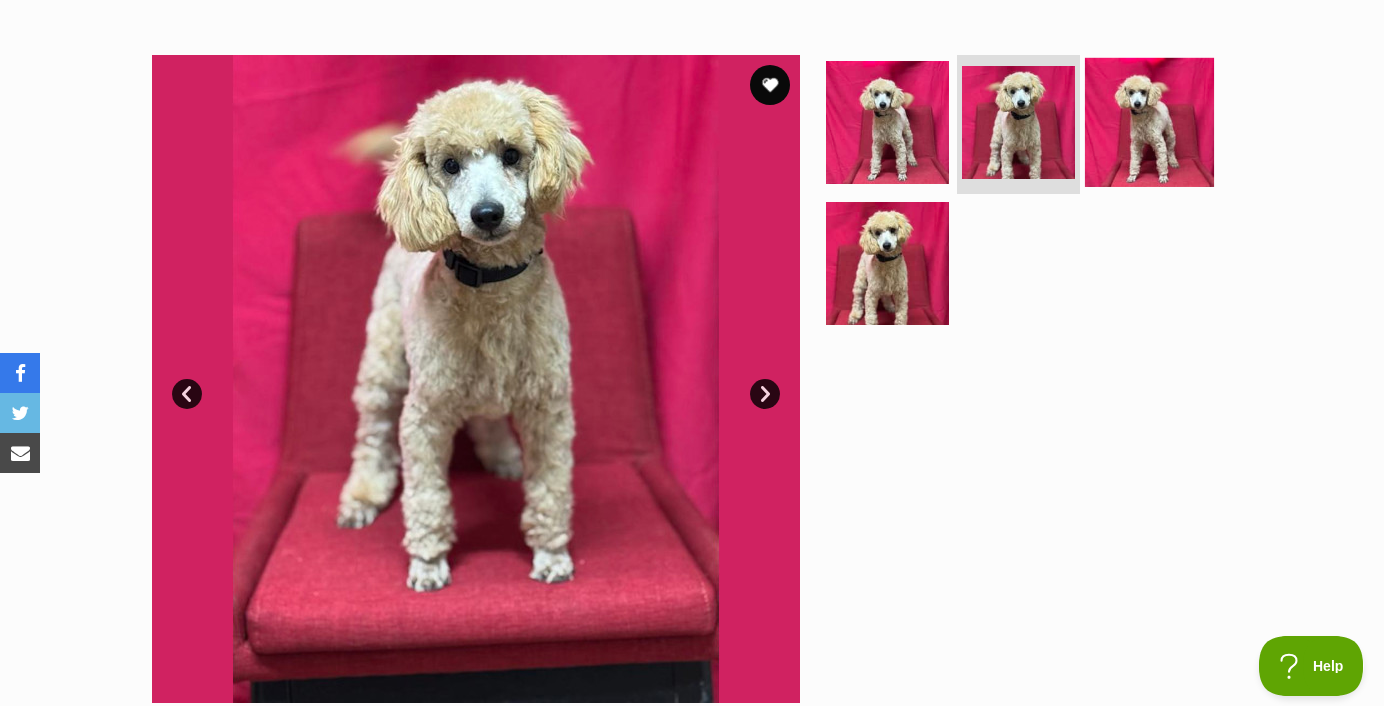 click at bounding box center (1149, 121) 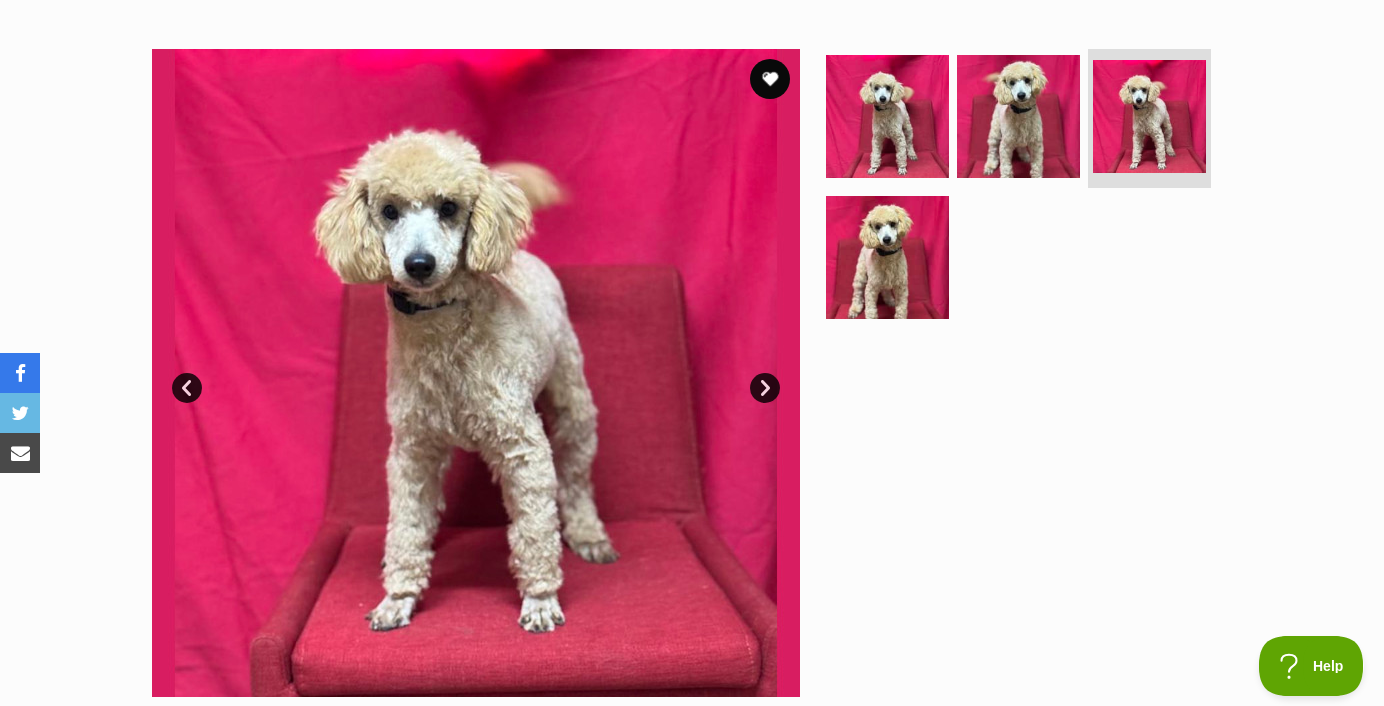 scroll, scrollTop: 365, scrollLeft: 0, axis: vertical 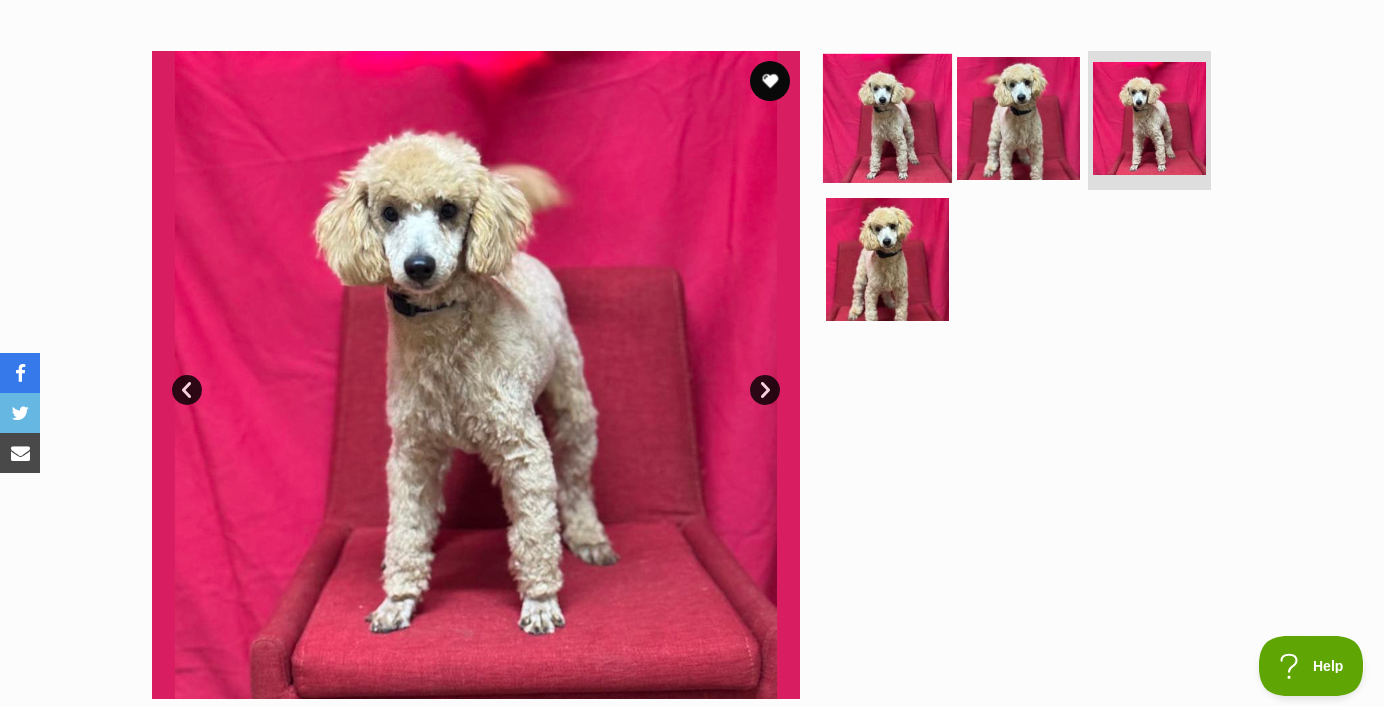 click at bounding box center (887, 117) 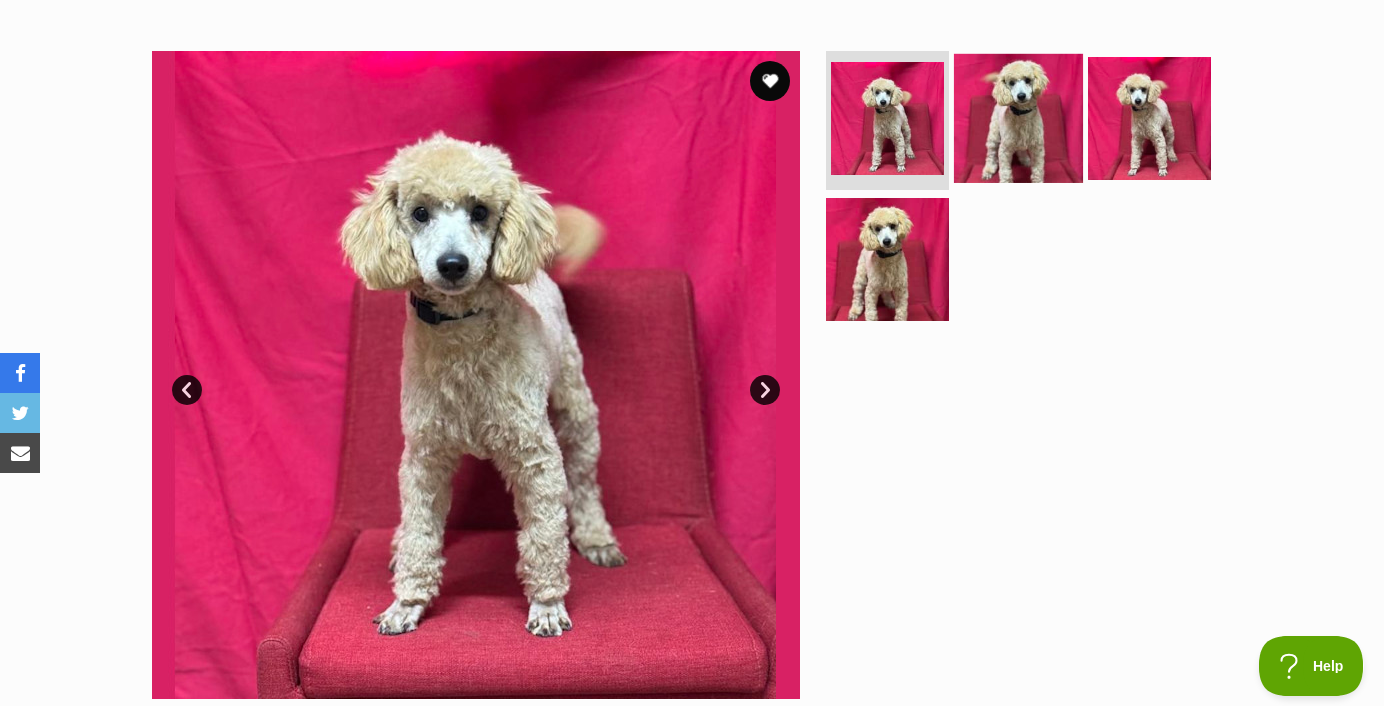 click at bounding box center [1018, 117] 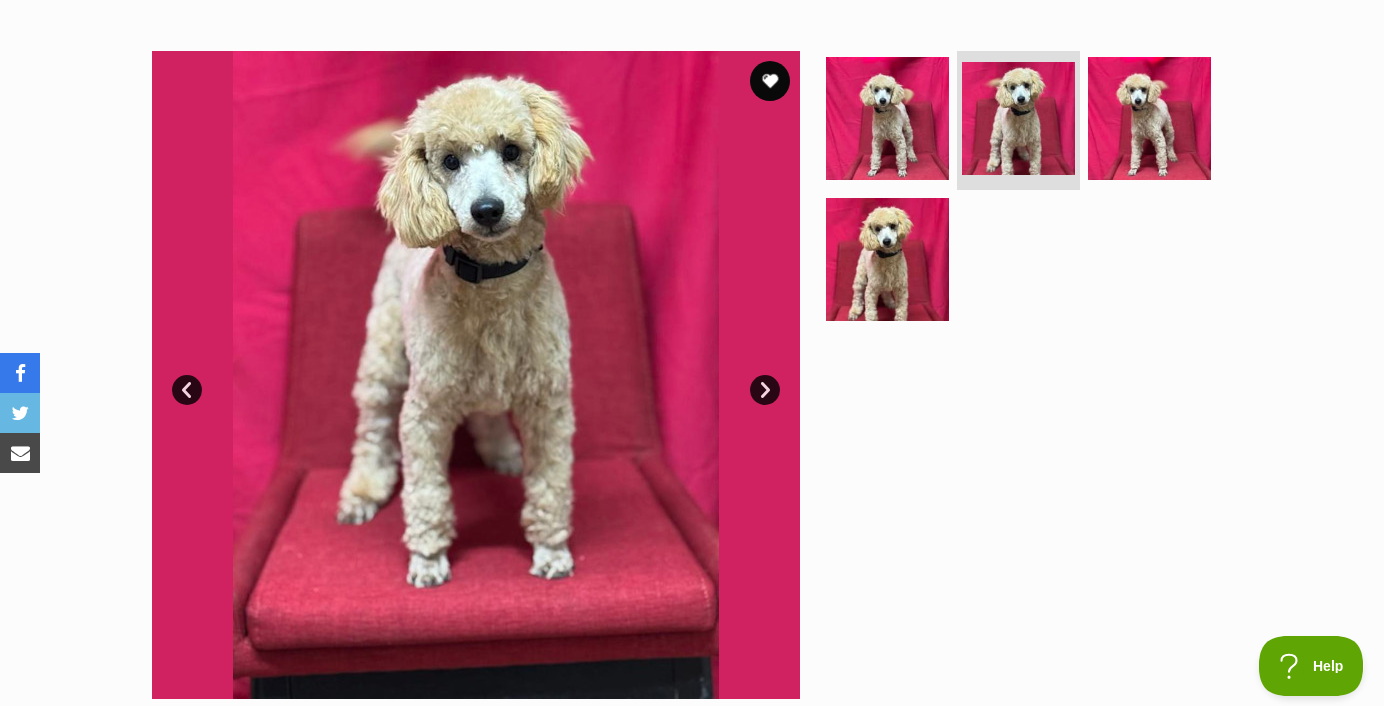 click at bounding box center [1027, 375] 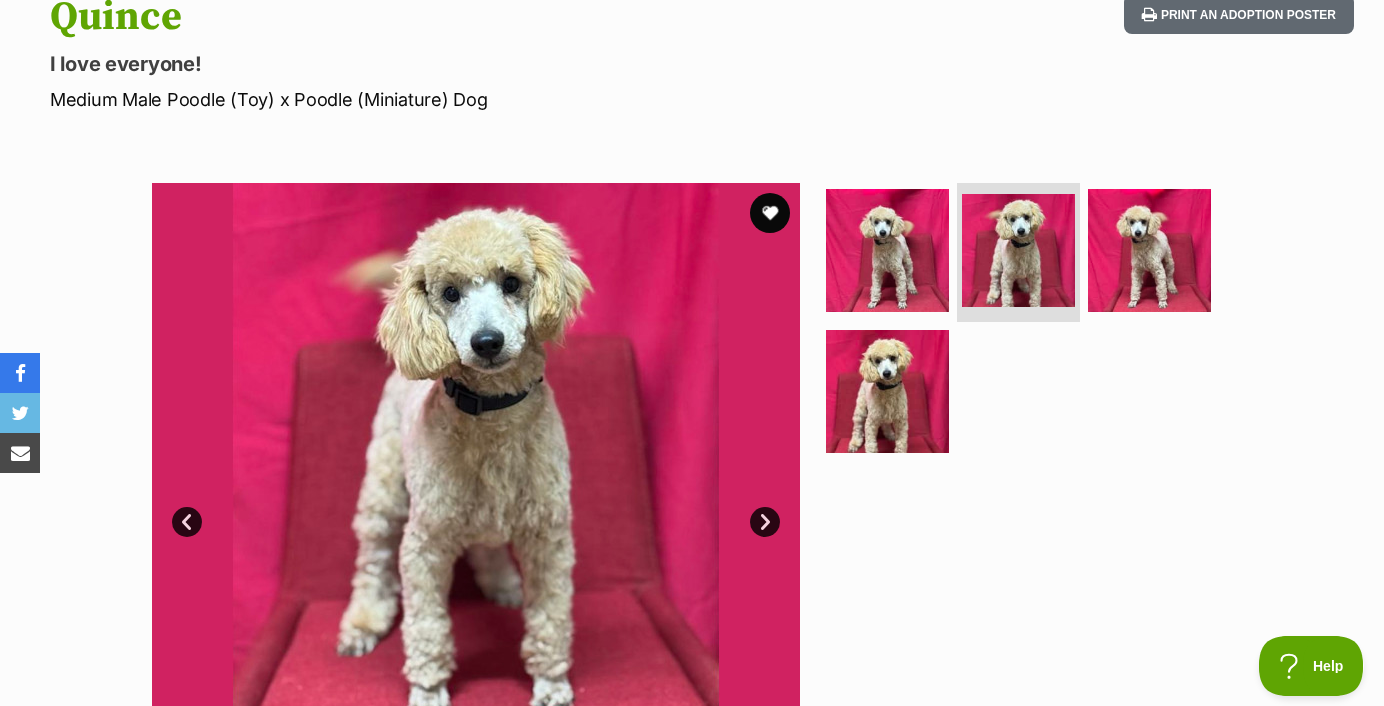 scroll, scrollTop: 228, scrollLeft: 0, axis: vertical 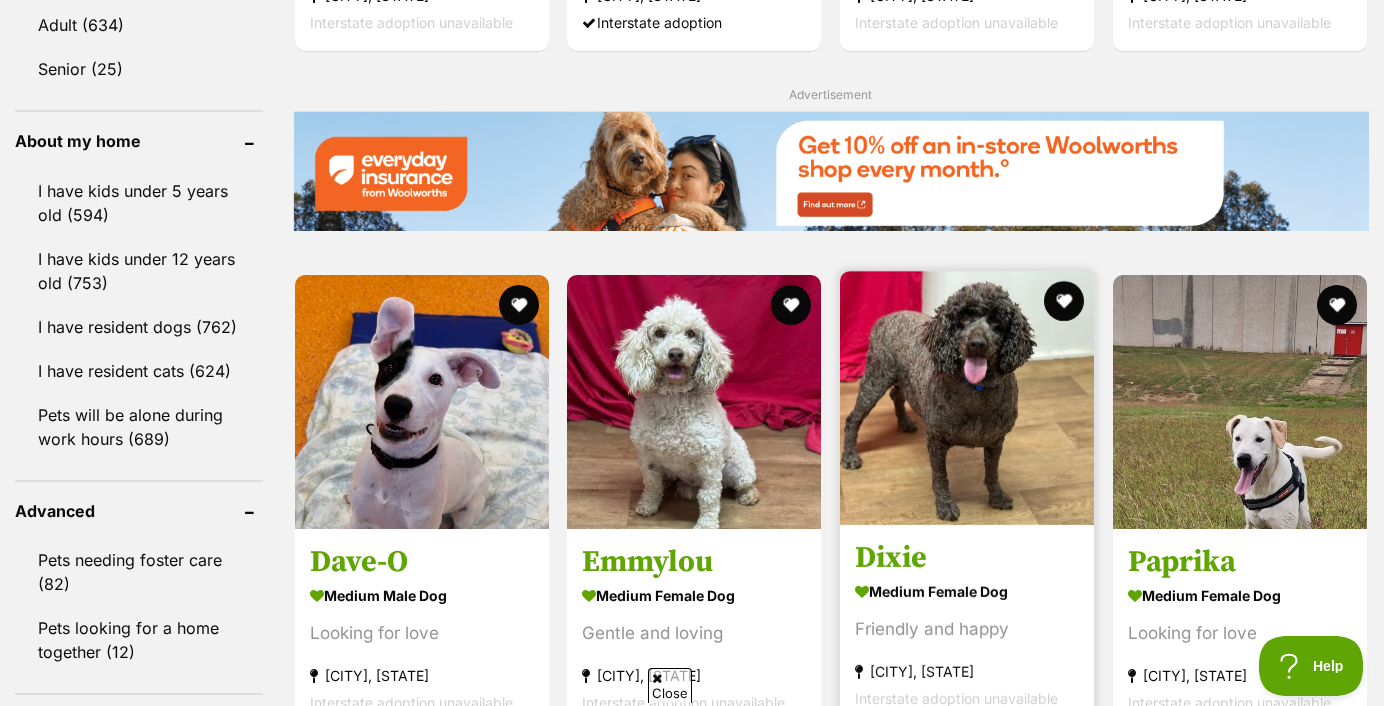 click at bounding box center [967, 398] 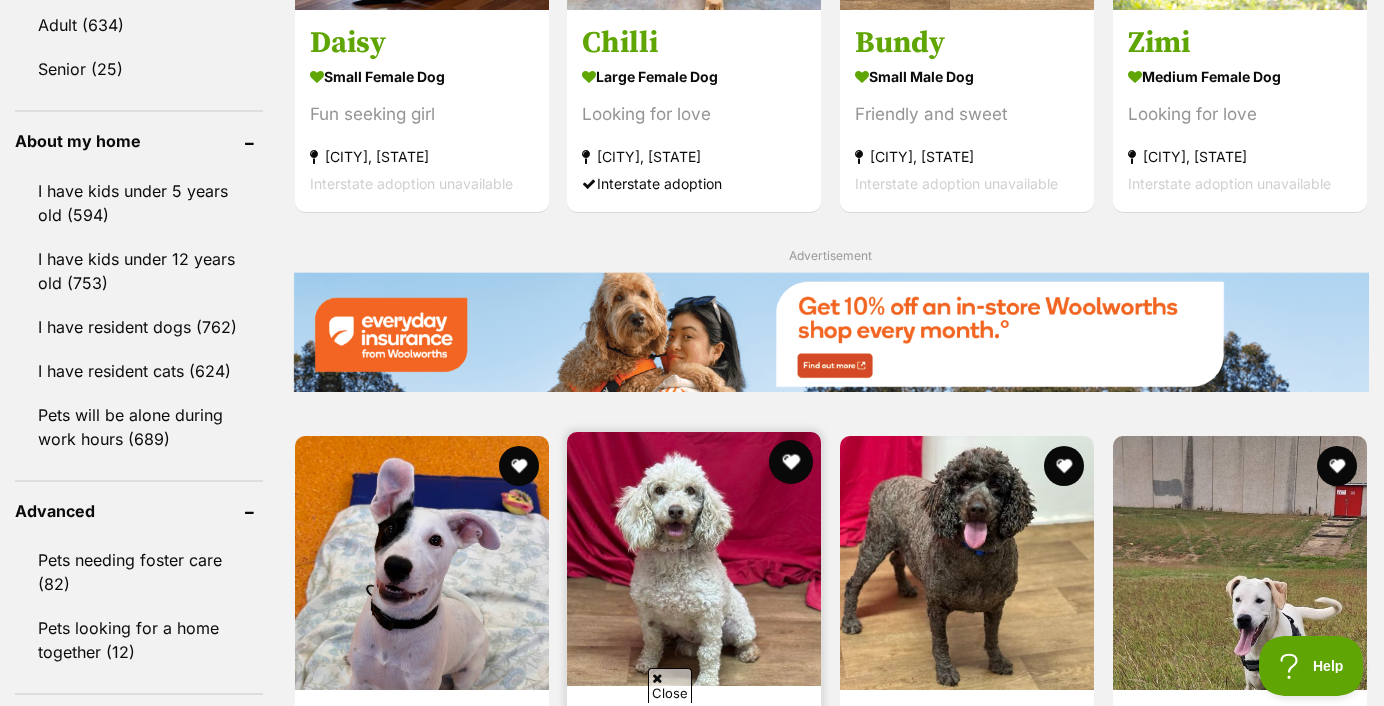 scroll, scrollTop: 0, scrollLeft: 0, axis: both 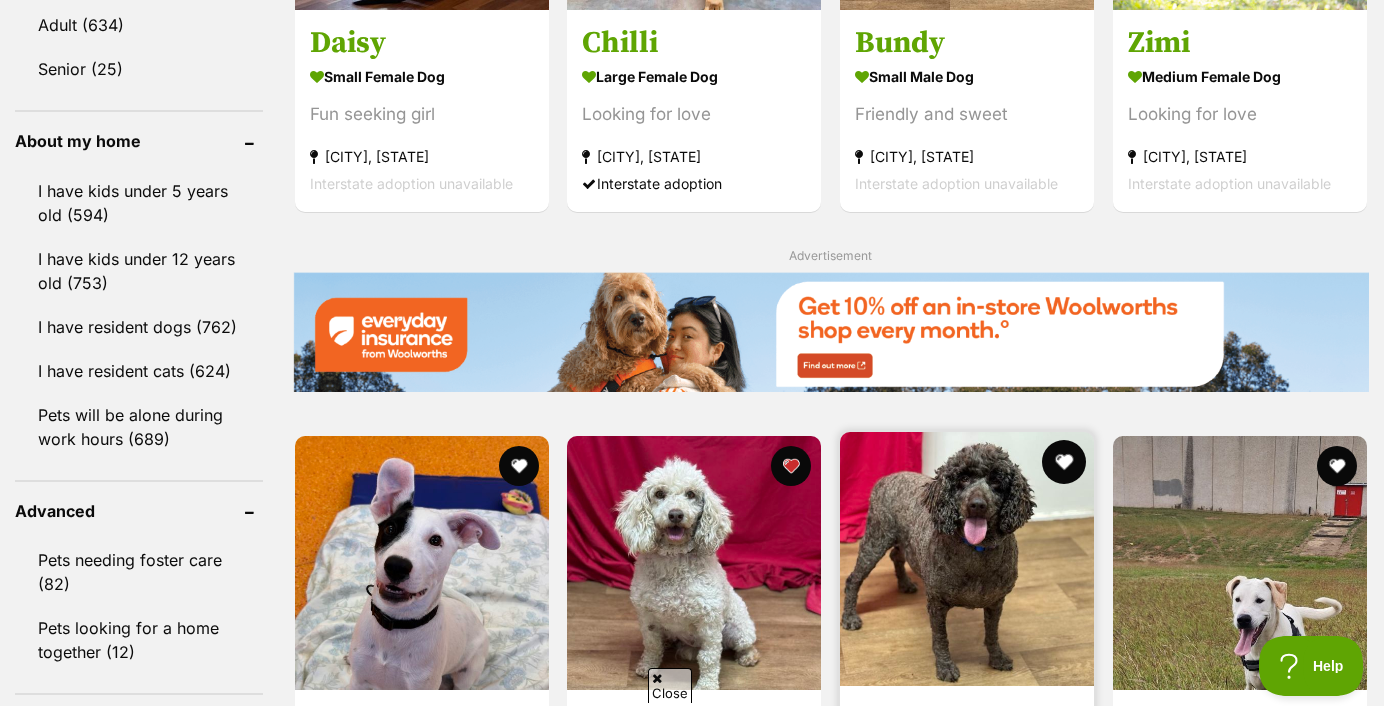 click at bounding box center [1064, 462] 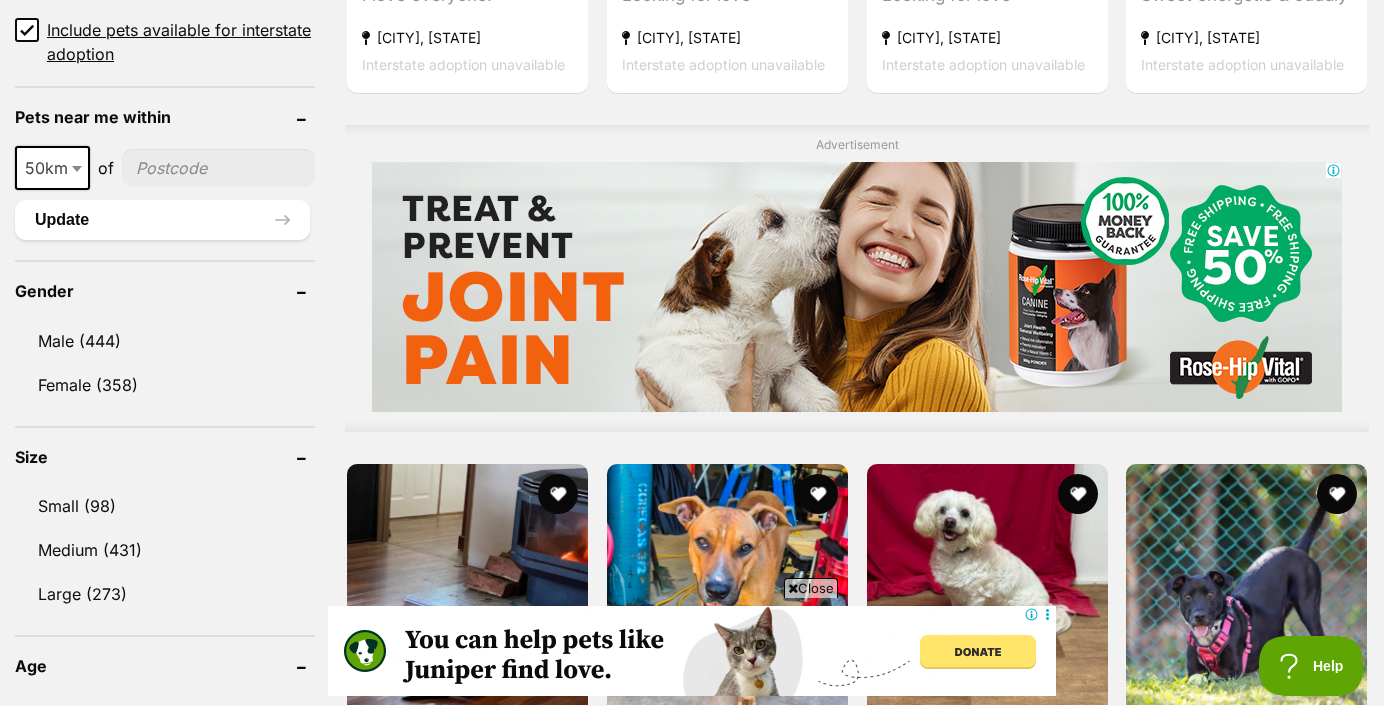 scroll, scrollTop: 1413, scrollLeft: 0, axis: vertical 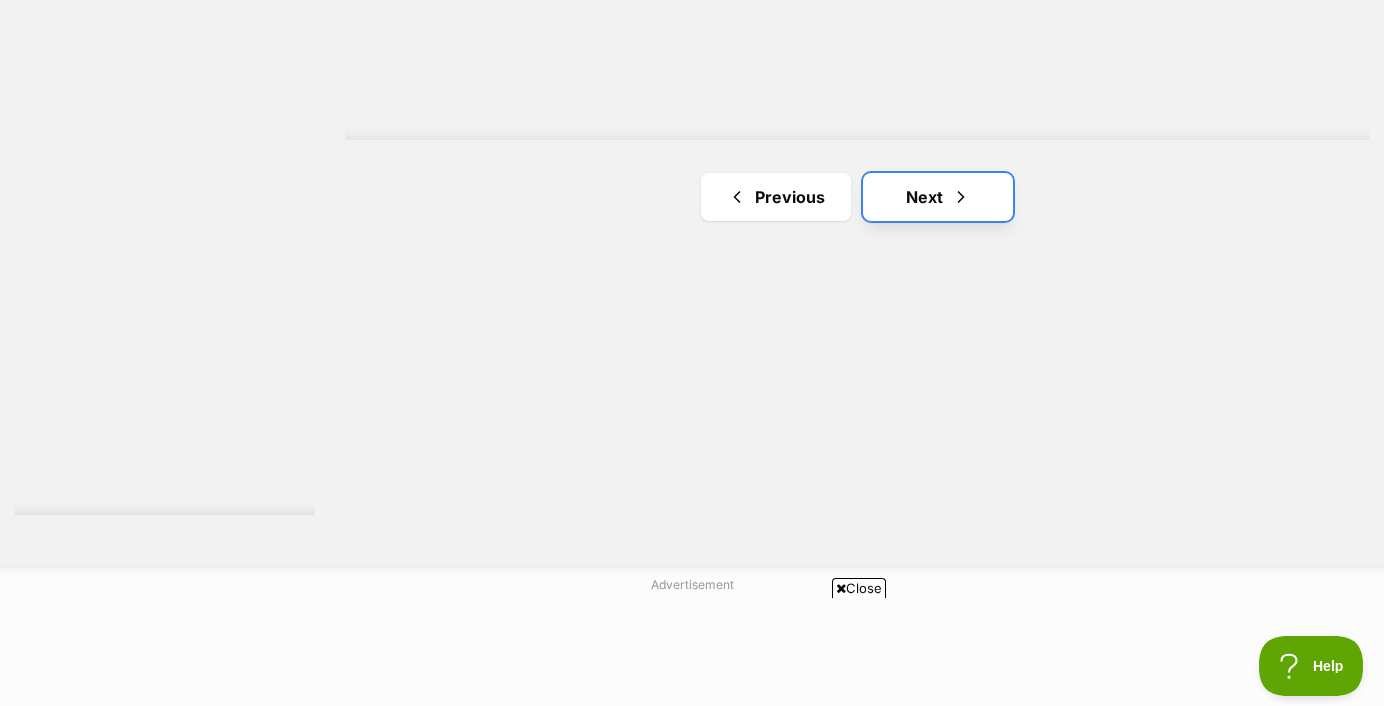 click on "Next" at bounding box center [938, 197] 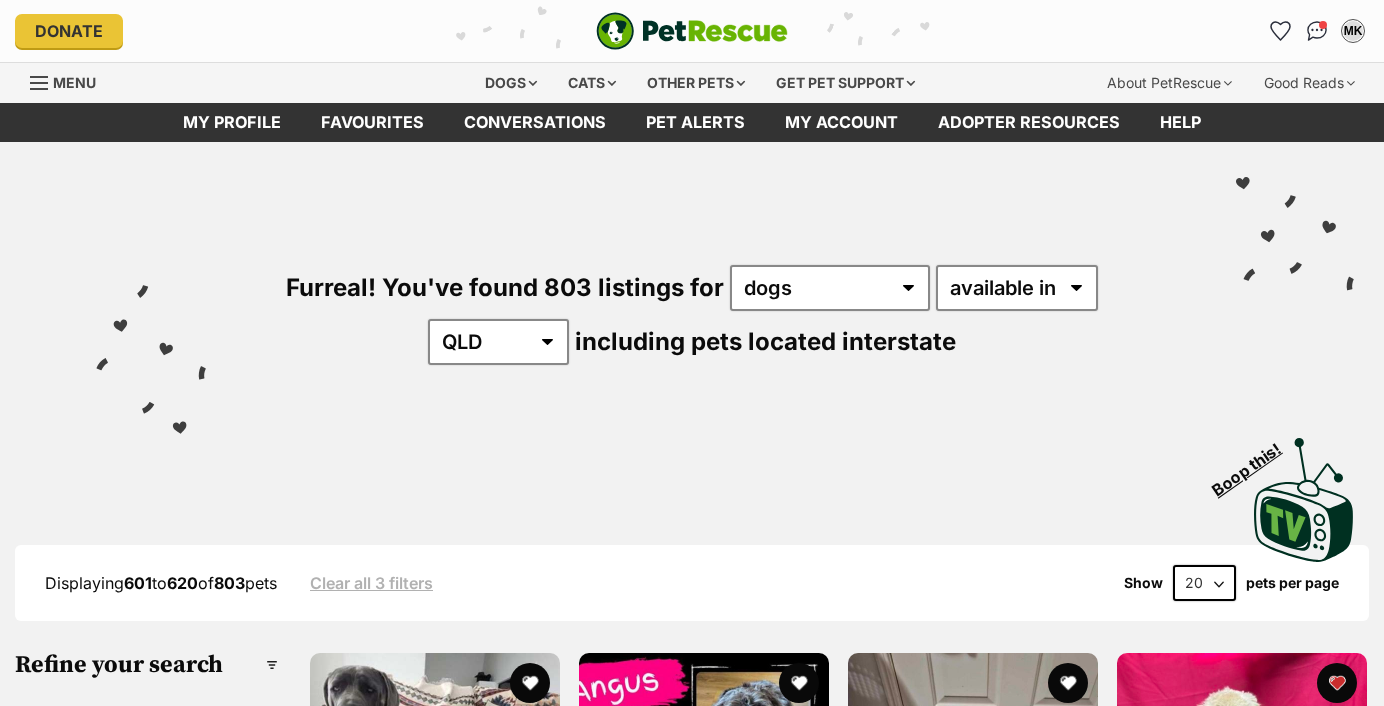 scroll, scrollTop: 0, scrollLeft: 0, axis: both 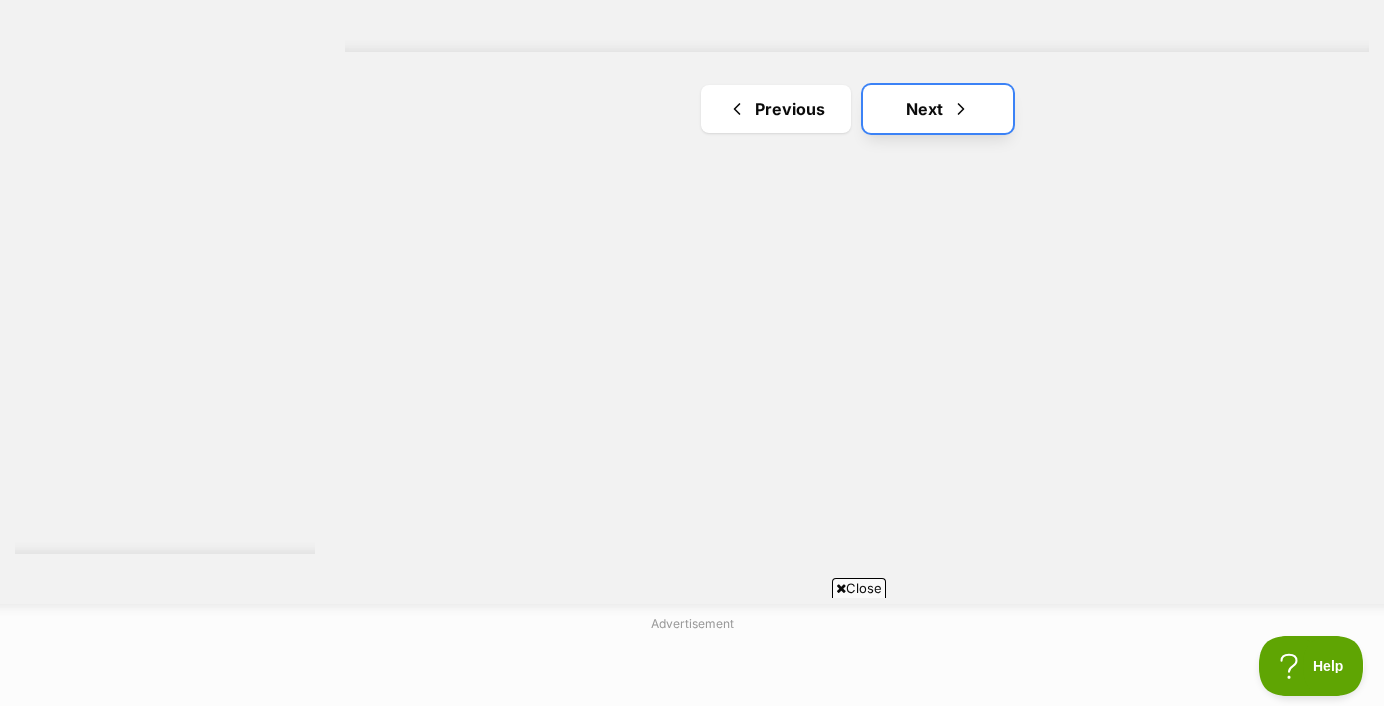 click on "Next" at bounding box center (938, 109) 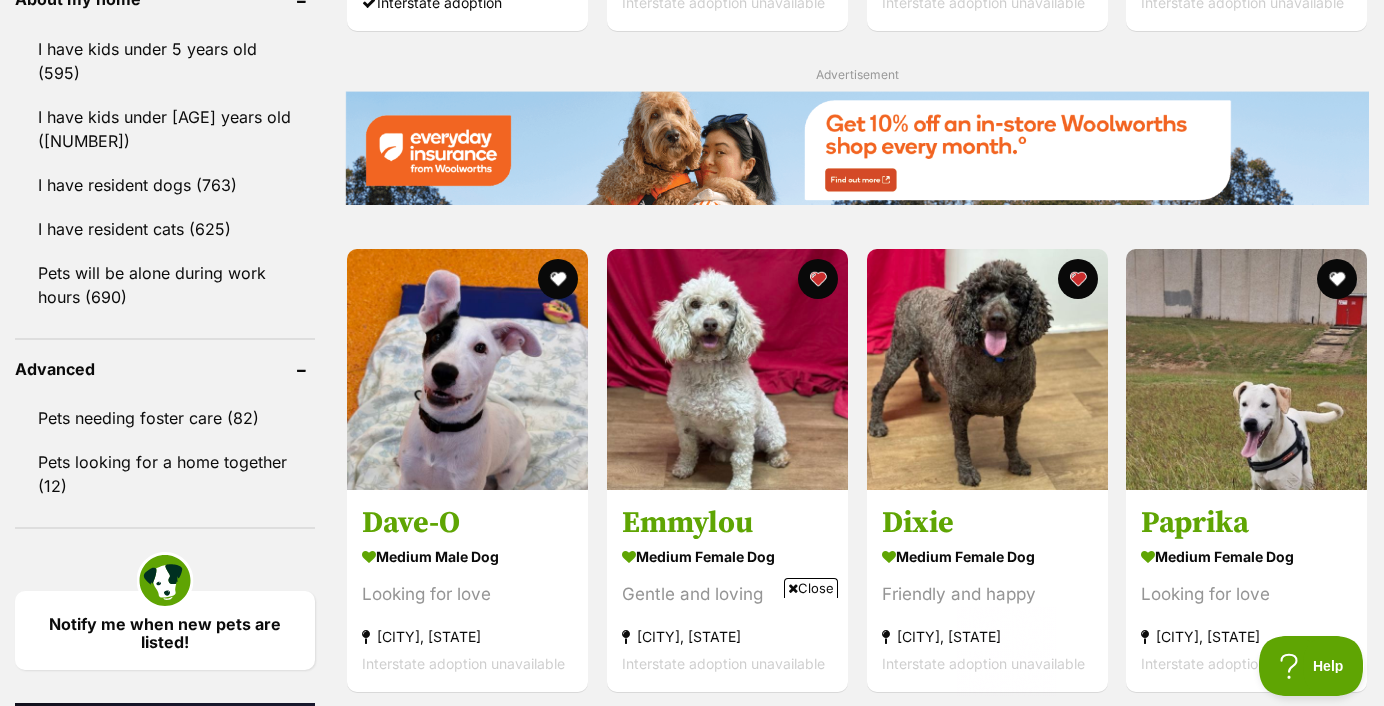 scroll, scrollTop: 0, scrollLeft: 0, axis: both 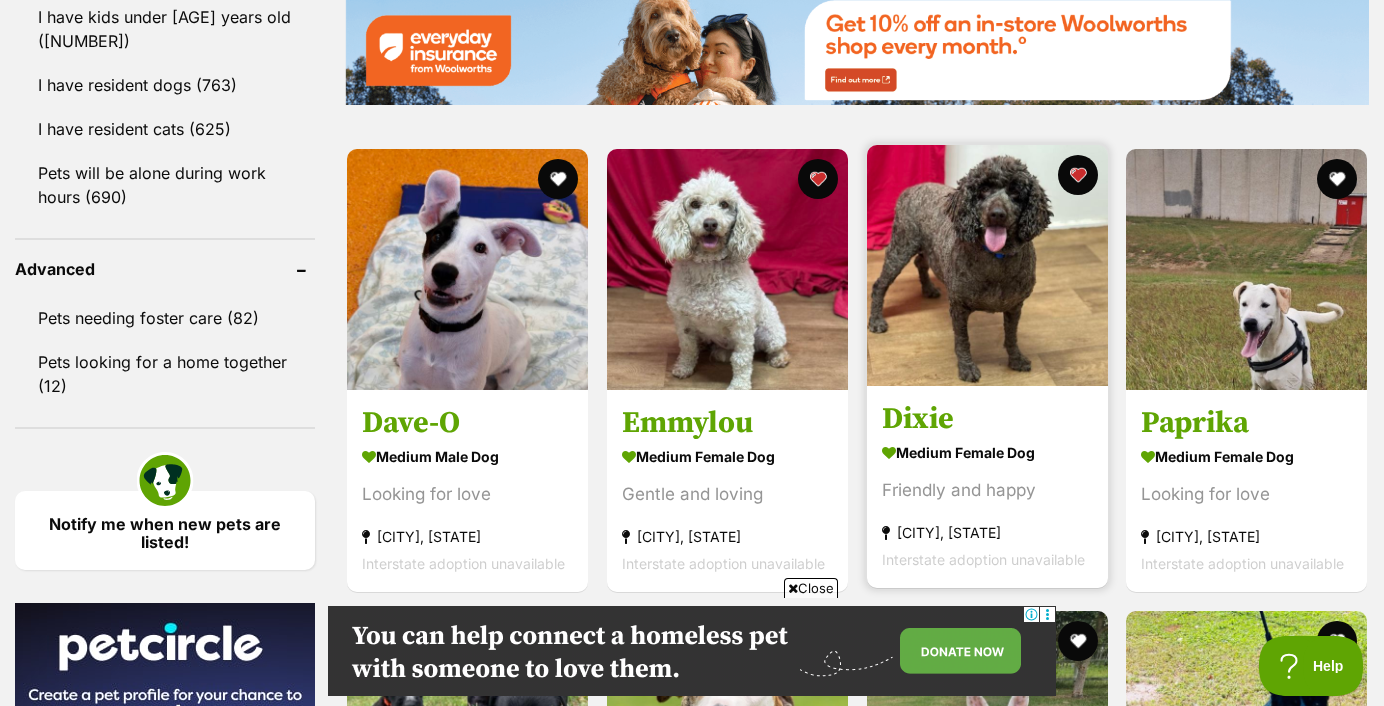 click at bounding box center (987, 265) 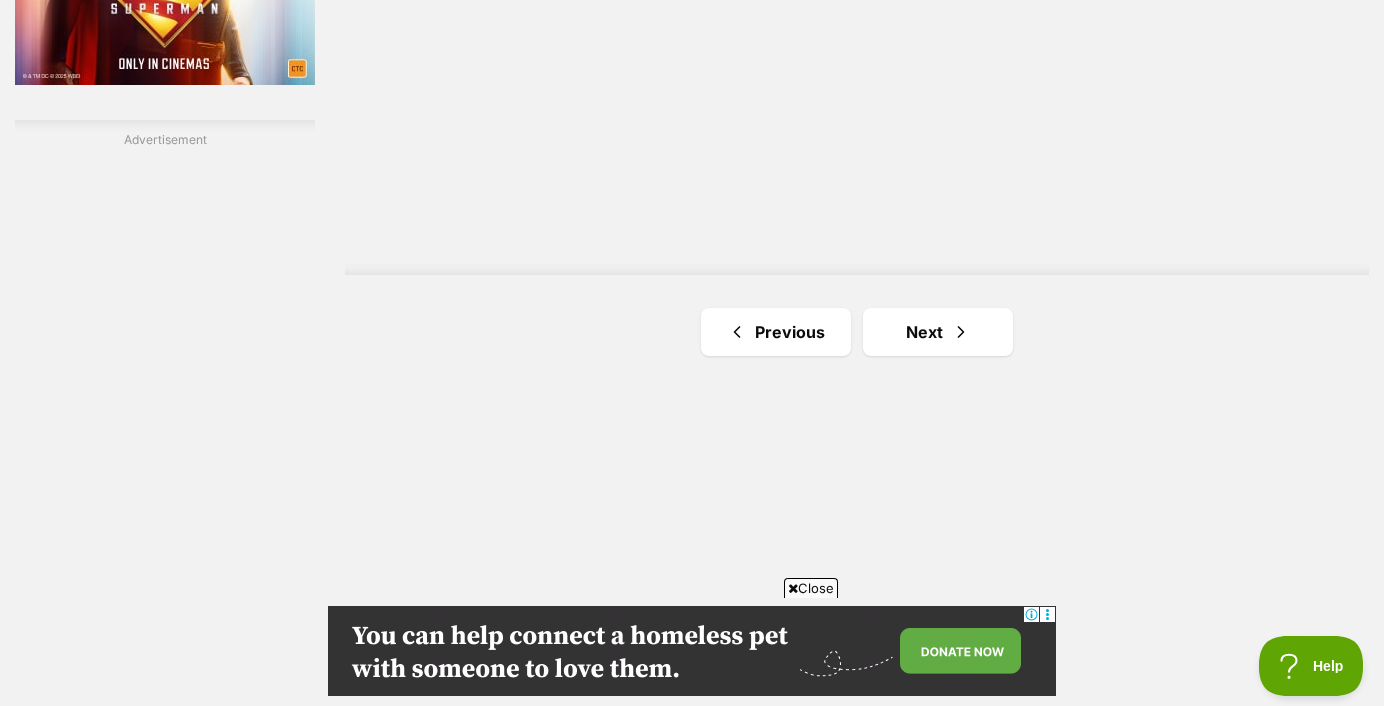 scroll, scrollTop: 3562, scrollLeft: 0, axis: vertical 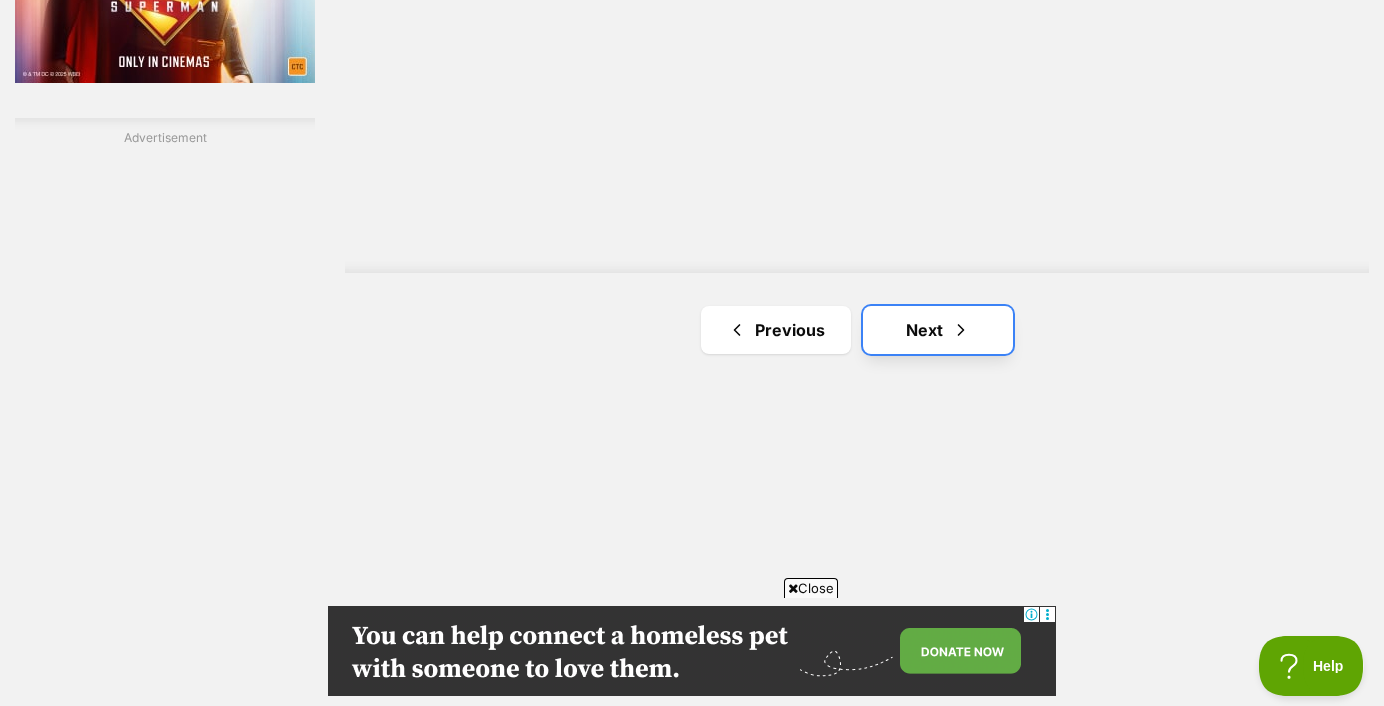 click on "Next" at bounding box center [938, 330] 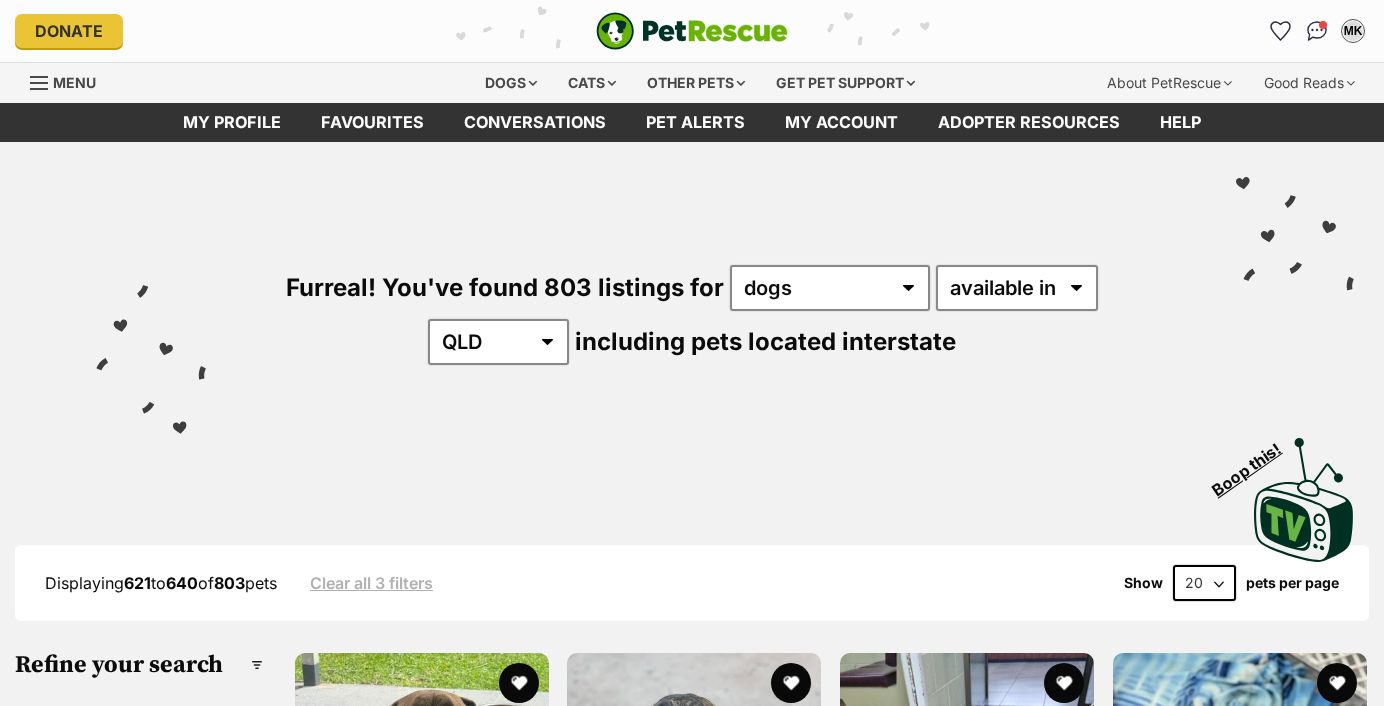 scroll, scrollTop: 0, scrollLeft: 0, axis: both 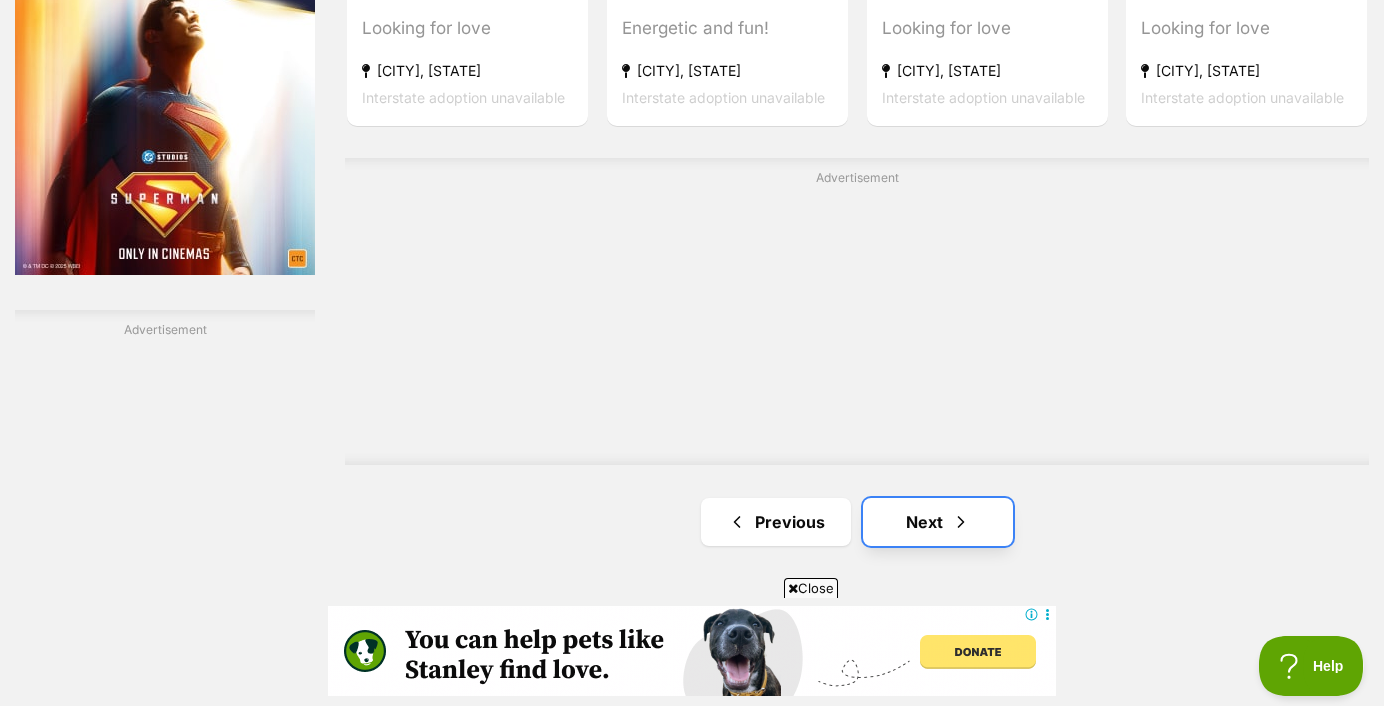 click on "Next" at bounding box center [938, 522] 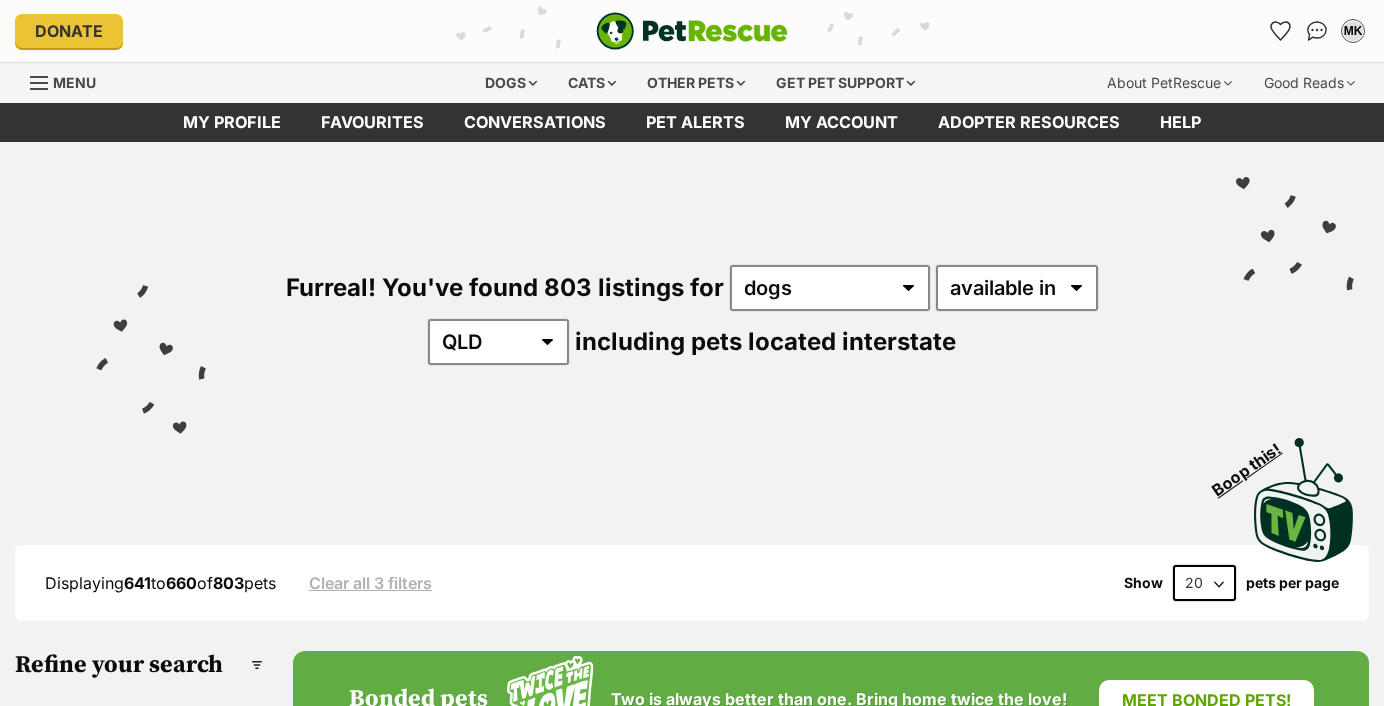 scroll, scrollTop: 0, scrollLeft: 0, axis: both 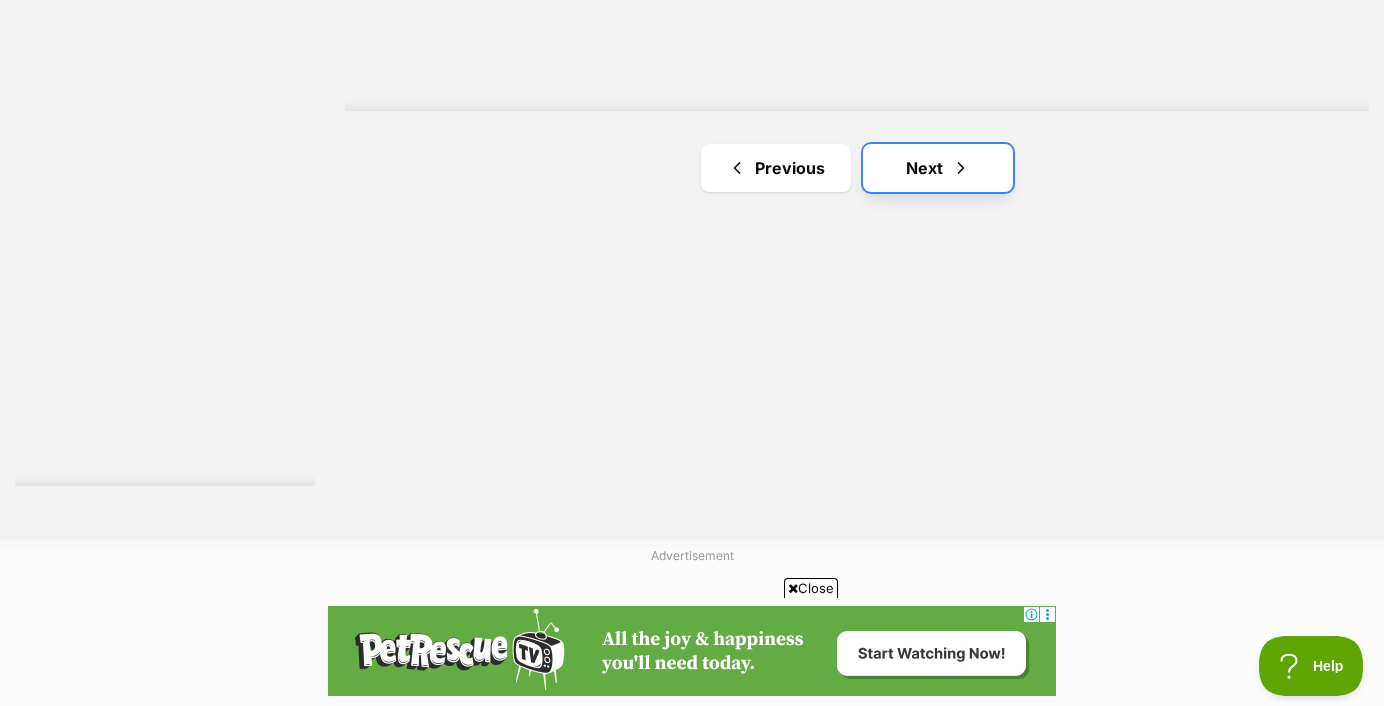 click on "Next" at bounding box center (938, 168) 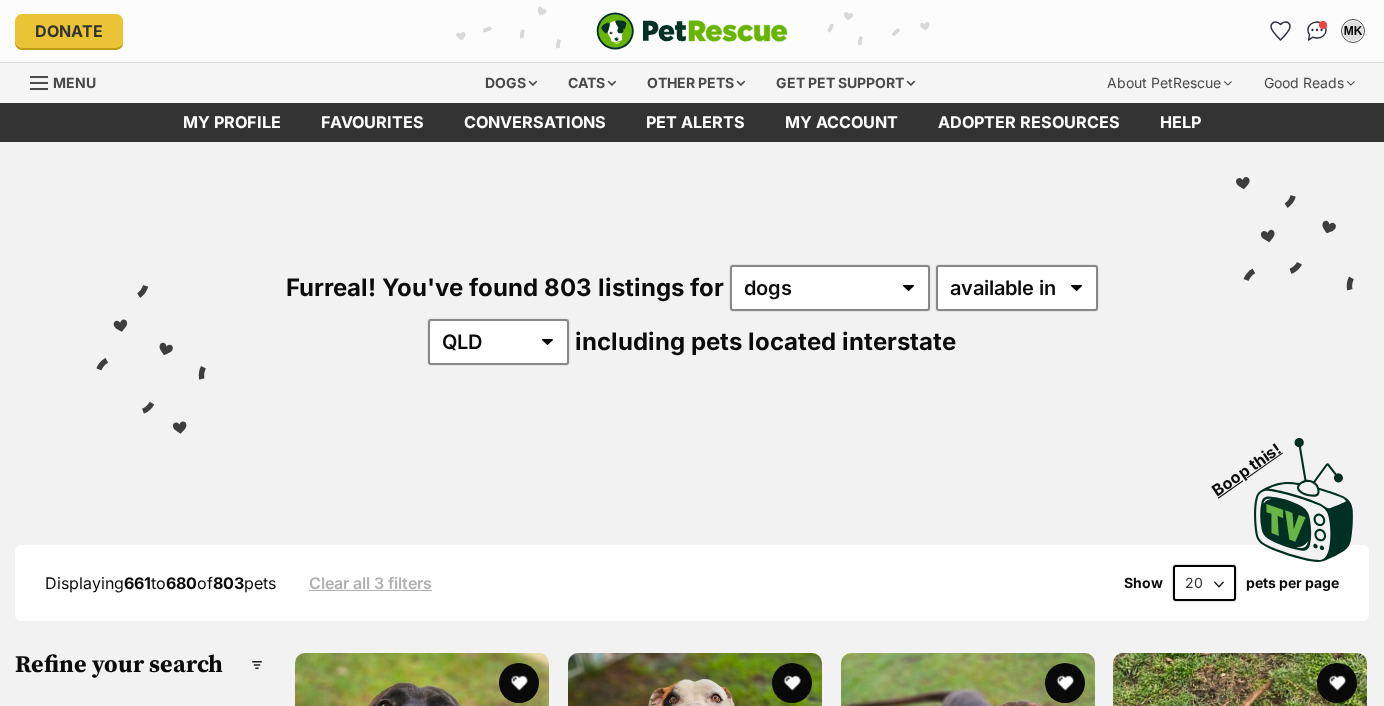 scroll, scrollTop: 0, scrollLeft: 0, axis: both 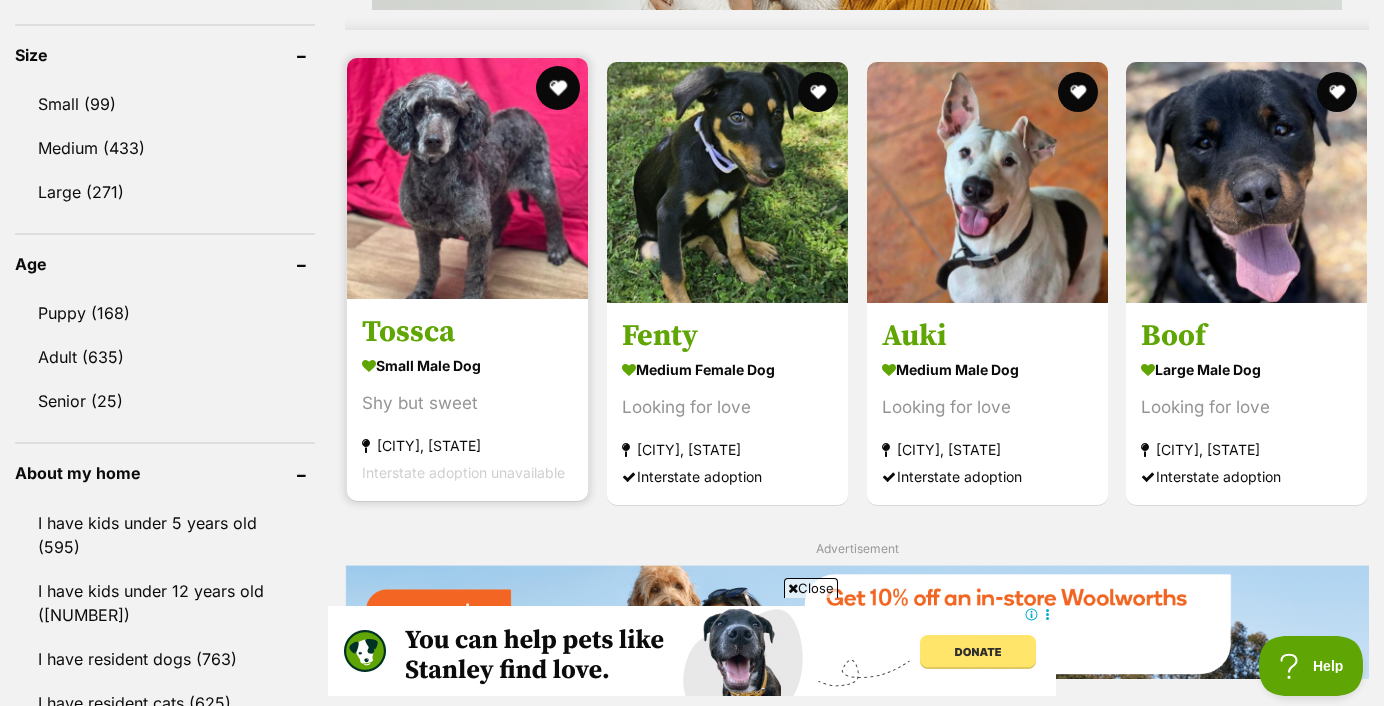 click at bounding box center (558, 88) 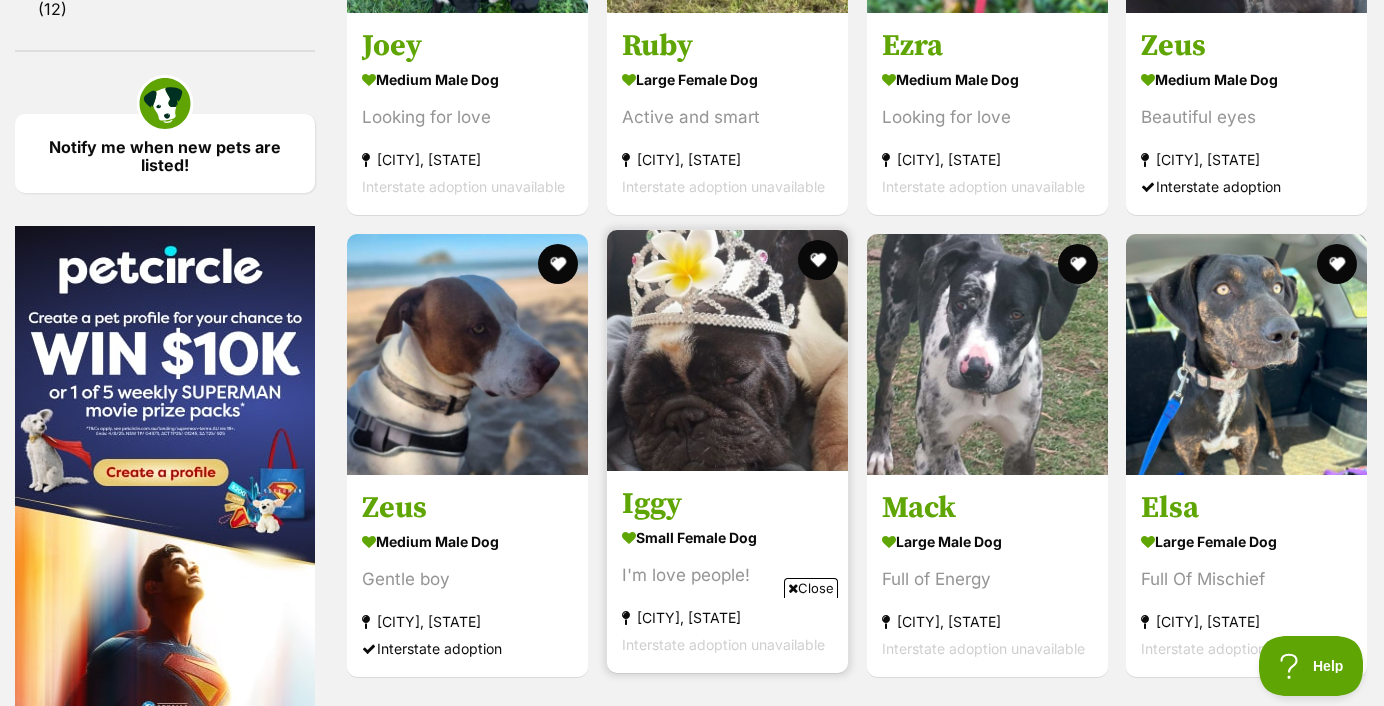 scroll, scrollTop: 0, scrollLeft: 0, axis: both 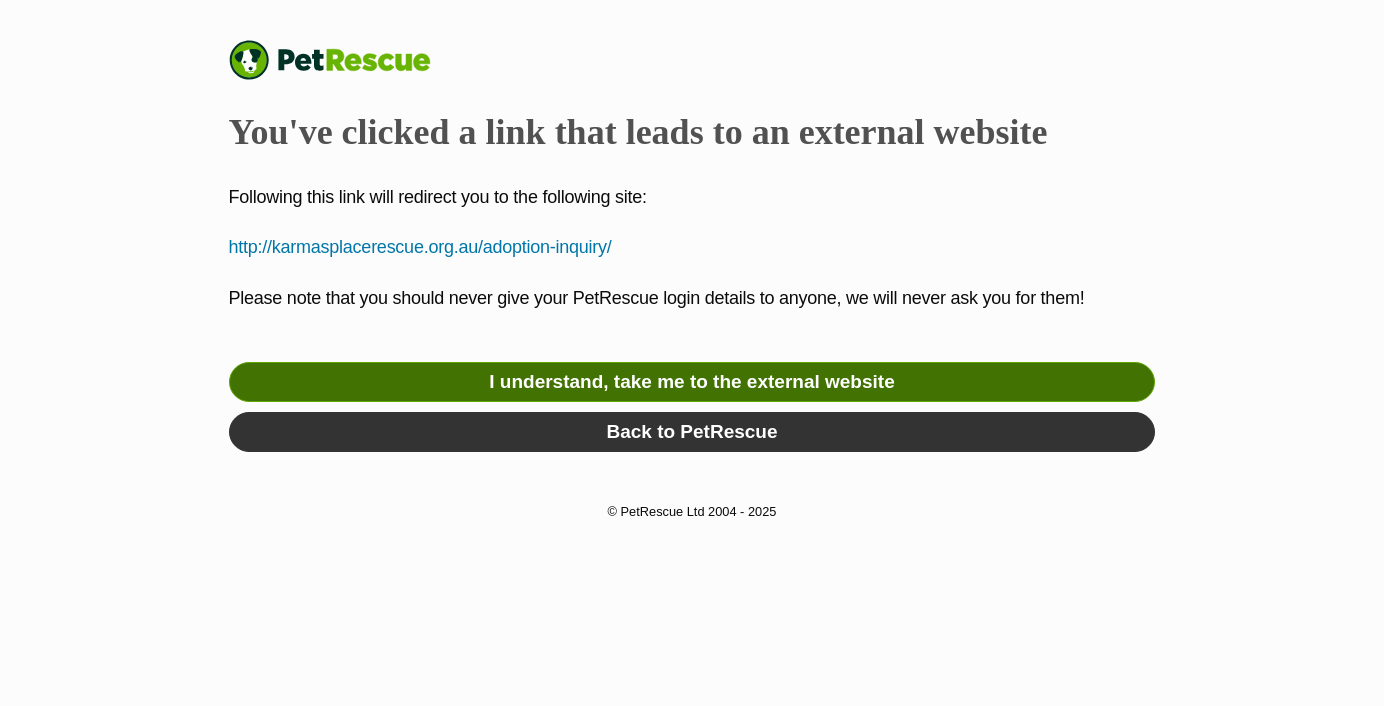 click on "I understand, take me to the external website" at bounding box center [692, 382] 